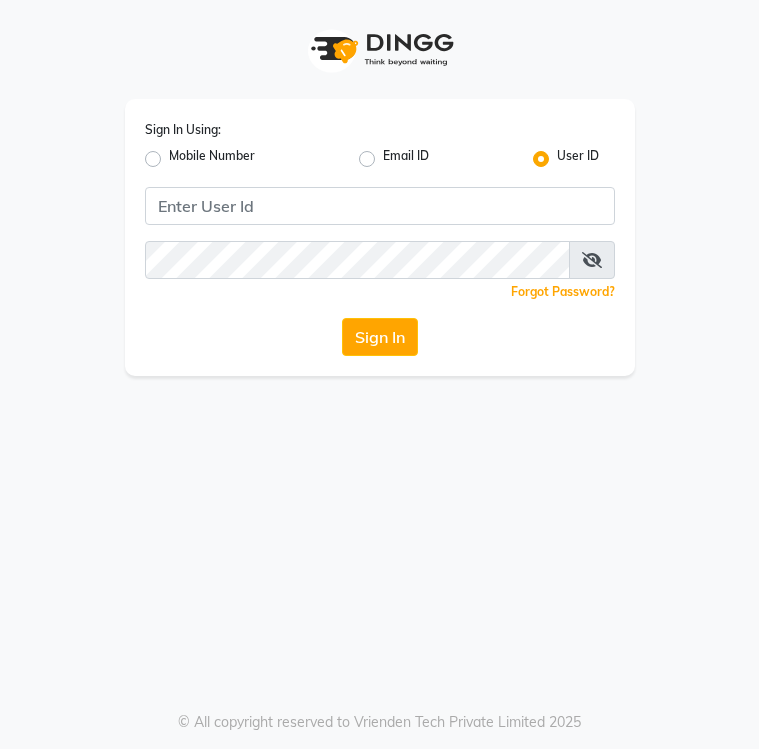 scroll, scrollTop: 0, scrollLeft: 0, axis: both 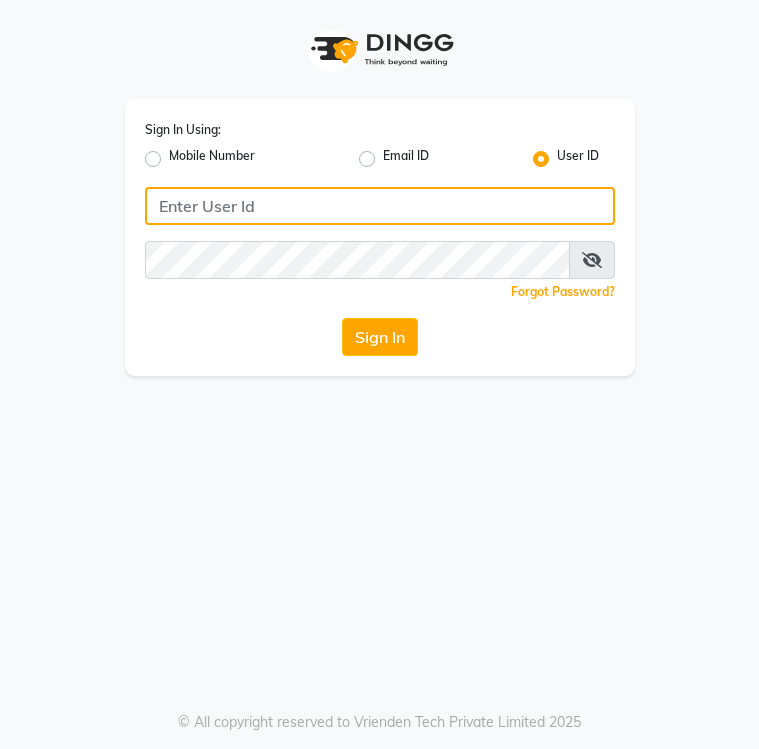 type on "[USERNAME]@example.com" 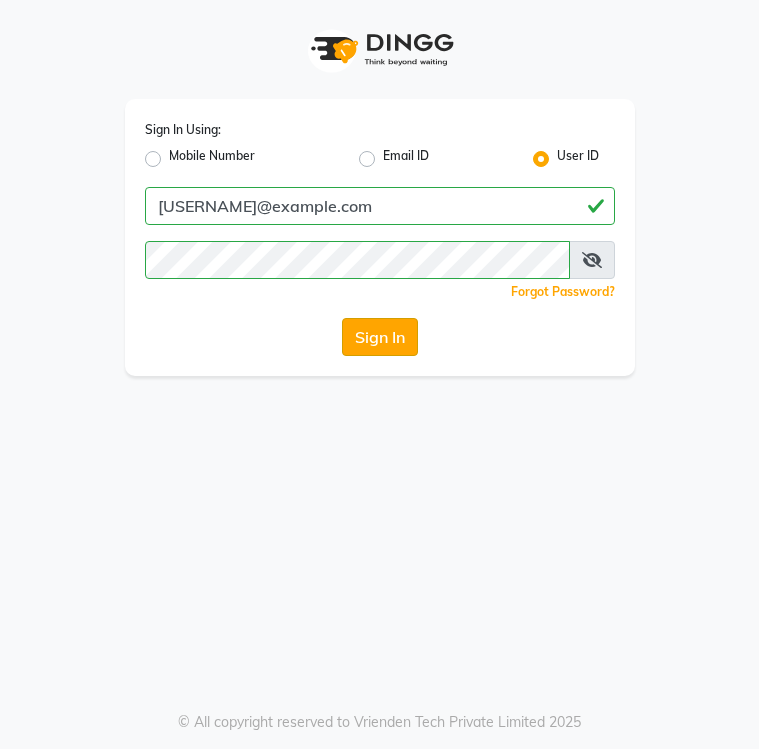 click on "Sign In" 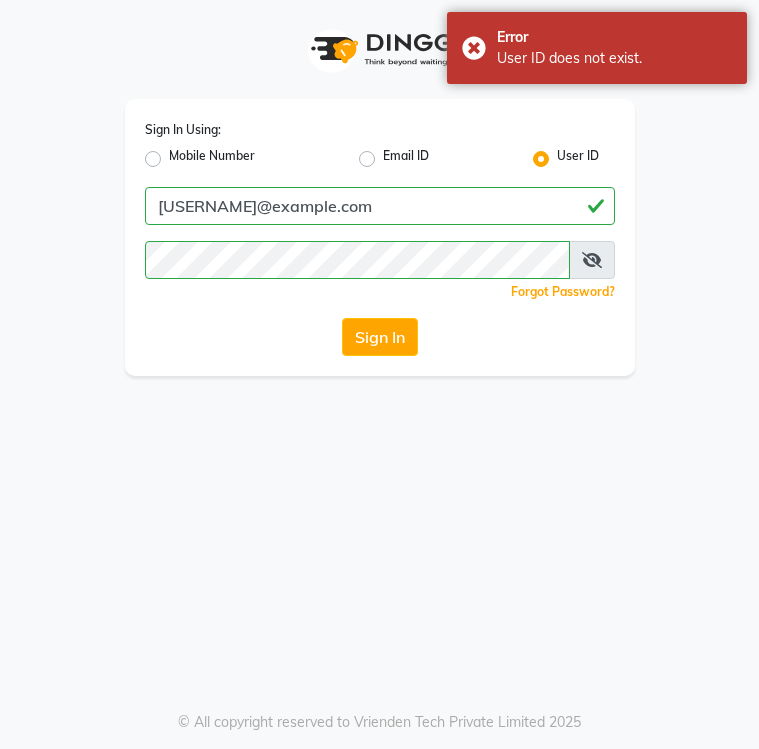 click on "Email ID" 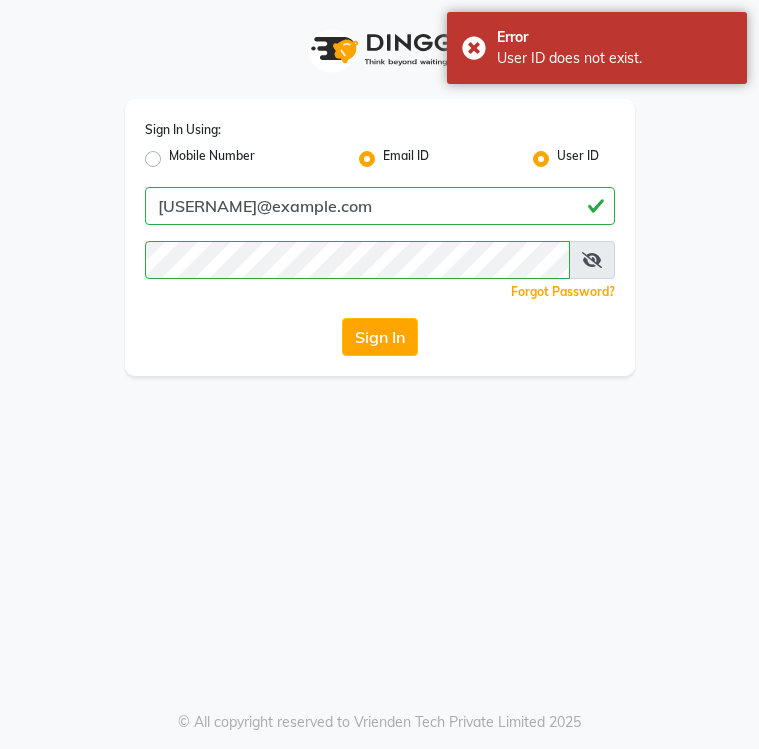 radio on "false" 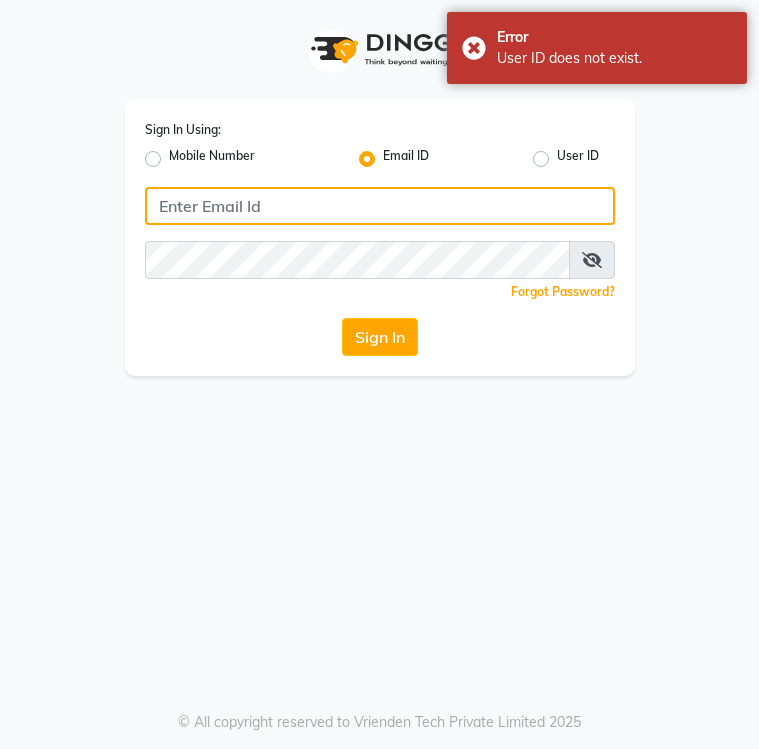 click 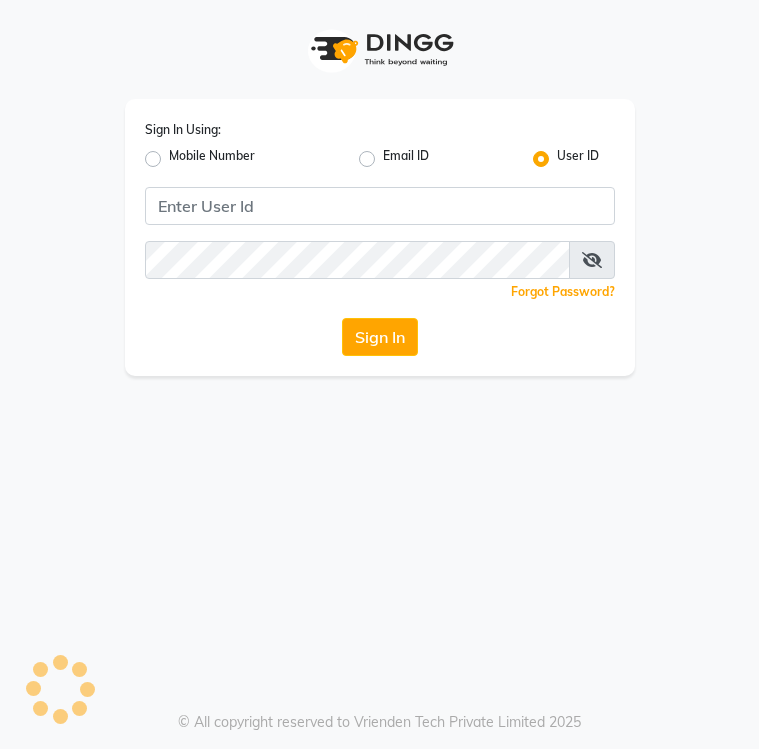 scroll, scrollTop: 0, scrollLeft: 0, axis: both 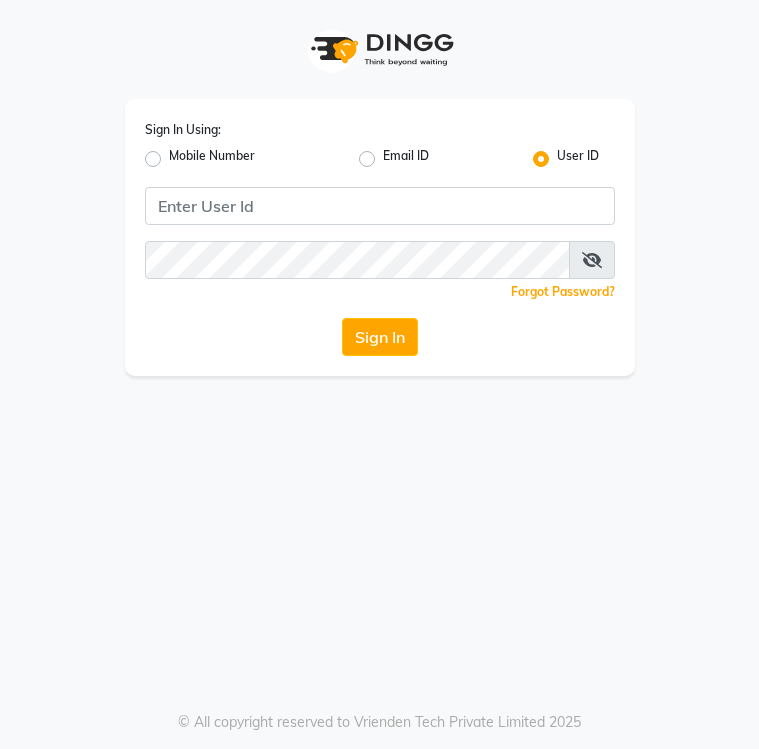 click on "Email ID" 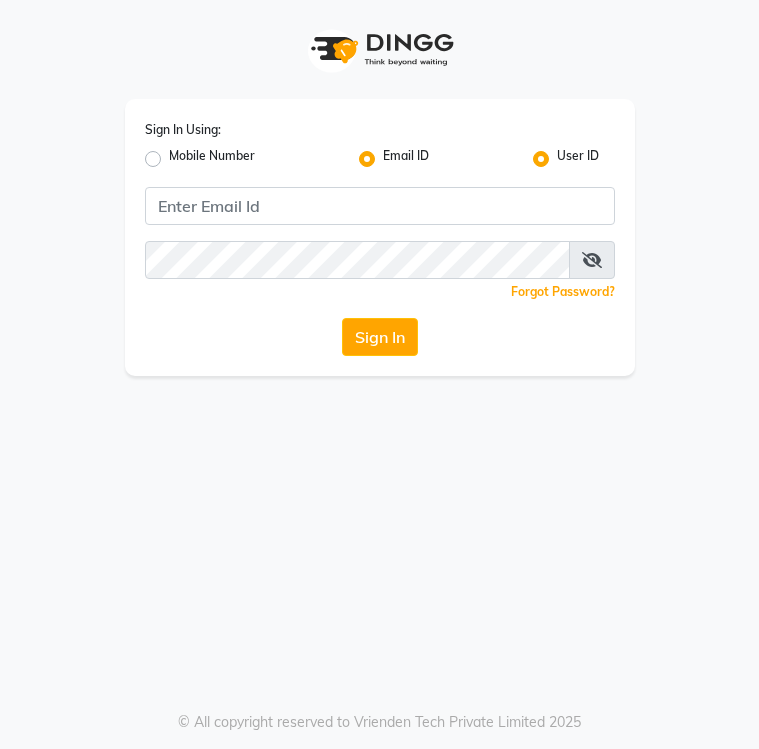 radio on "false" 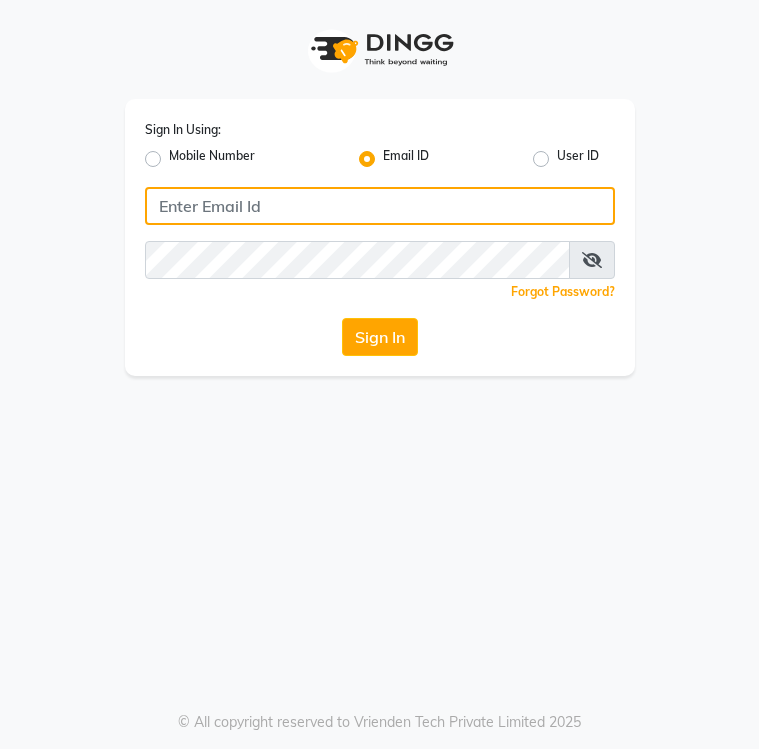 click 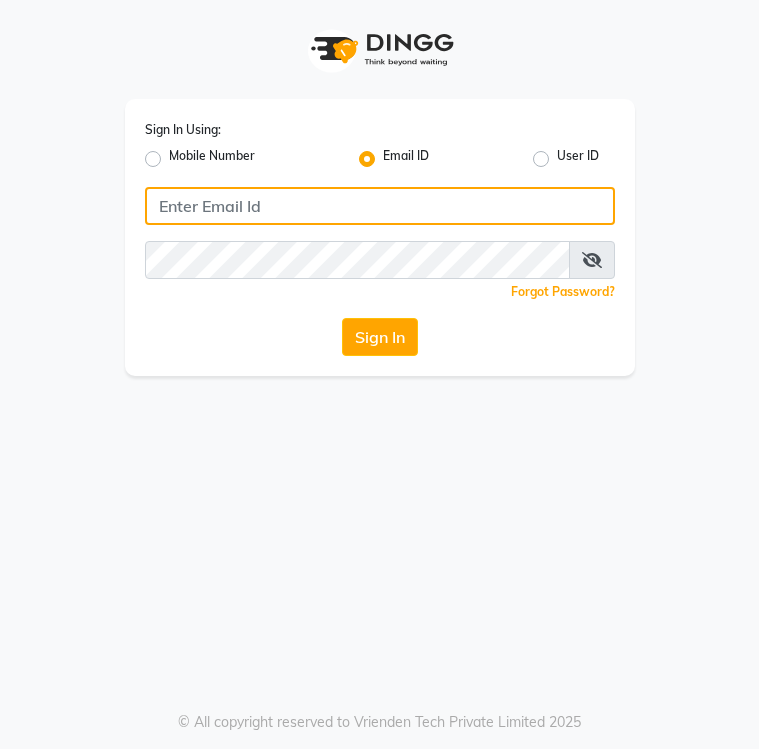 type on "[FIRST]@[DOMAIN]" 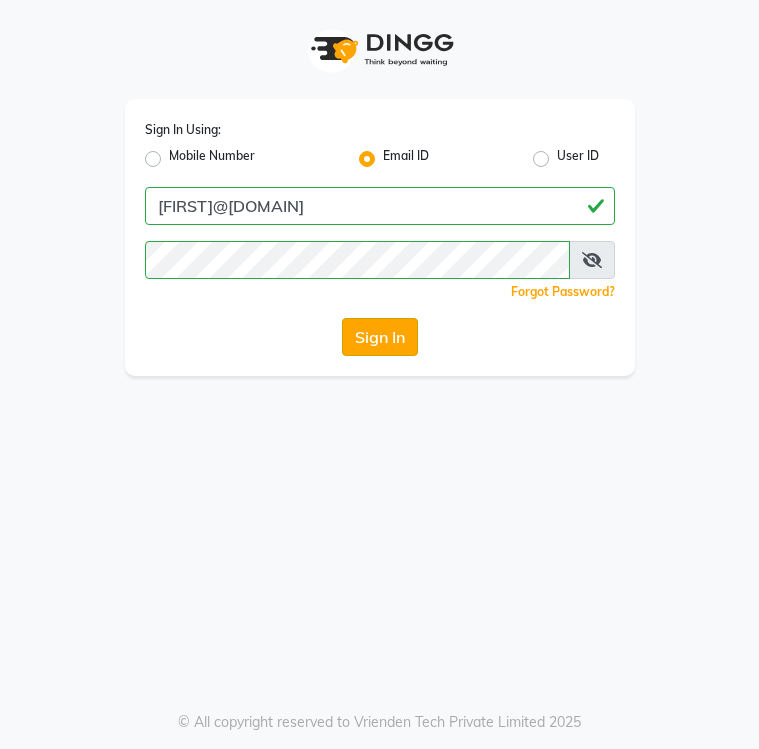 click on "Sign In" 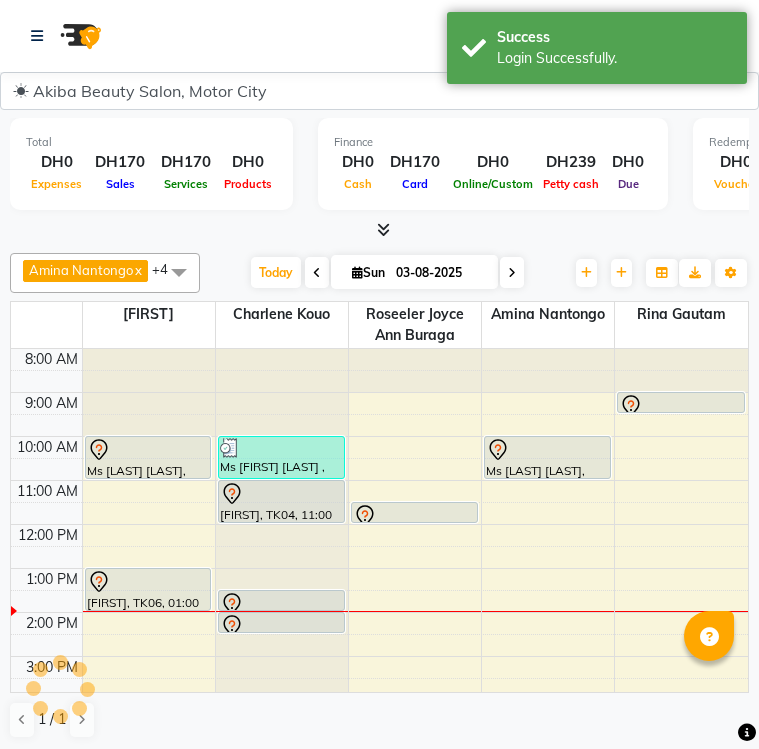select on "en" 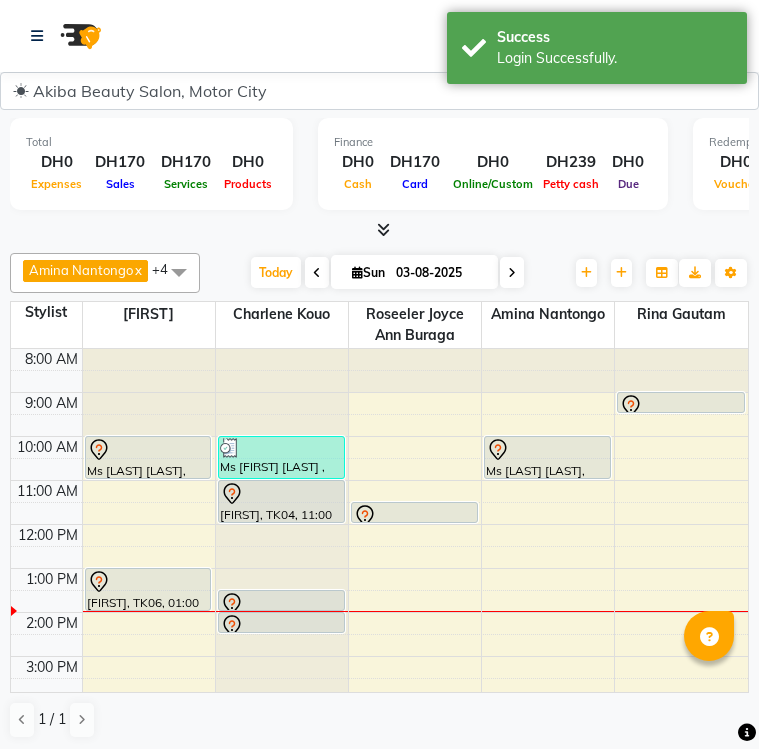 scroll, scrollTop: 0, scrollLeft: 0, axis: both 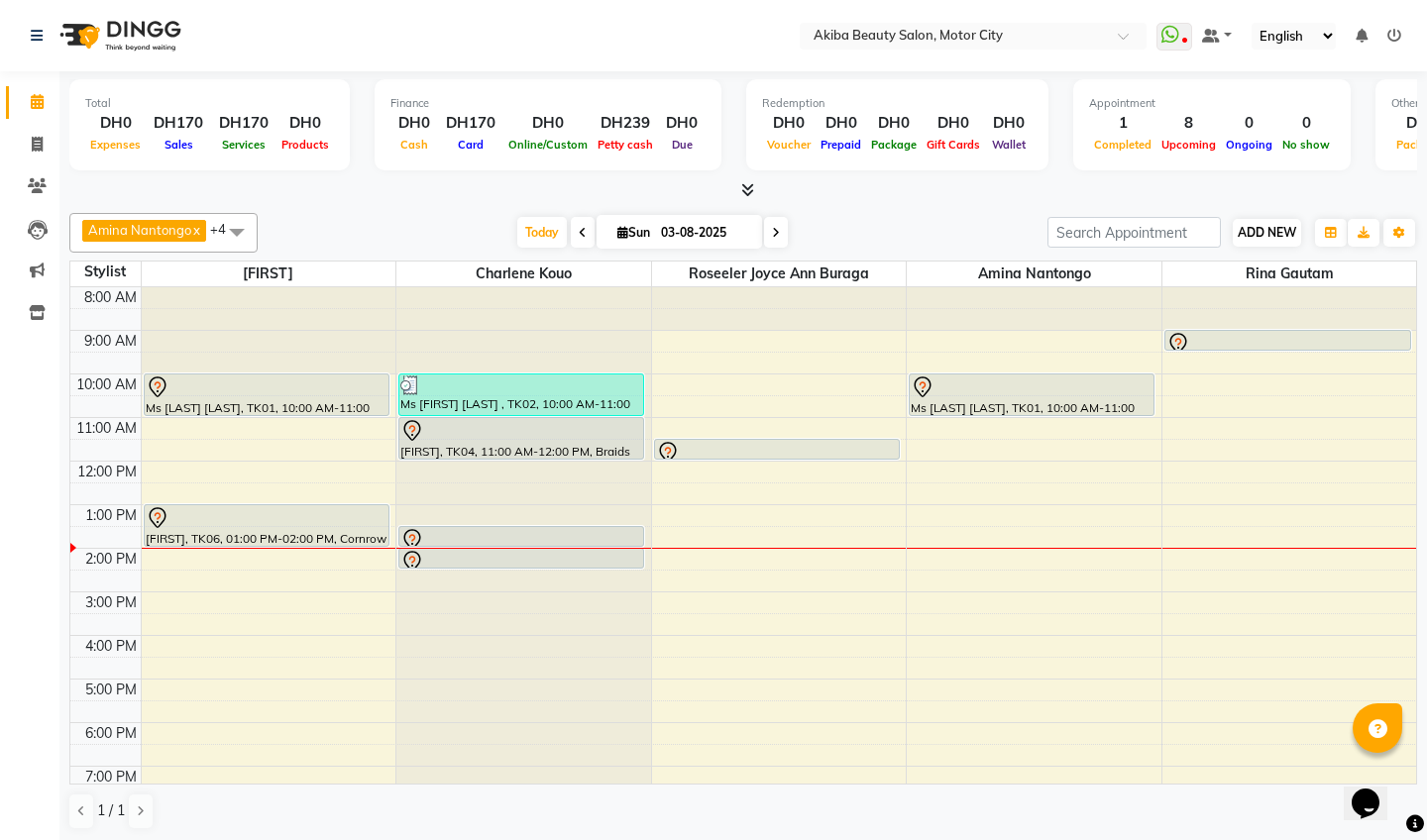 click on "ADD NEW" at bounding box center (1266, 232) 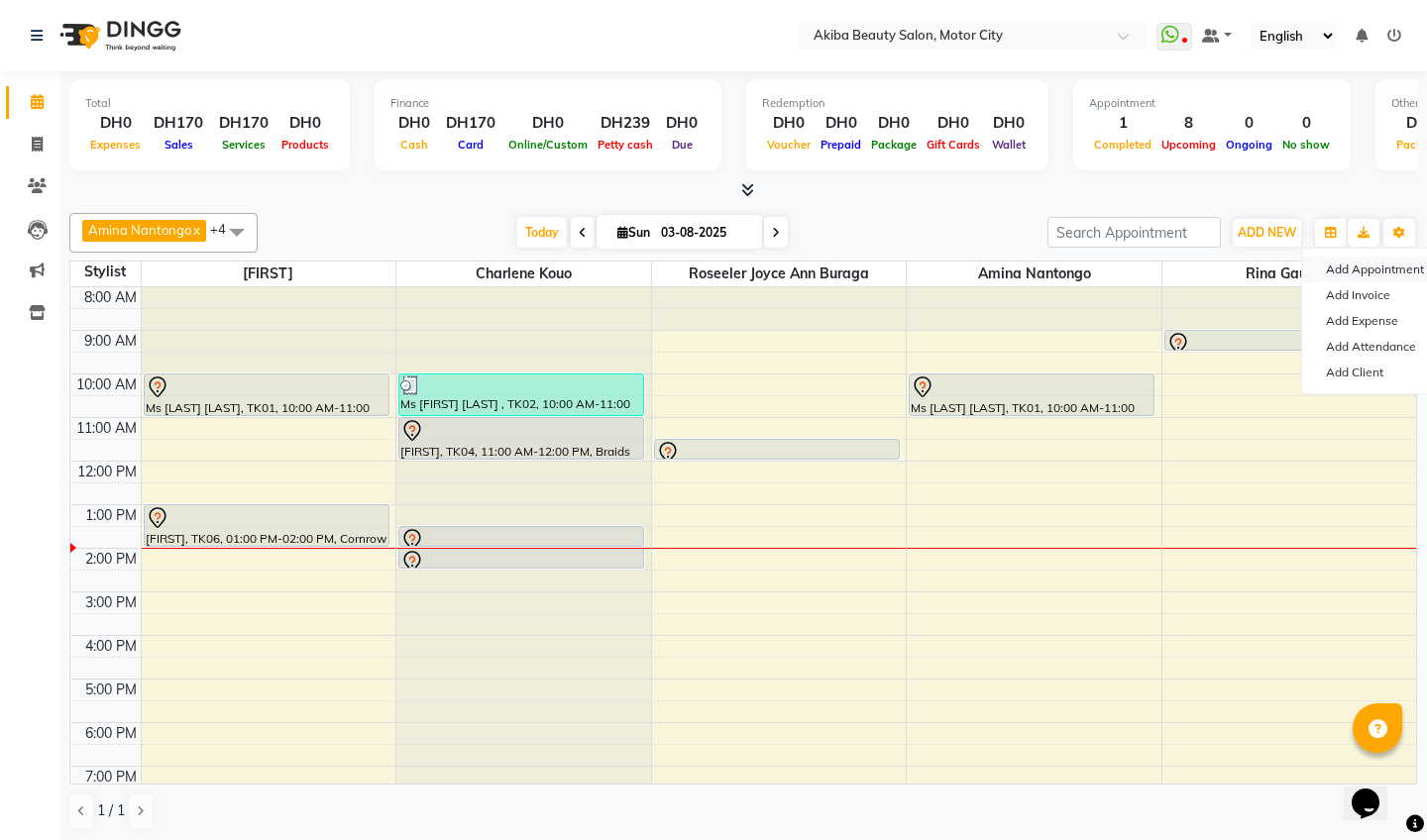 click on "Add Appointment" at bounding box center (1380, 269) 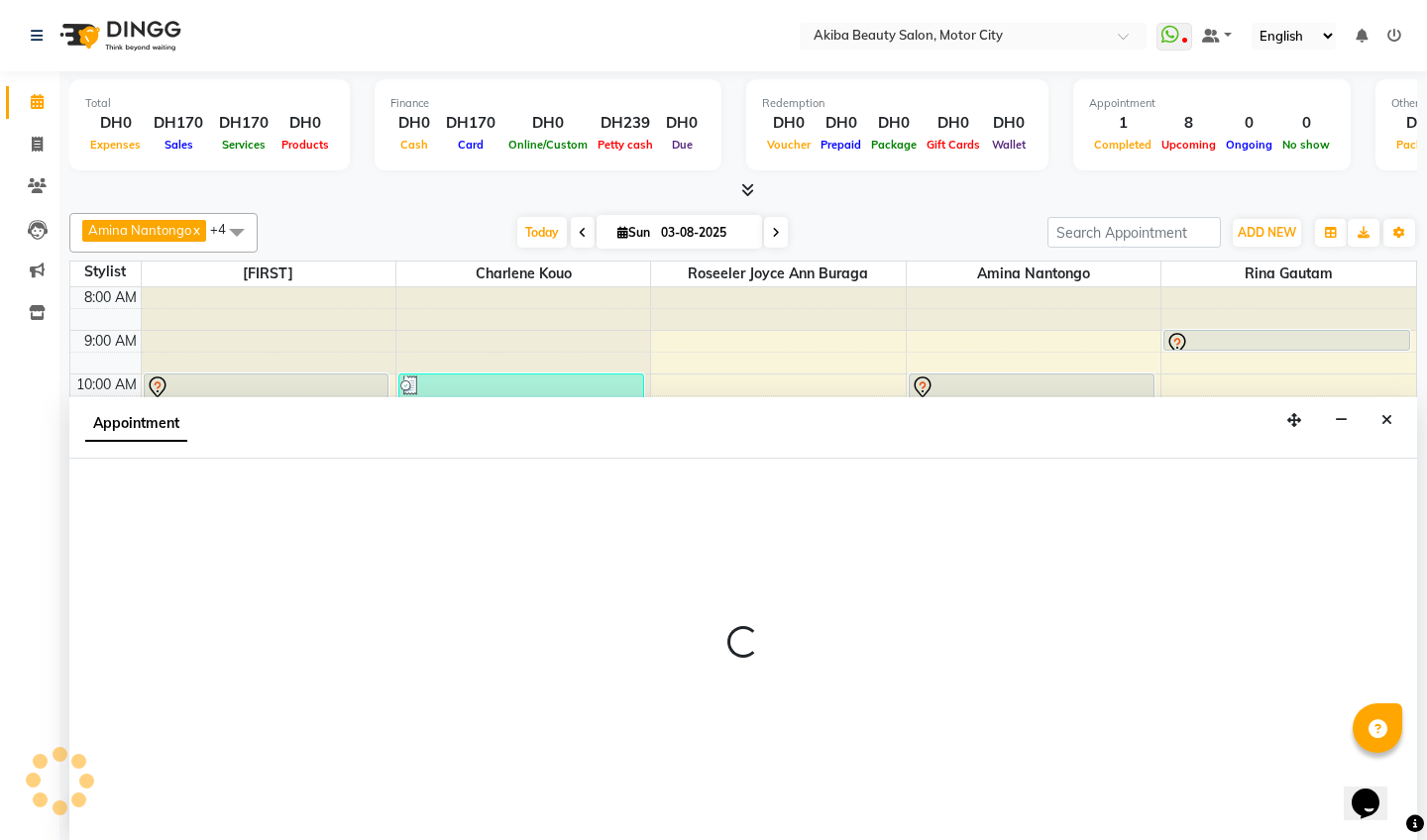 scroll, scrollTop: 1, scrollLeft: 0, axis: vertical 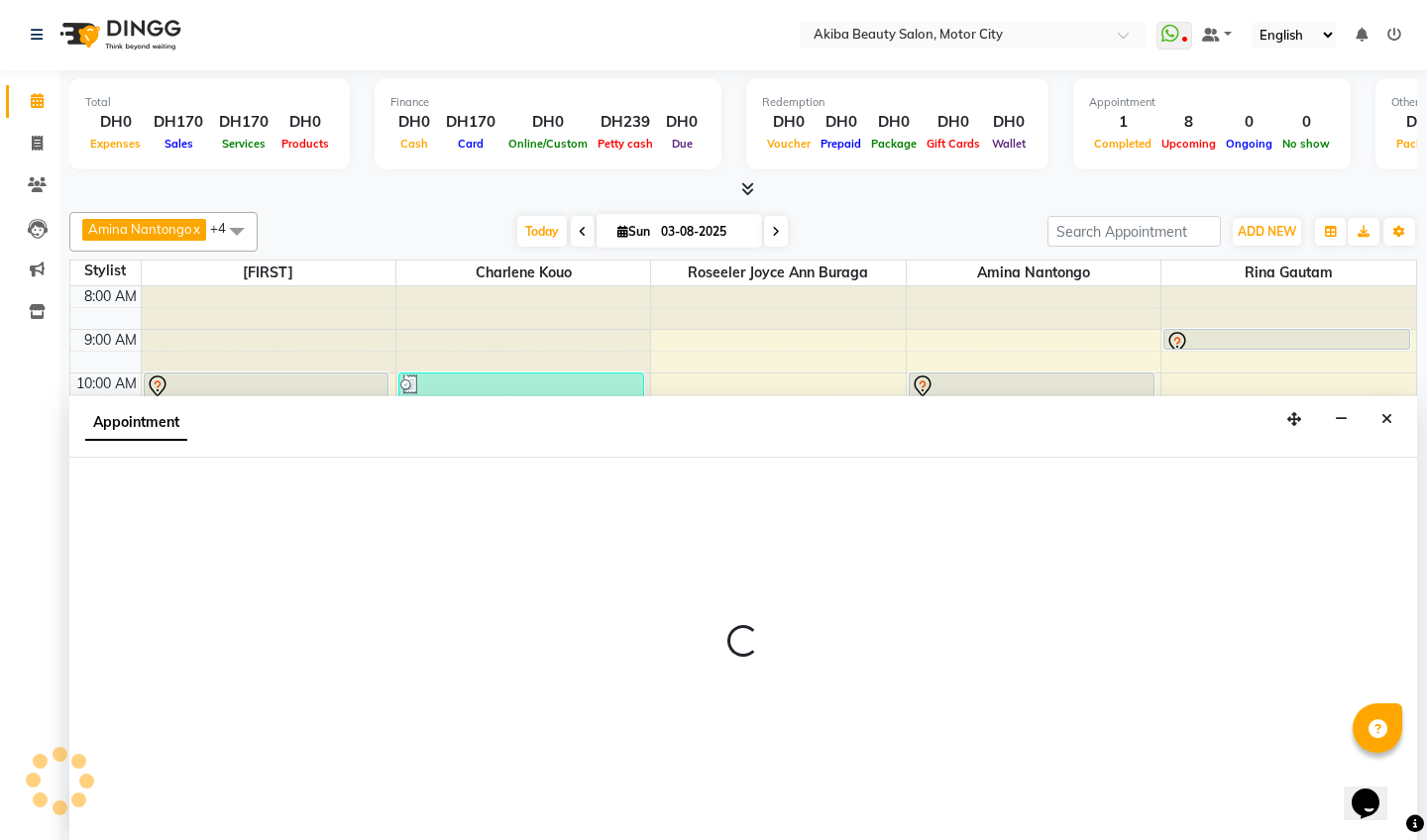 select on "540" 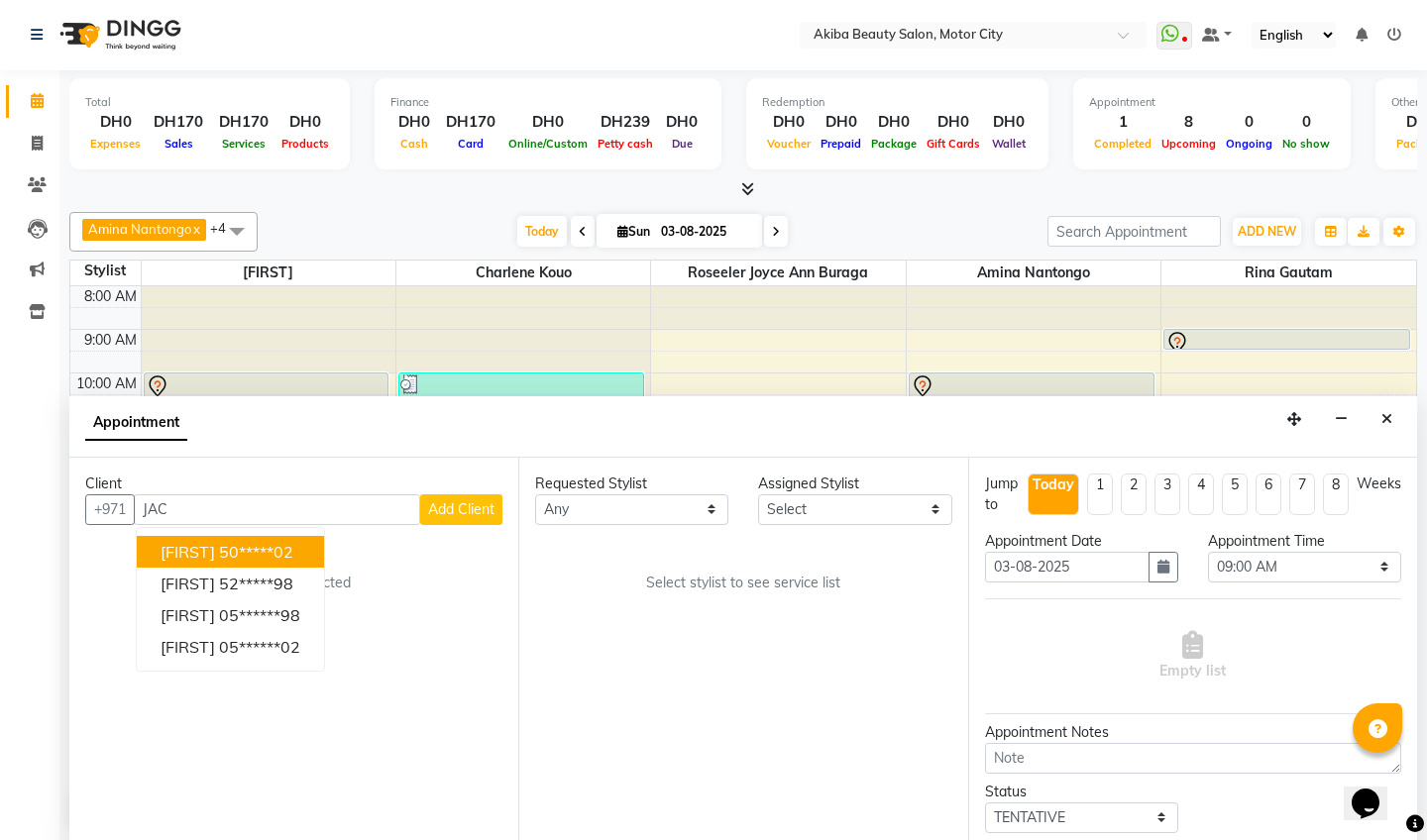 click on "[FIRST]" at bounding box center (187, 552) 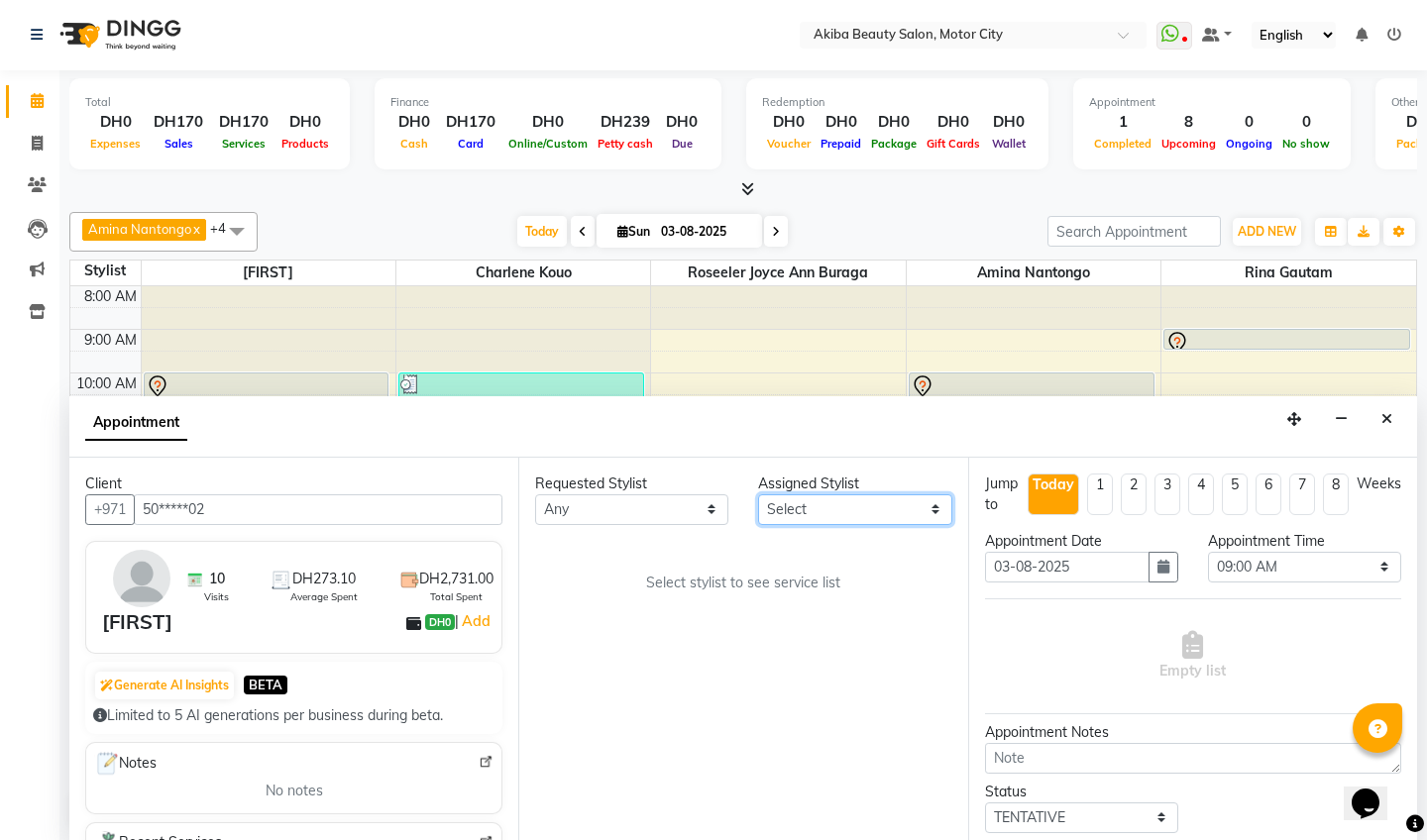 click on "Select [FIRST] [LAST] [FIRST] [LAST] [FIRST] [LAST] [FIRST] [LAST] [FIRST] [LAST] [FIRST] [LAST]" at bounding box center [854, 509] 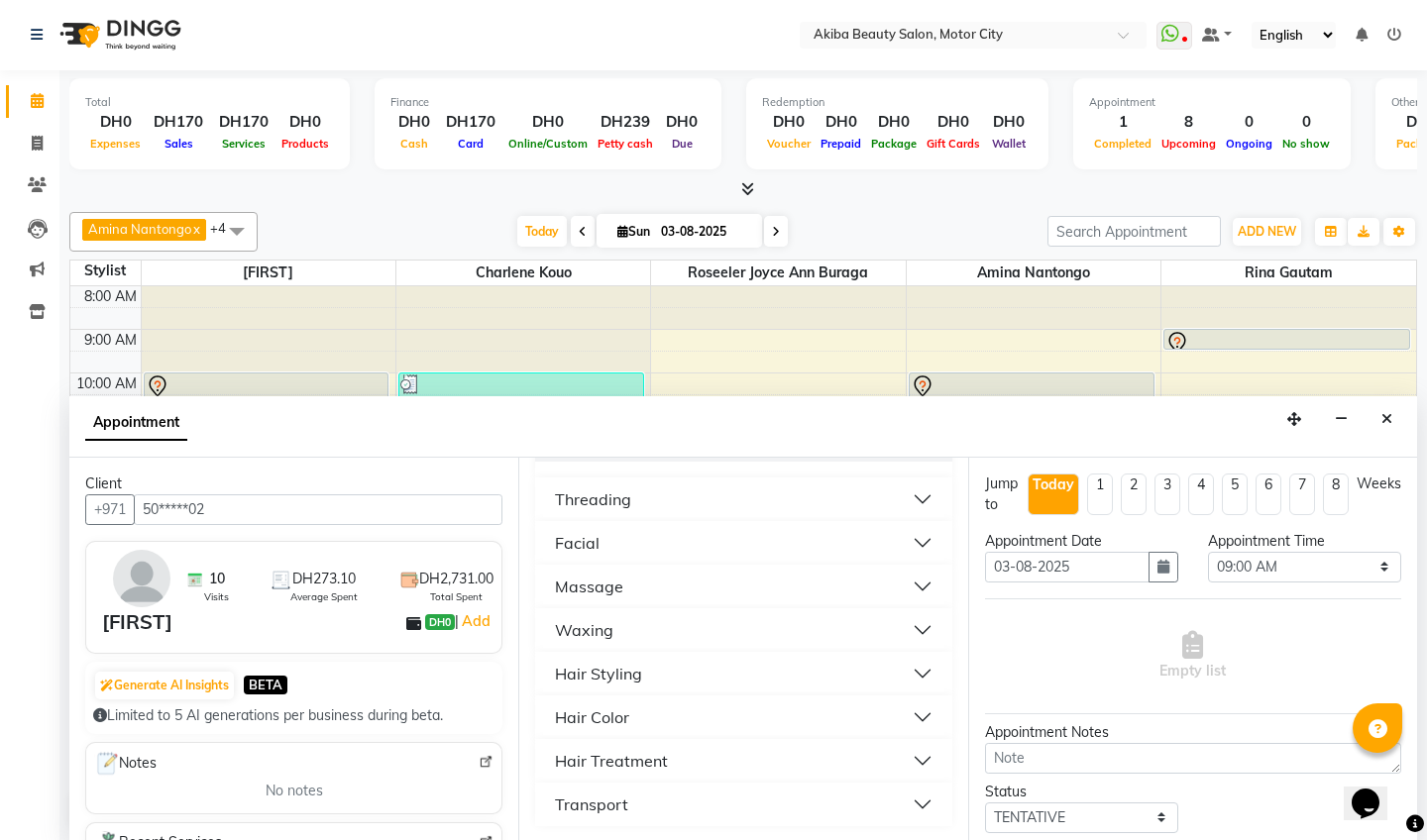 scroll, scrollTop: 499, scrollLeft: 0, axis: vertical 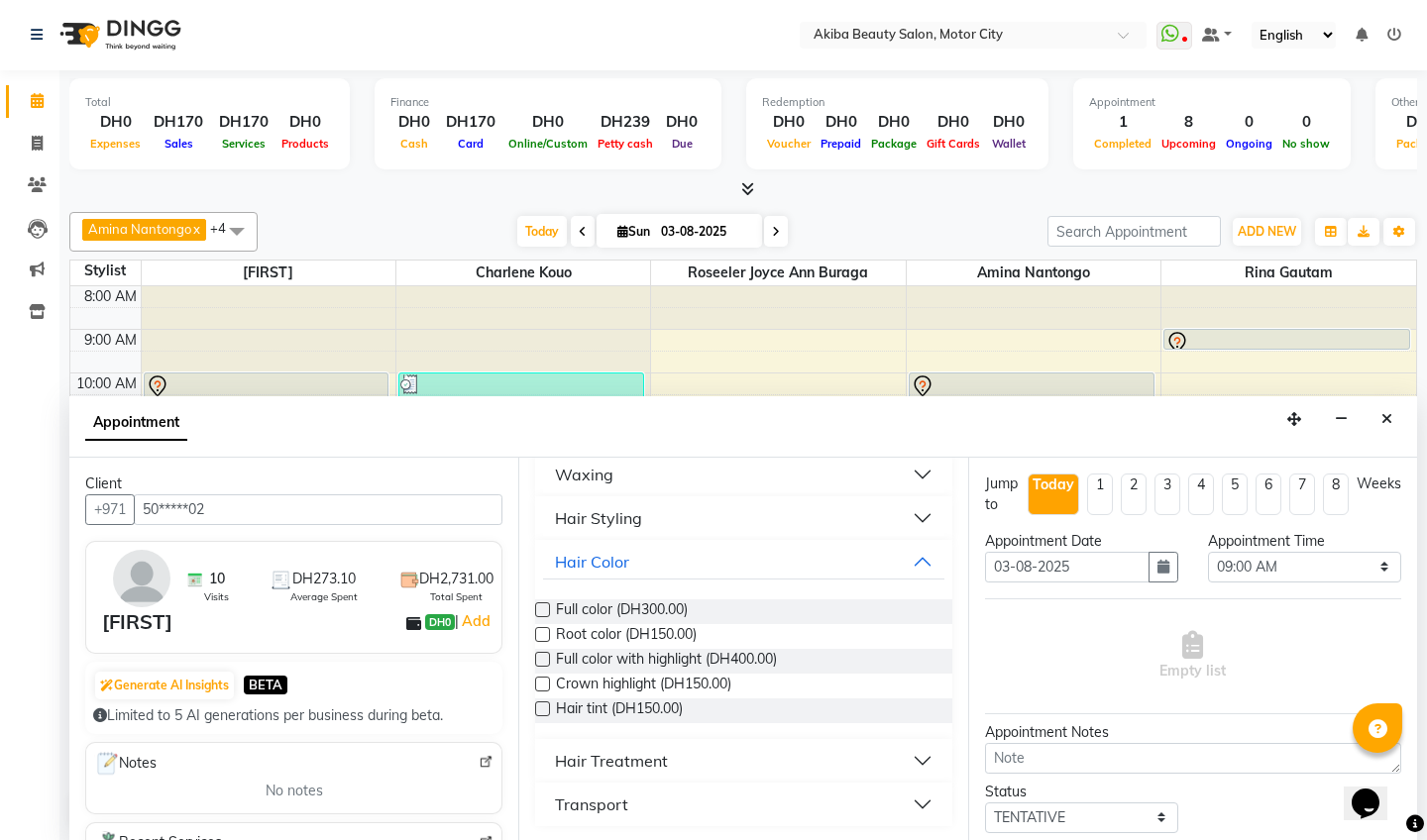 click at bounding box center (542, 659) 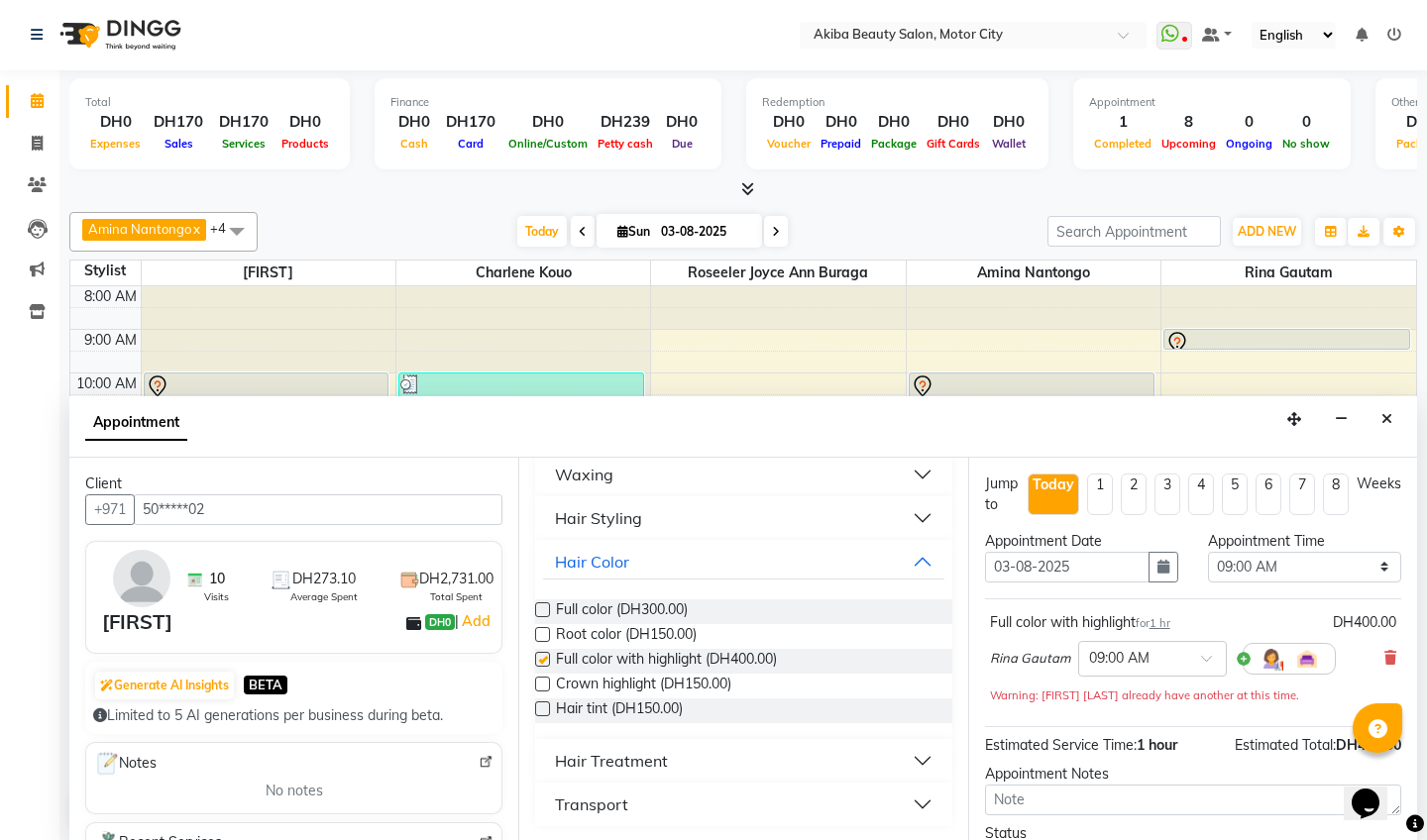 checkbox on "false" 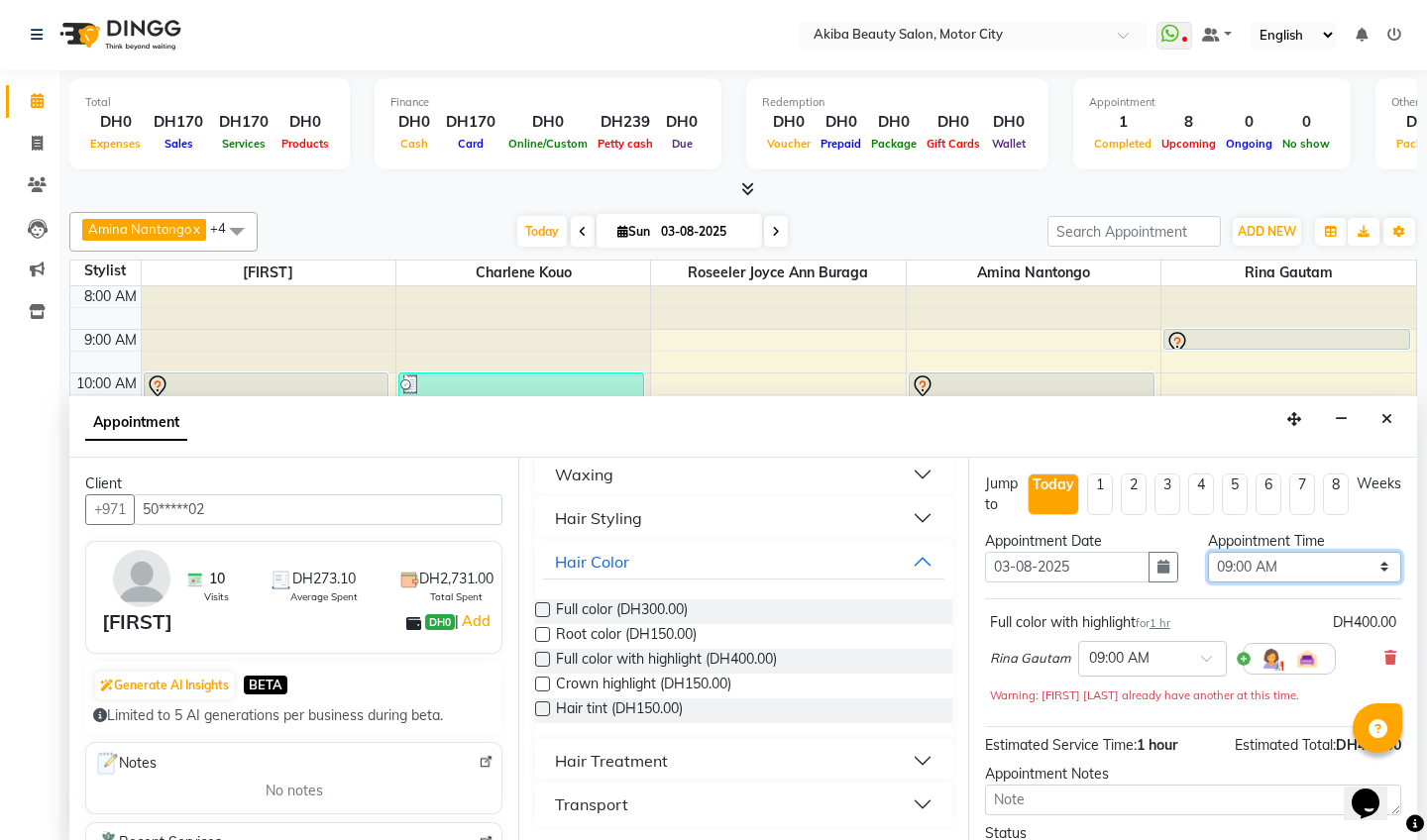 select on "870" 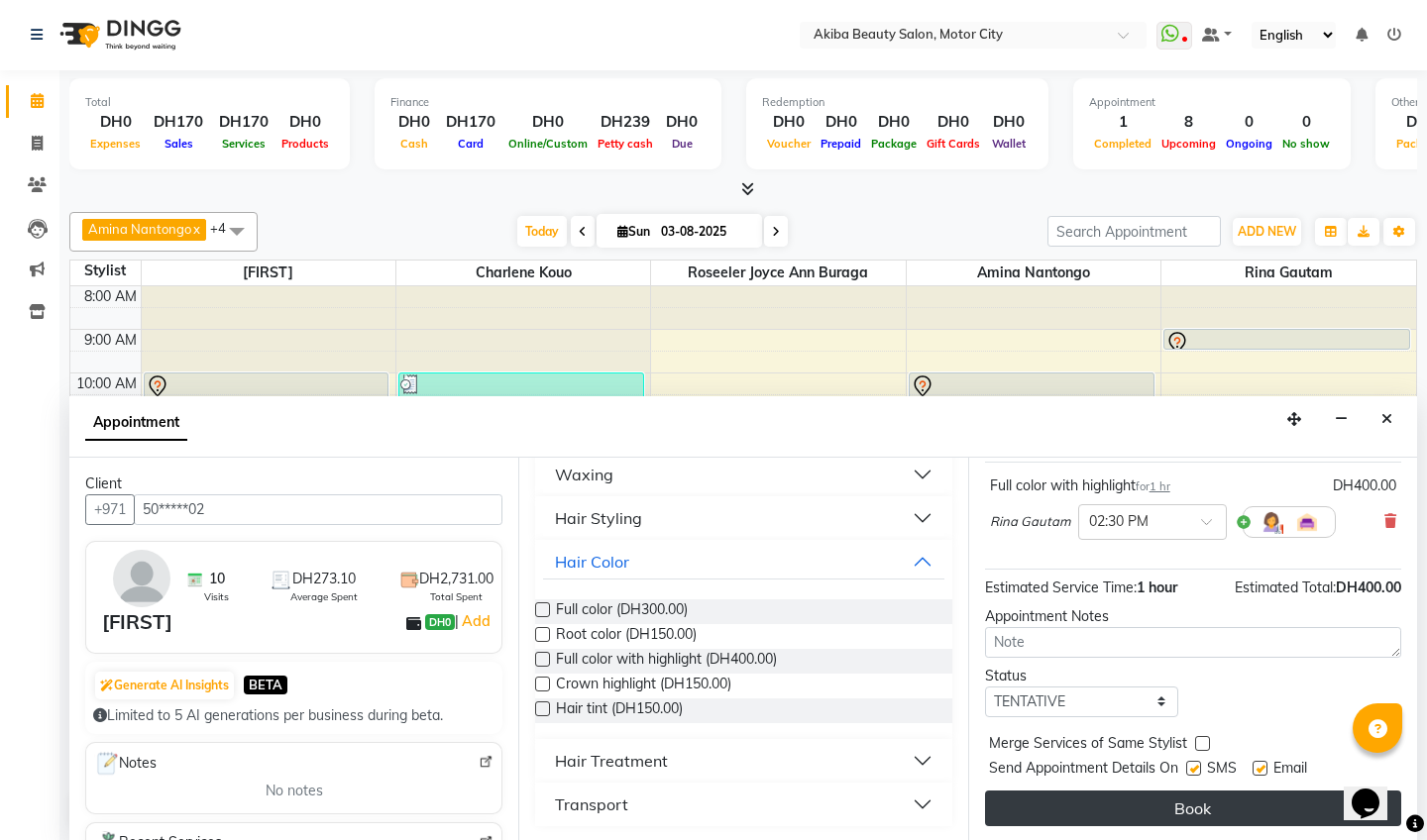 scroll, scrollTop: 137, scrollLeft: 0, axis: vertical 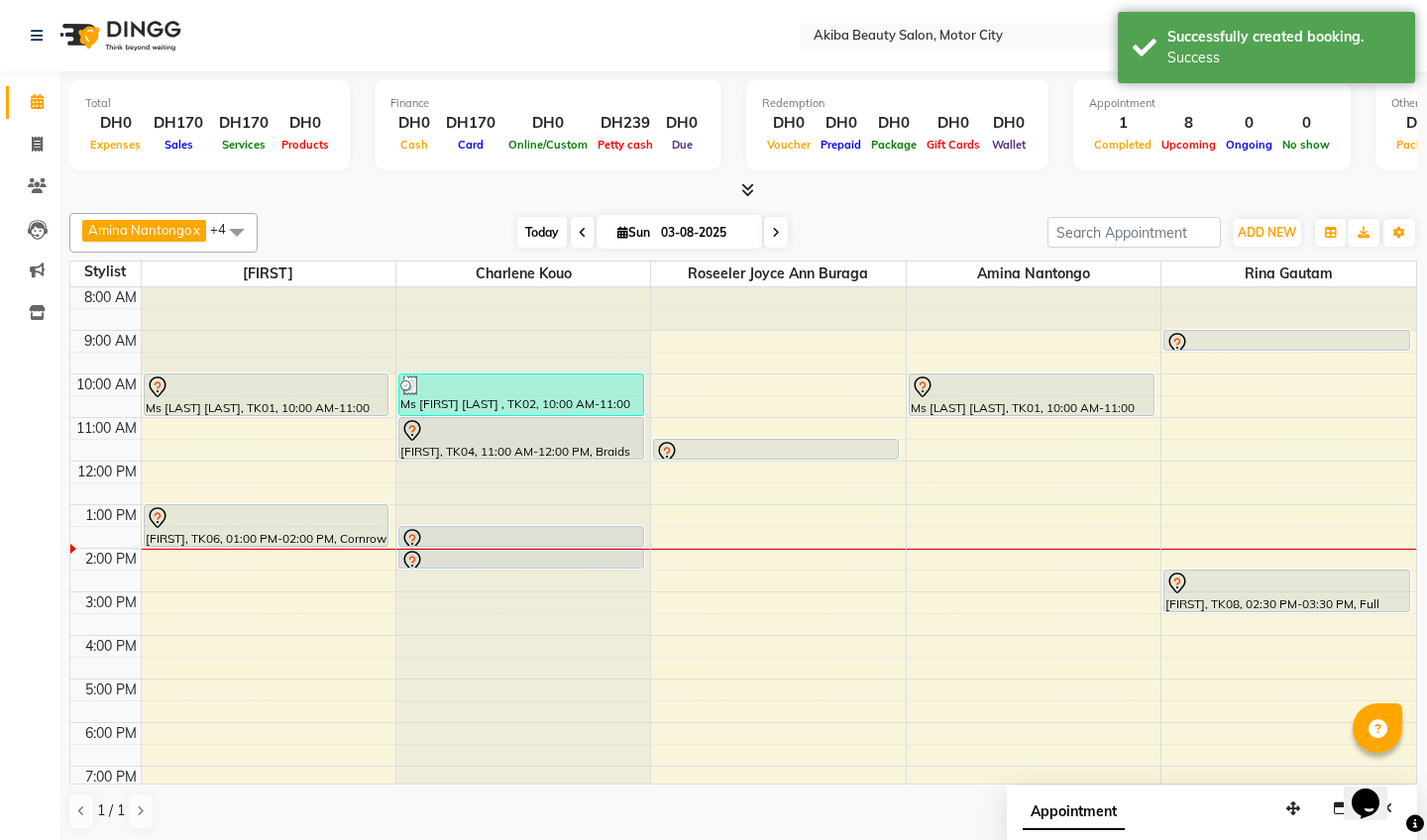 click on "Today" at bounding box center [542, 232] 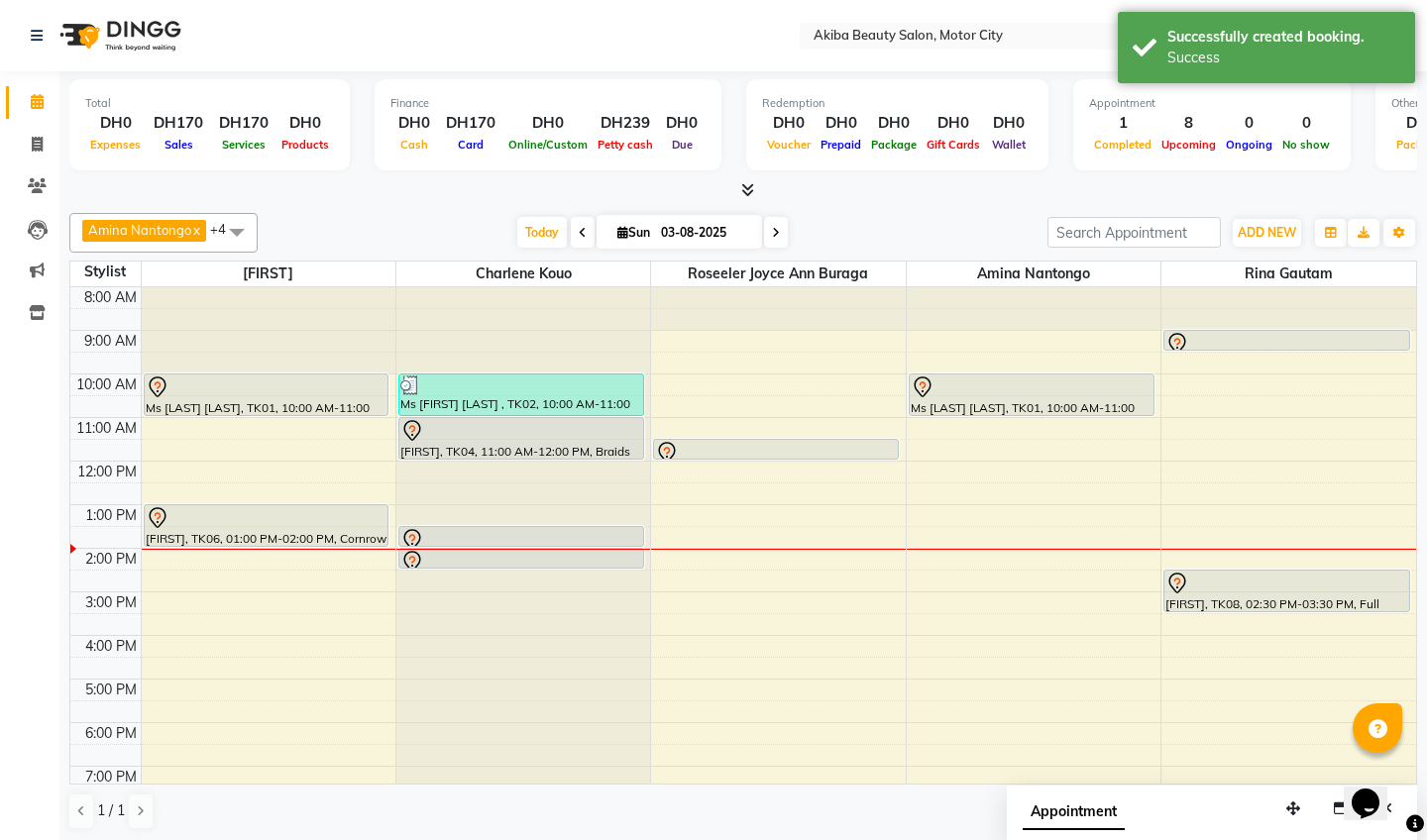 scroll, scrollTop: 0, scrollLeft: 0, axis: both 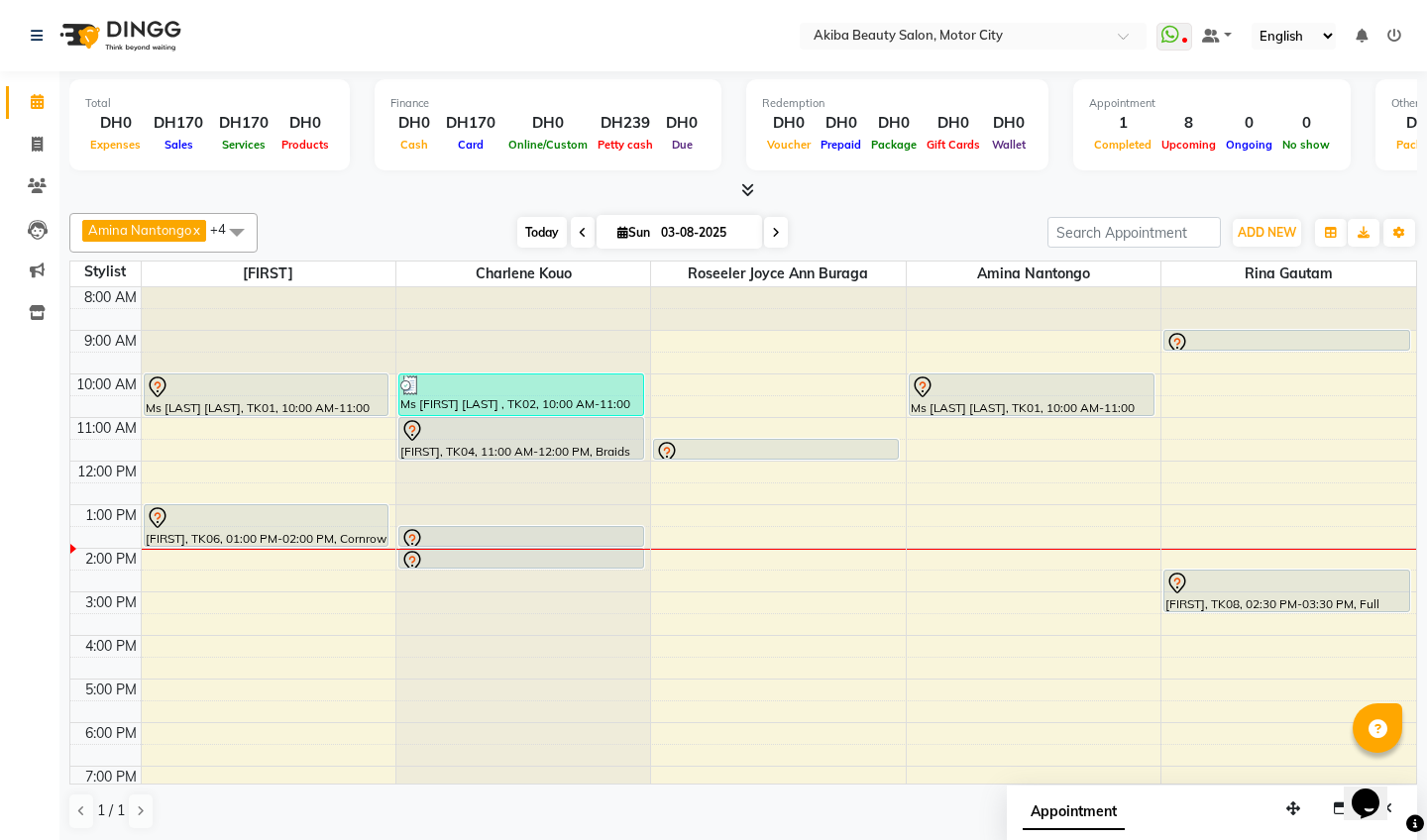 click on "Today" at bounding box center [542, 232] 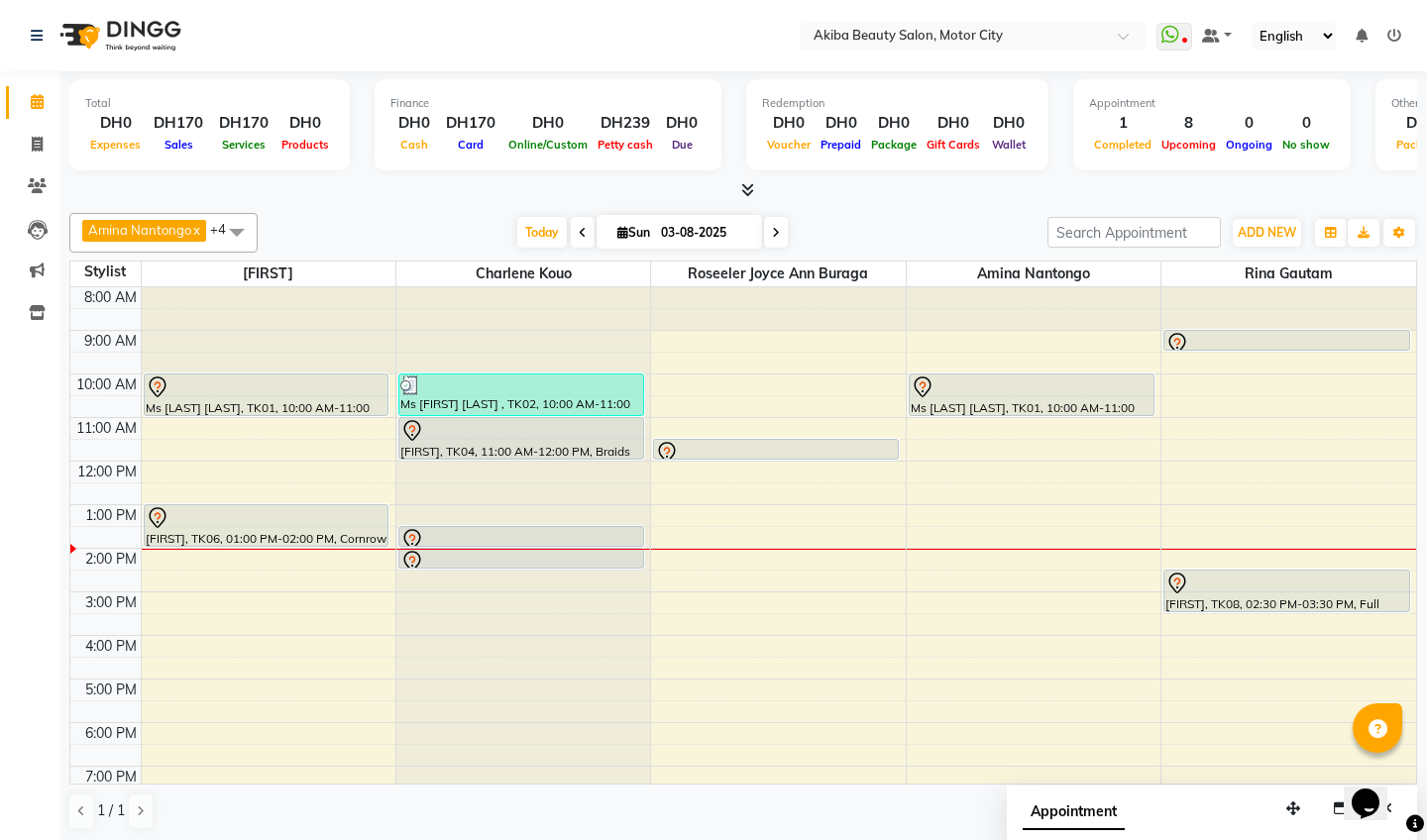 scroll, scrollTop: 0, scrollLeft: 0, axis: both 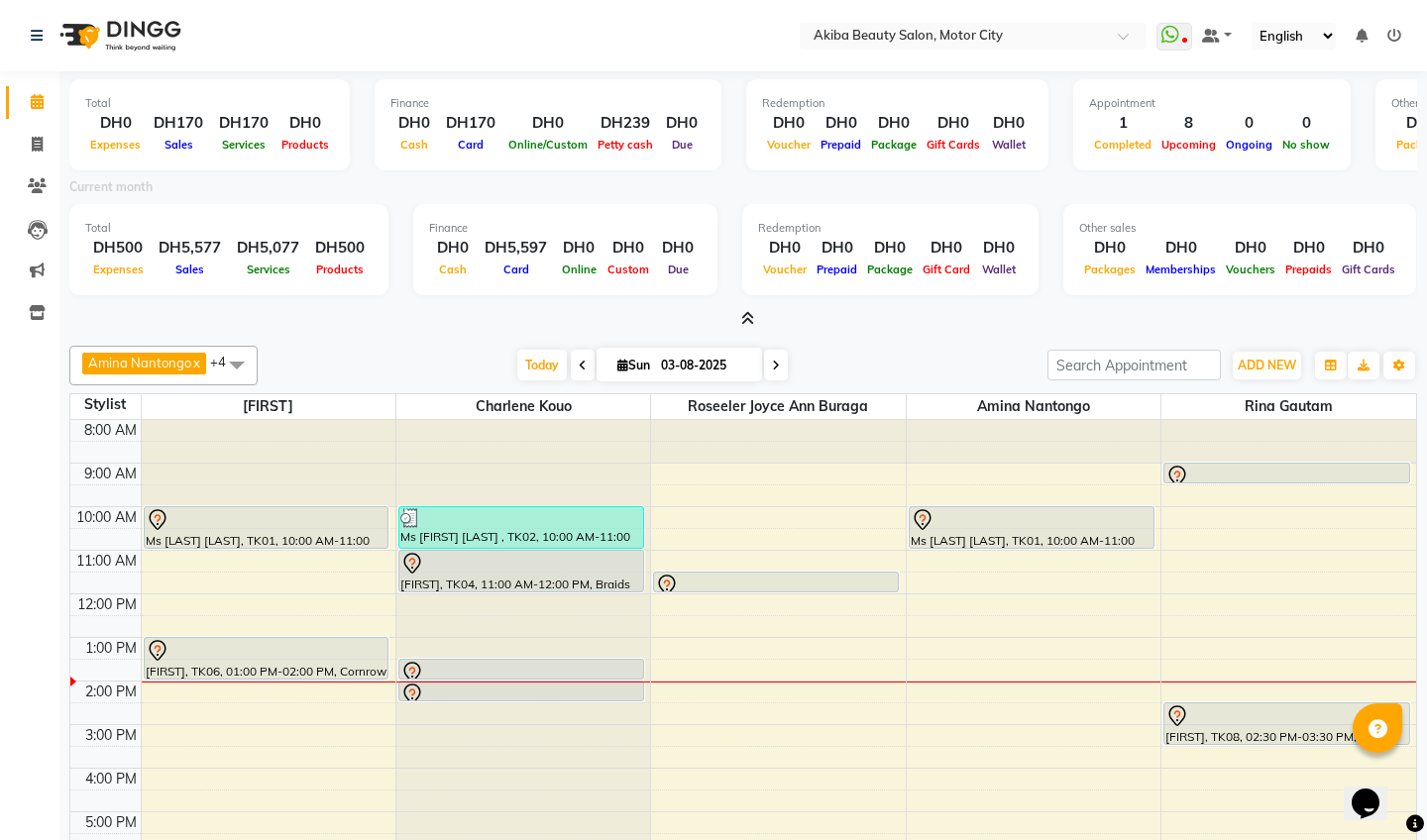 click at bounding box center [747, 318] 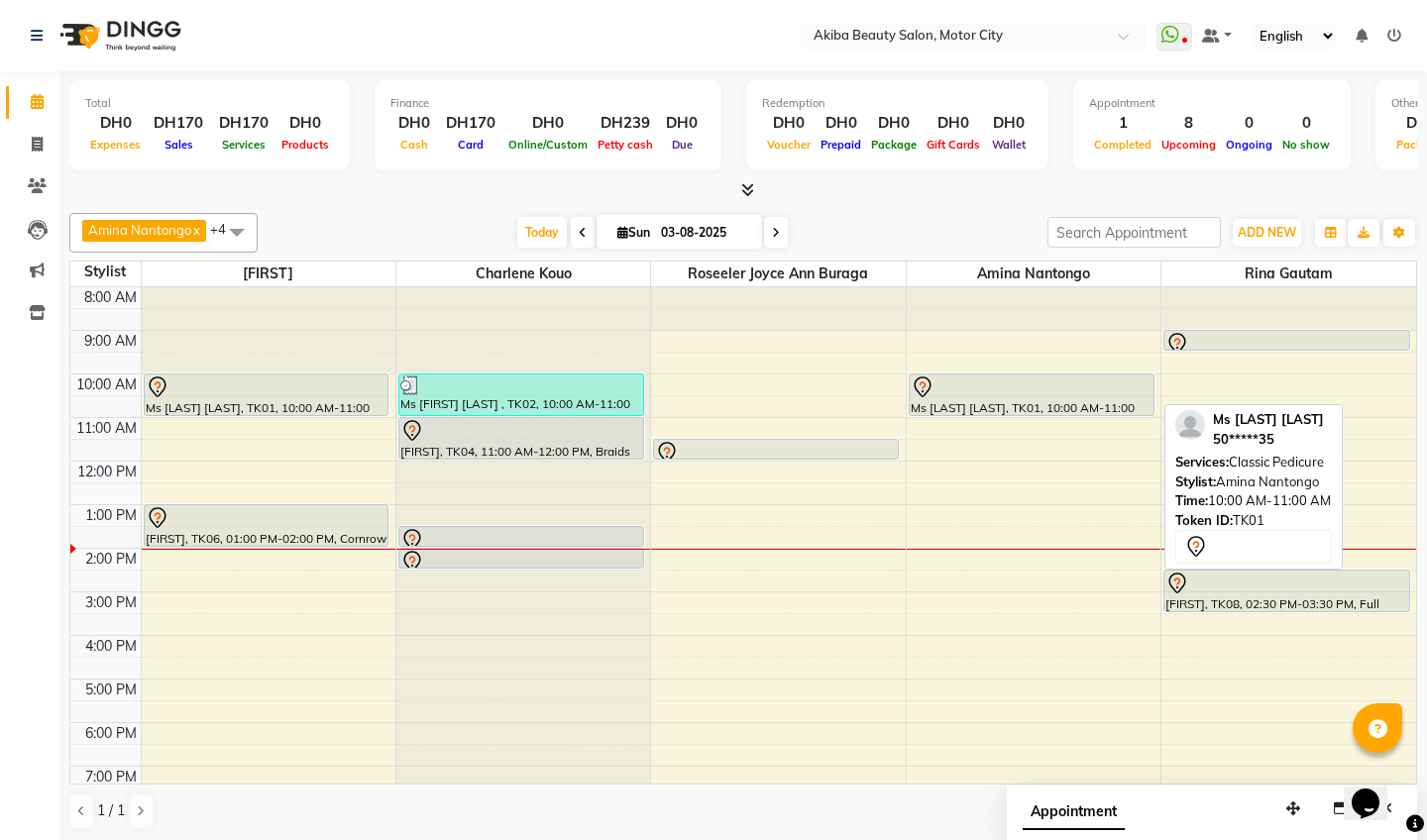 click at bounding box center (1032, 387) 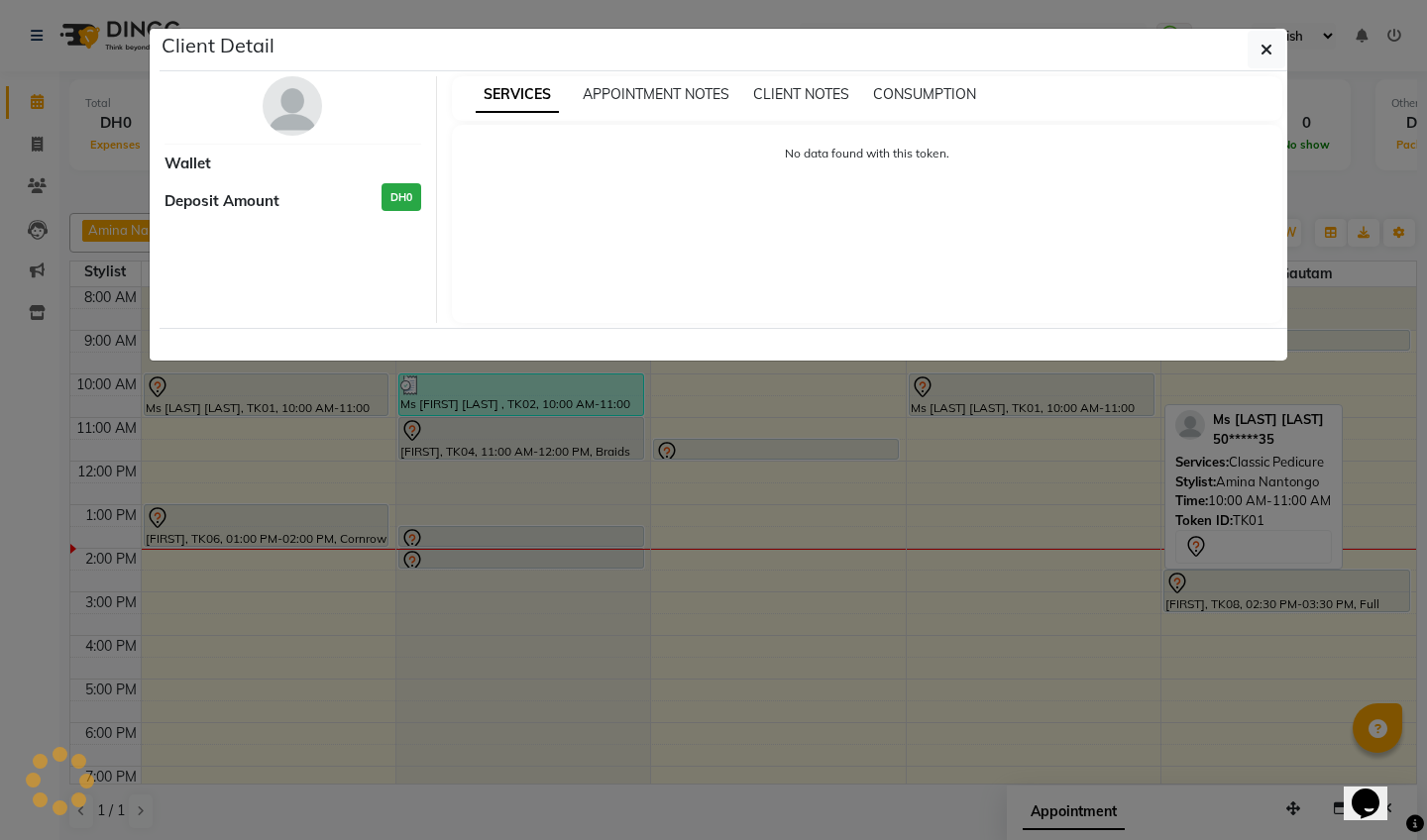 select on "7" 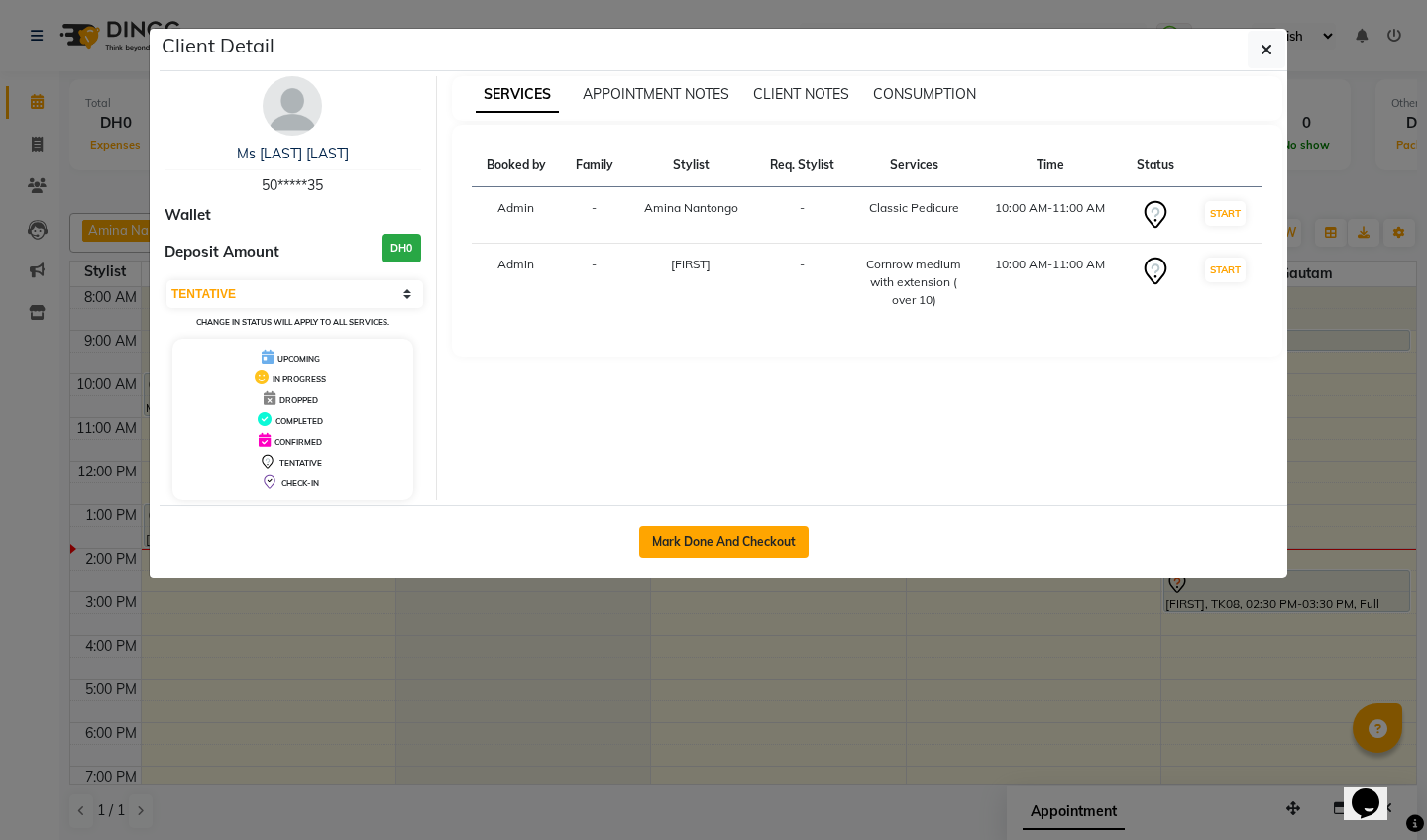 click on "Mark Done And Checkout" 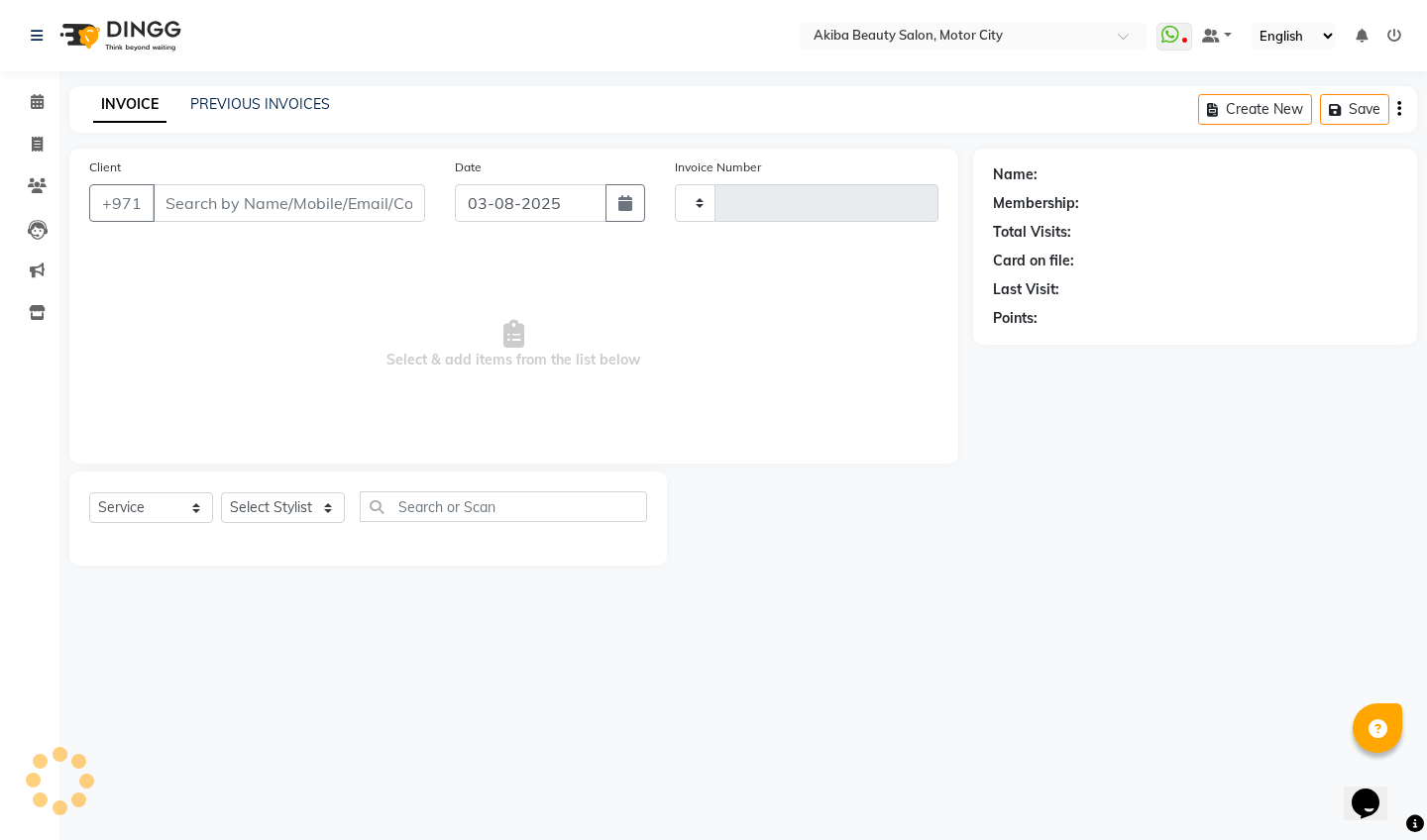 type on "0624" 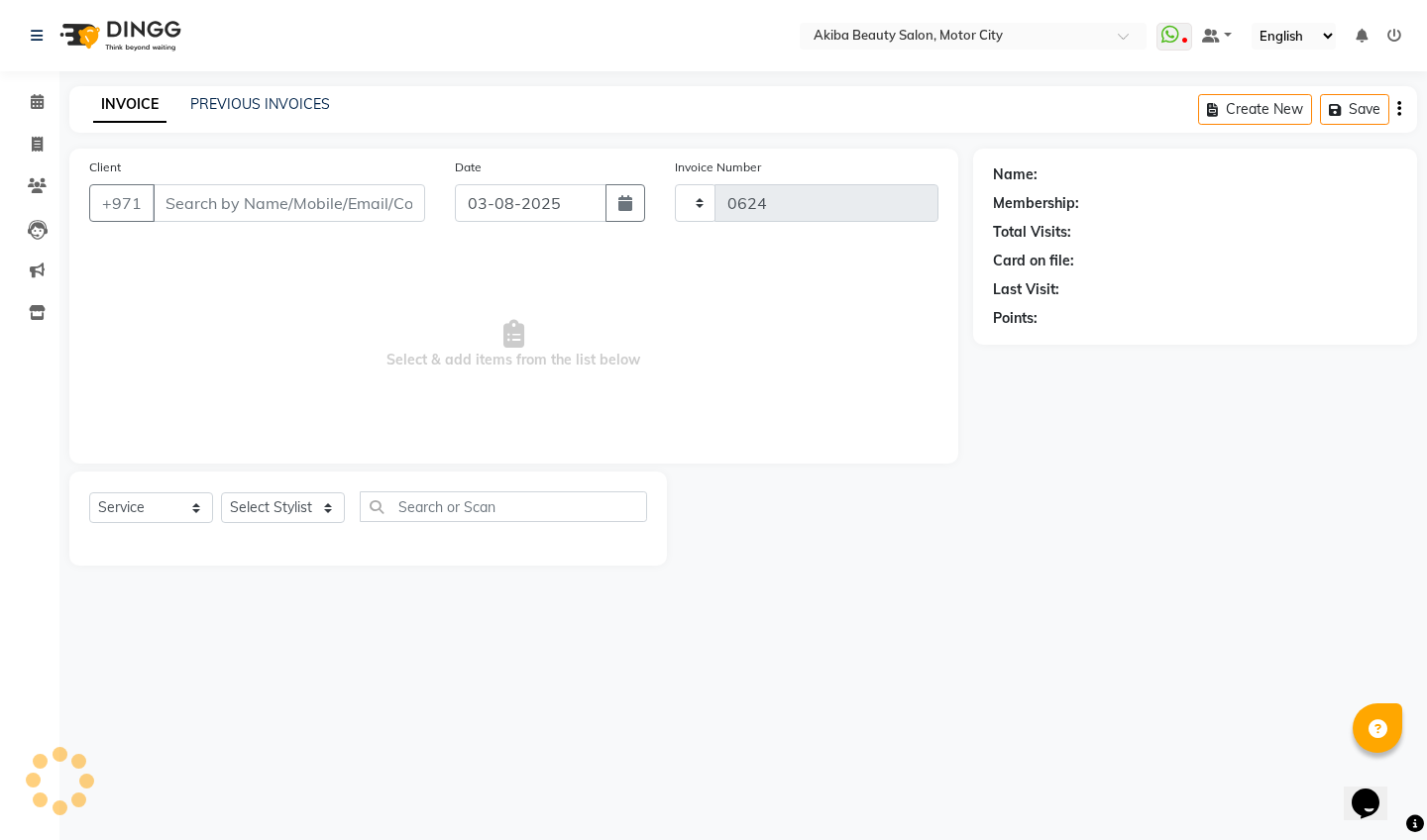 select on "5567" 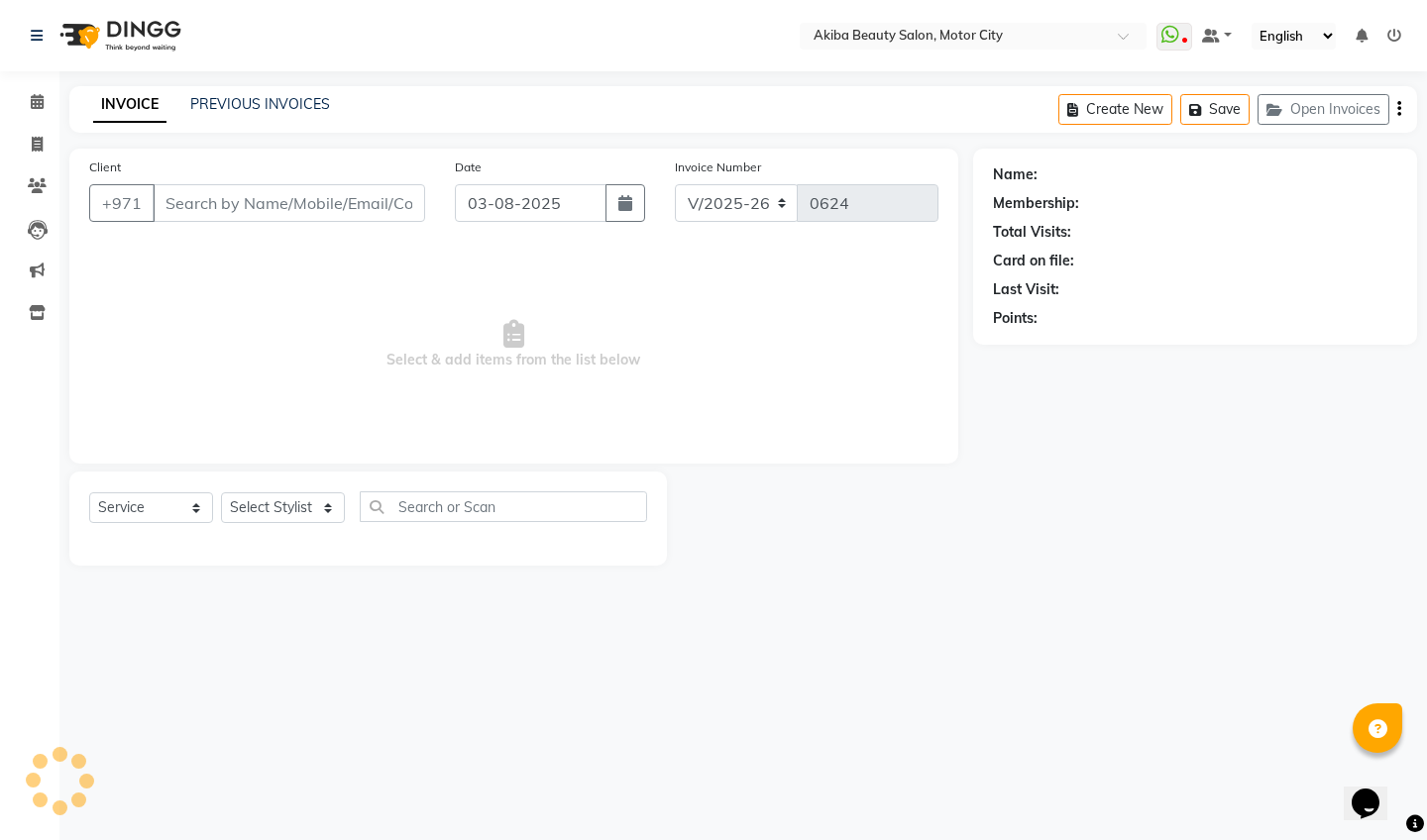 type on "50*****35" 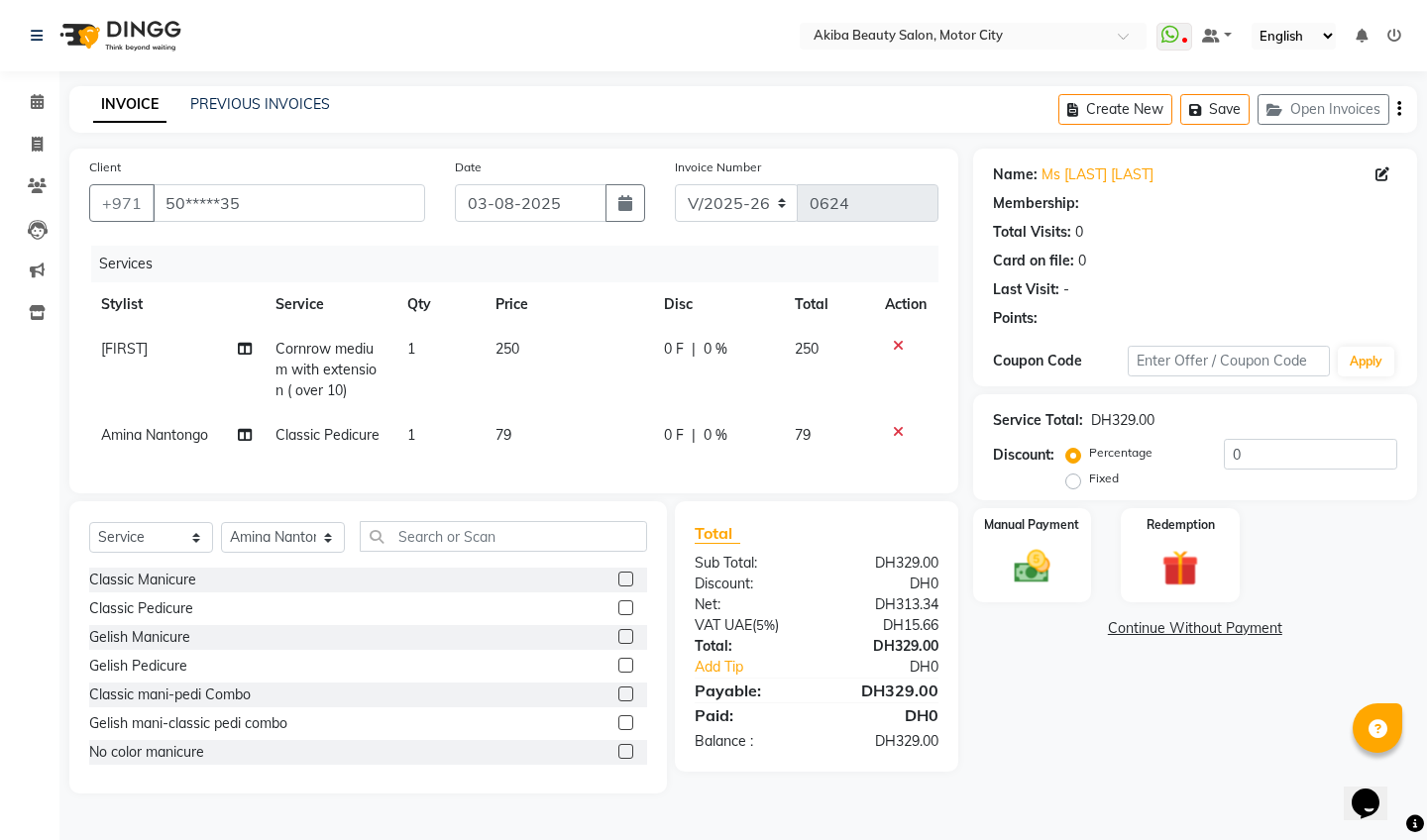 select on "1: Object" 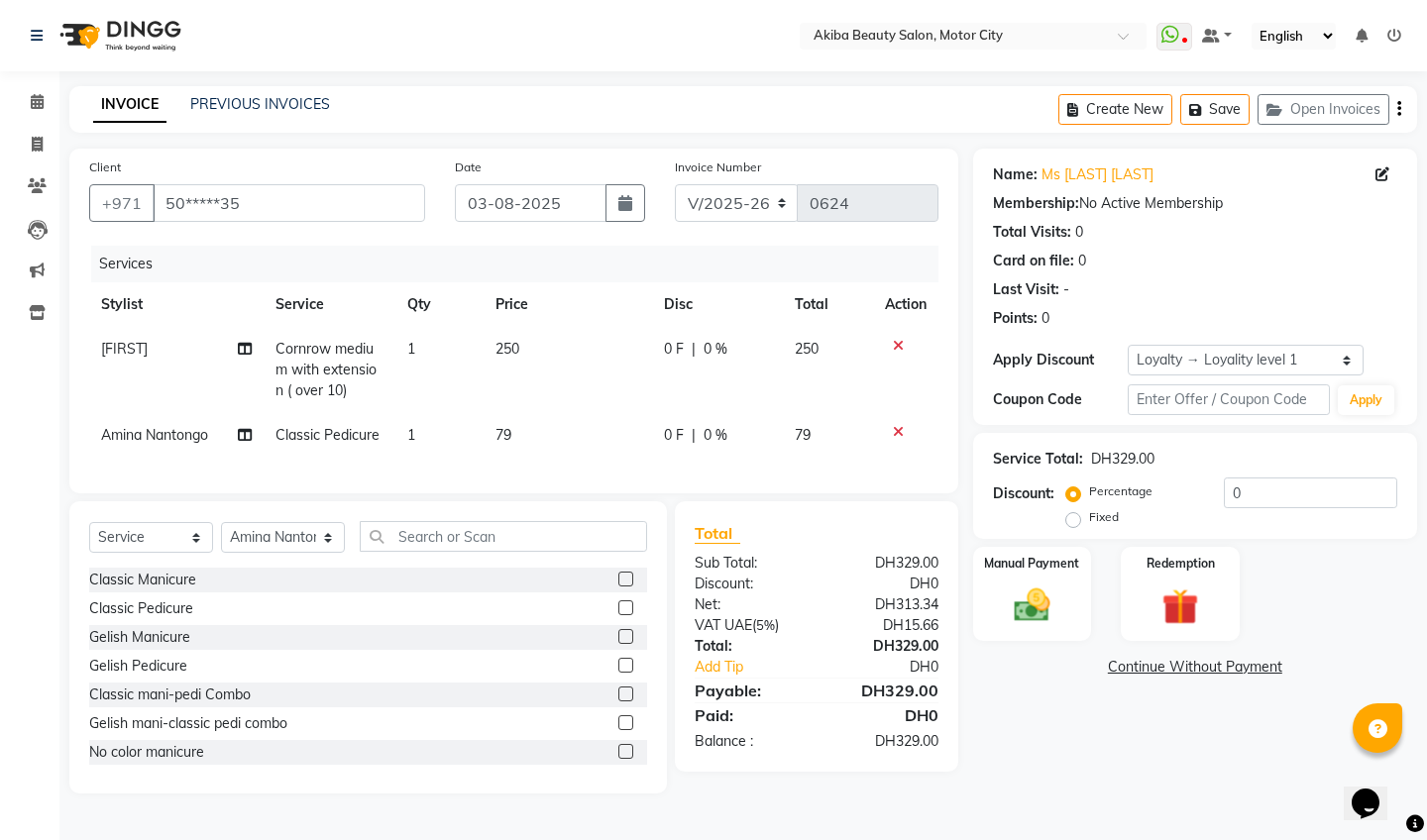 click on "Cornrow medium with extension ( over 10)" 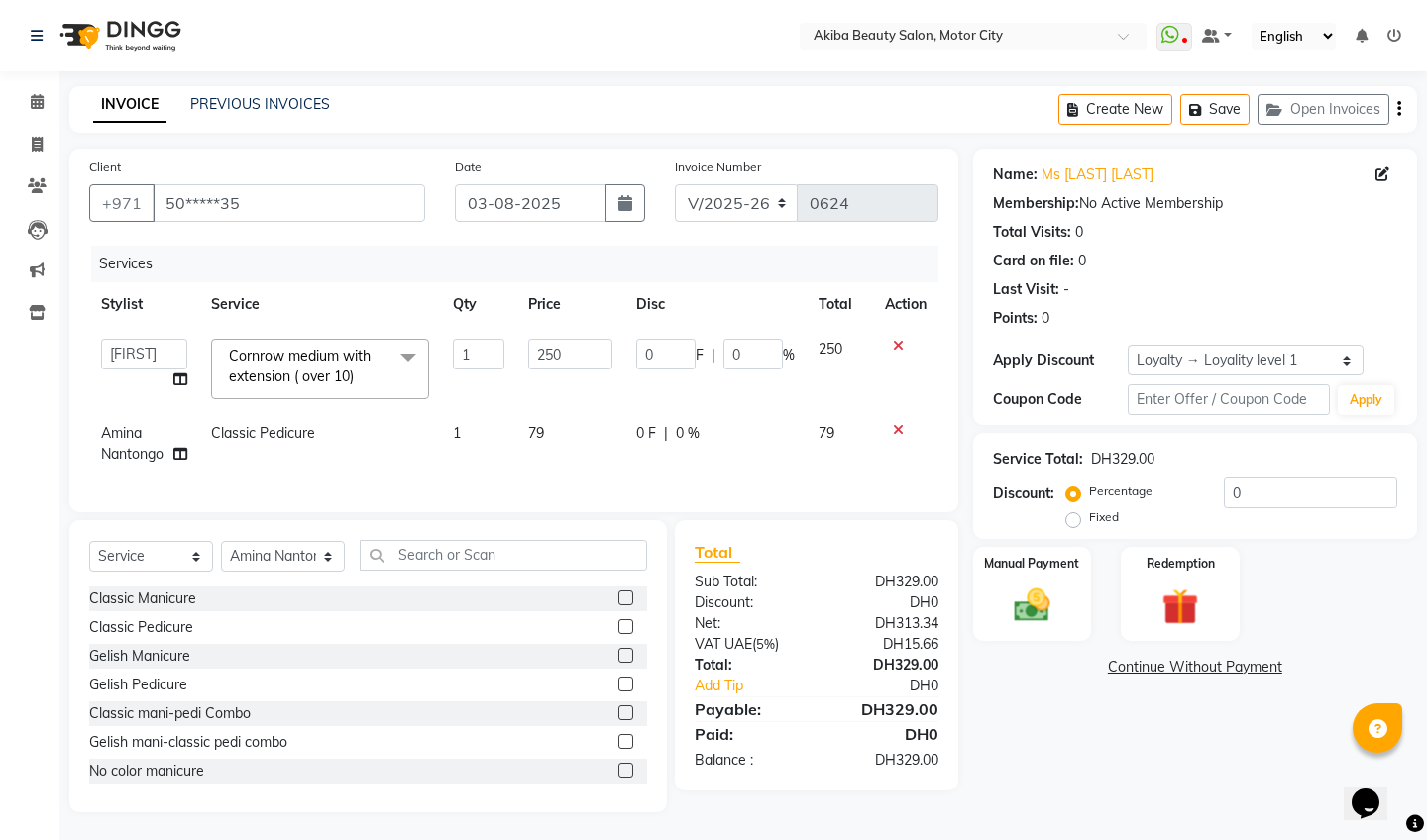 click 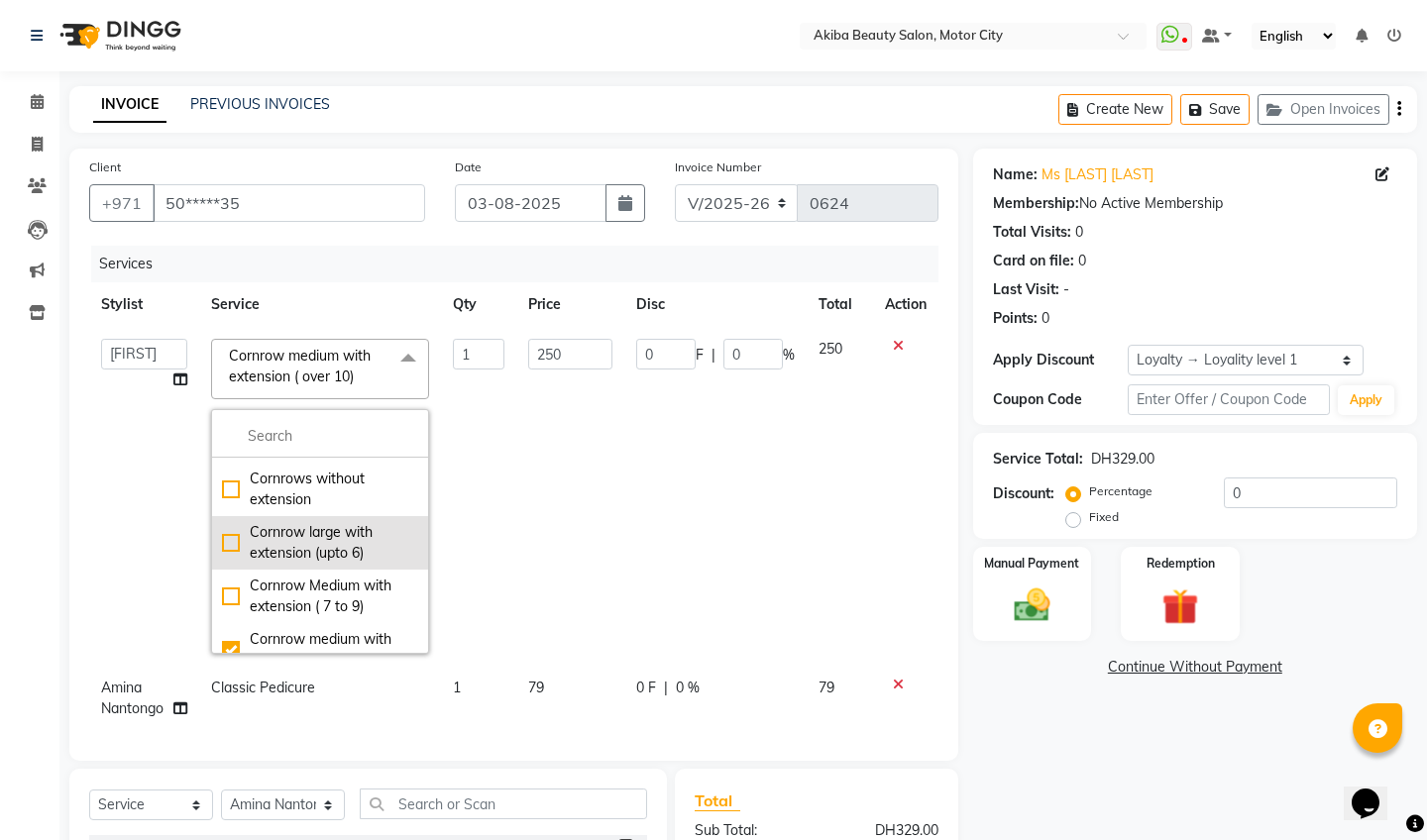 scroll, scrollTop: 1580, scrollLeft: 0, axis: vertical 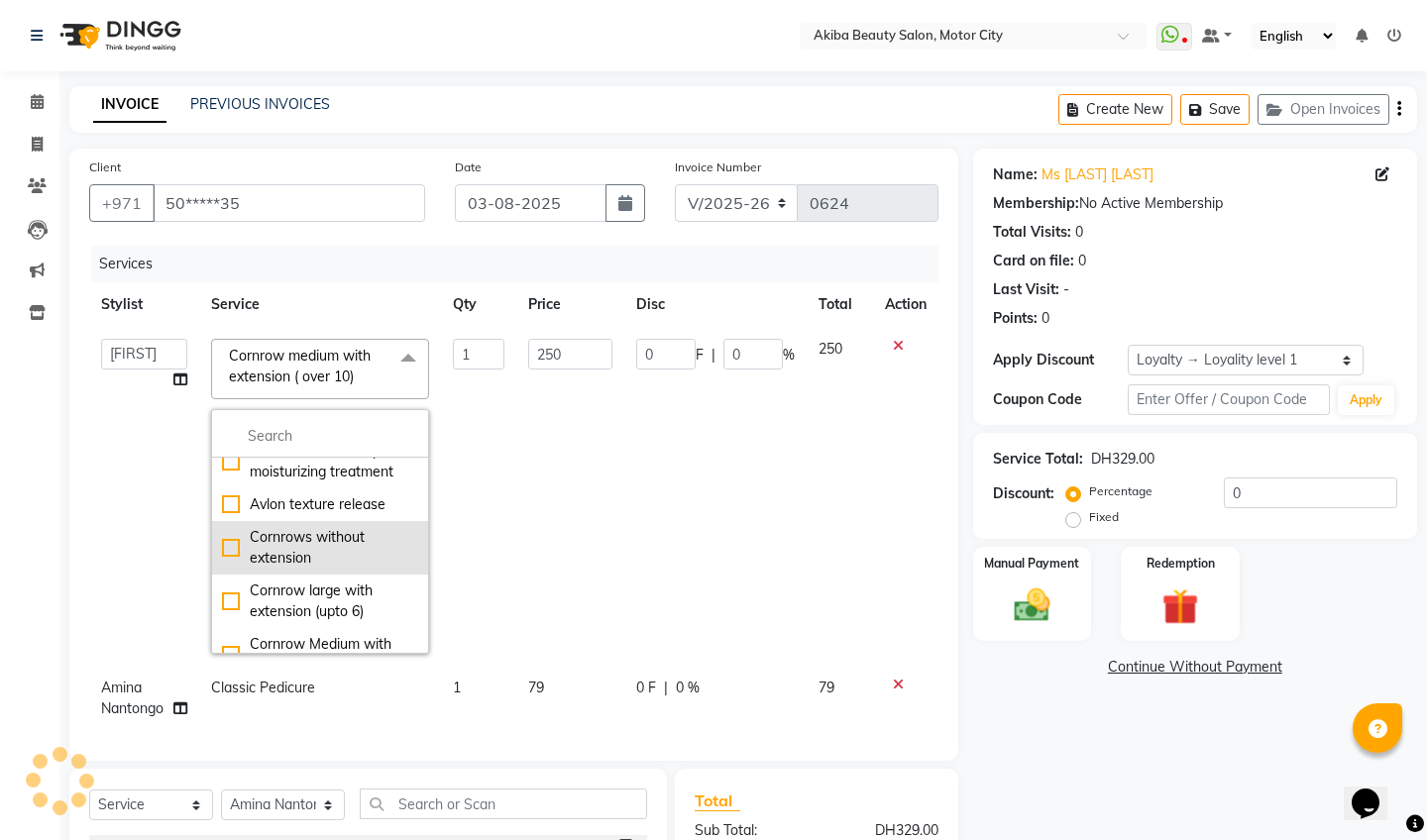 click on "Cornrows without extension" 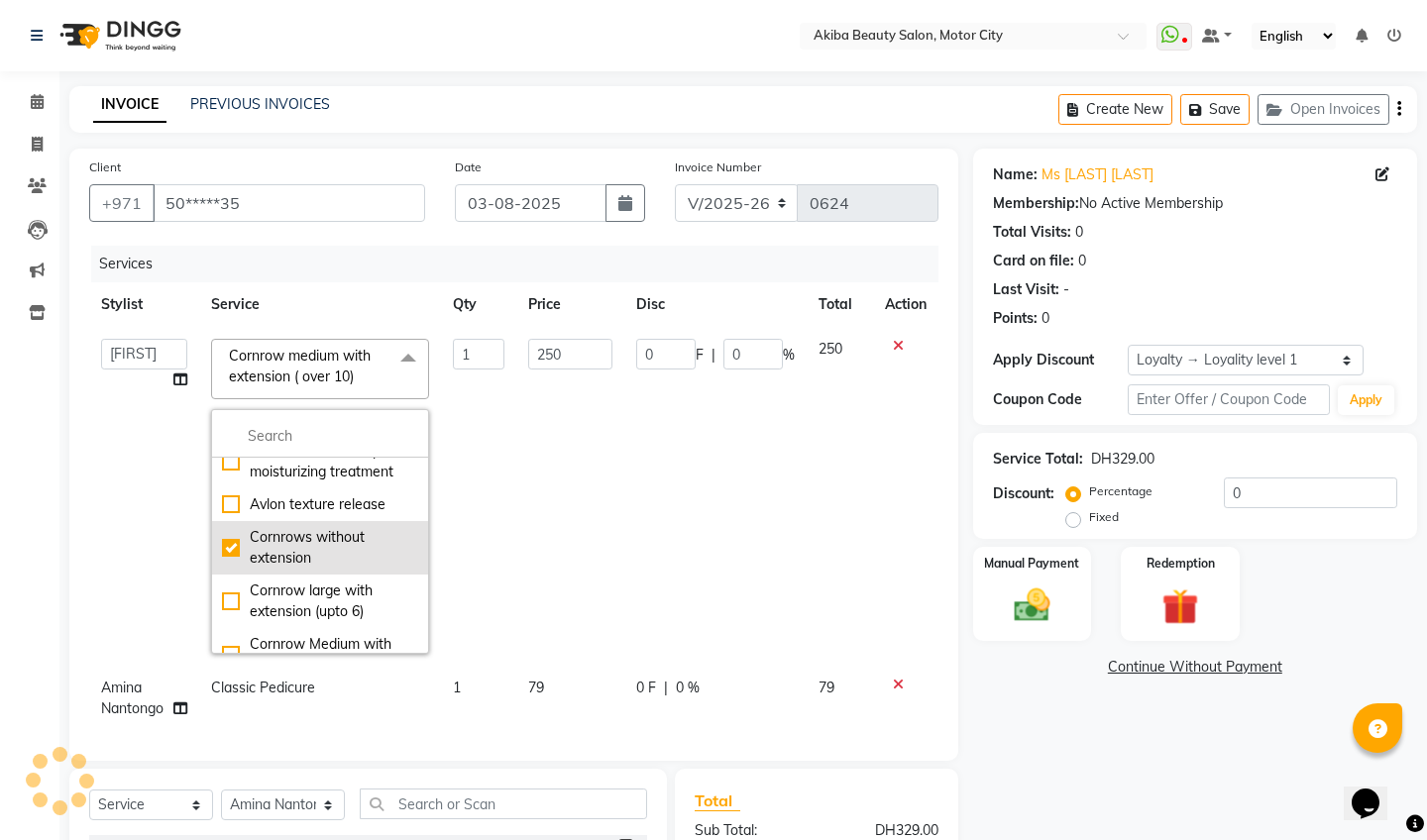 checkbox on "true" 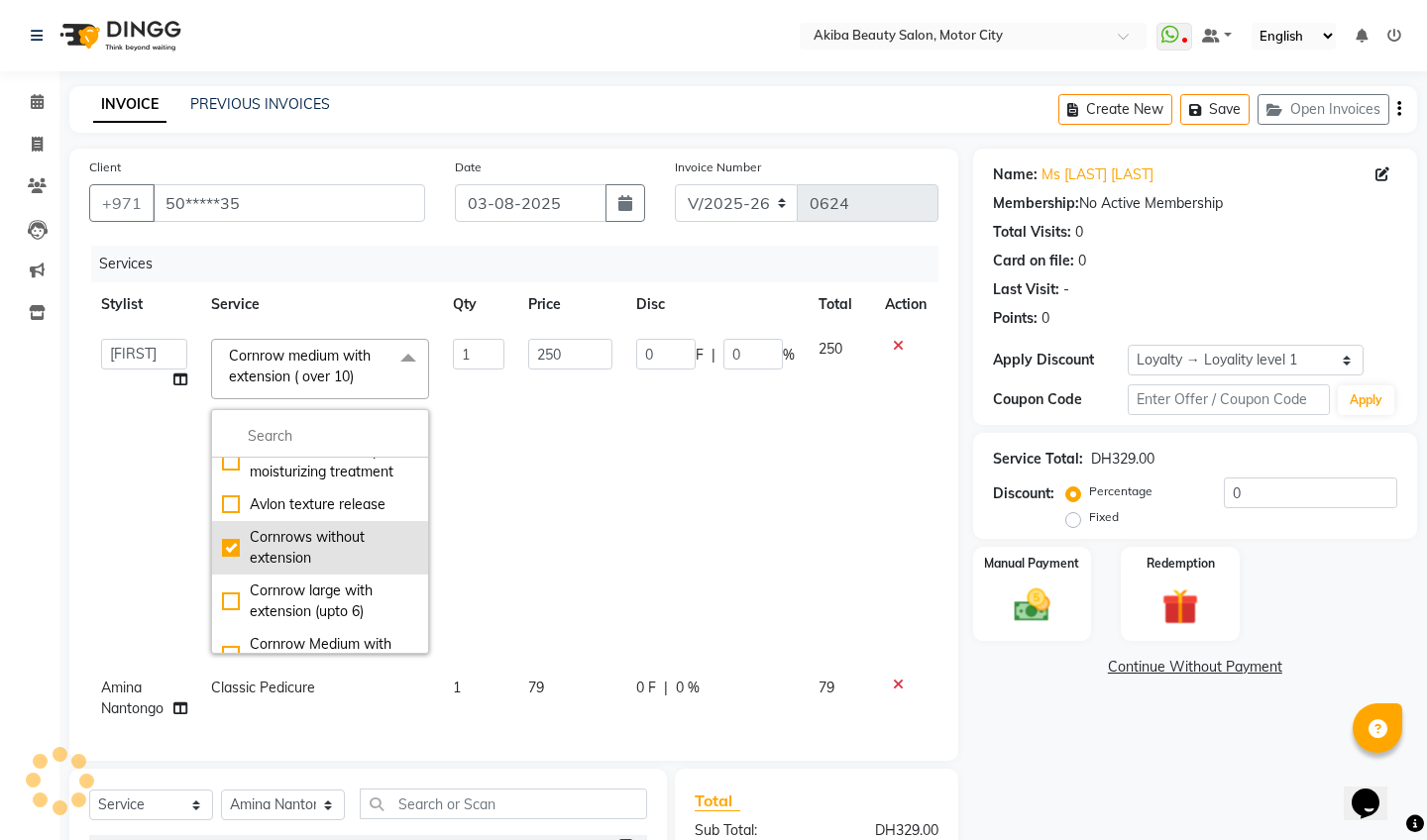 checkbox on "false" 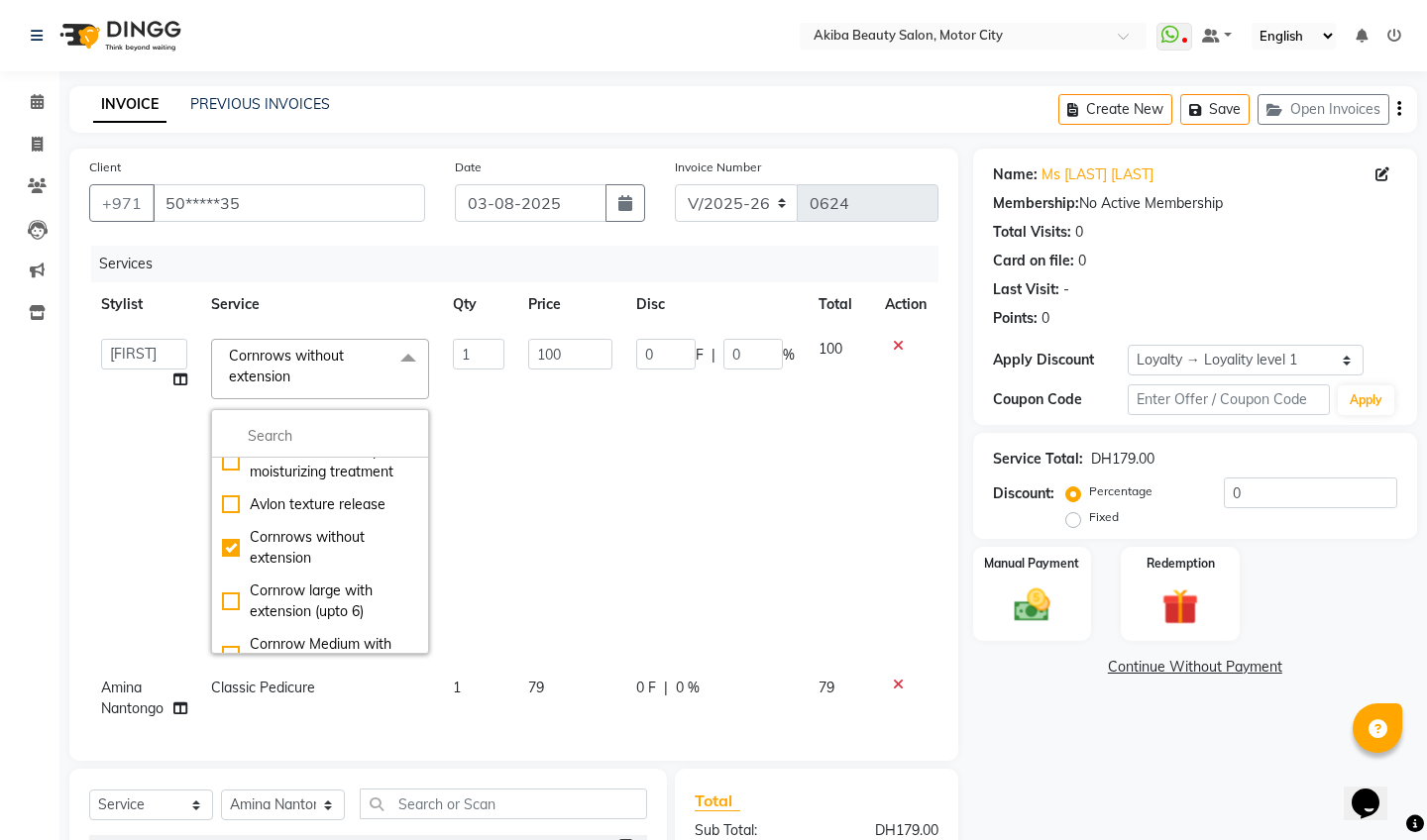 click on "0 F | 0 %" 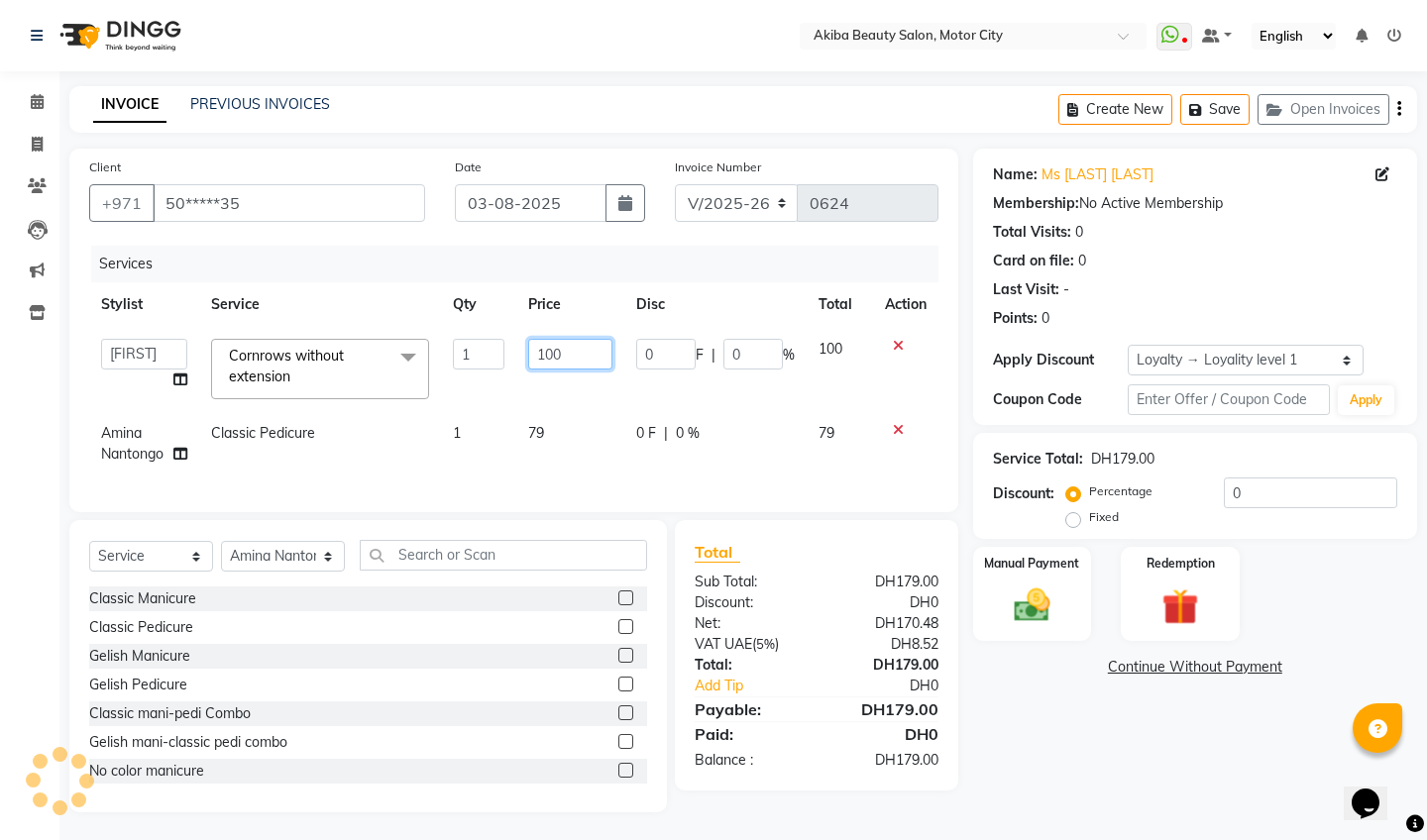 click on "100" 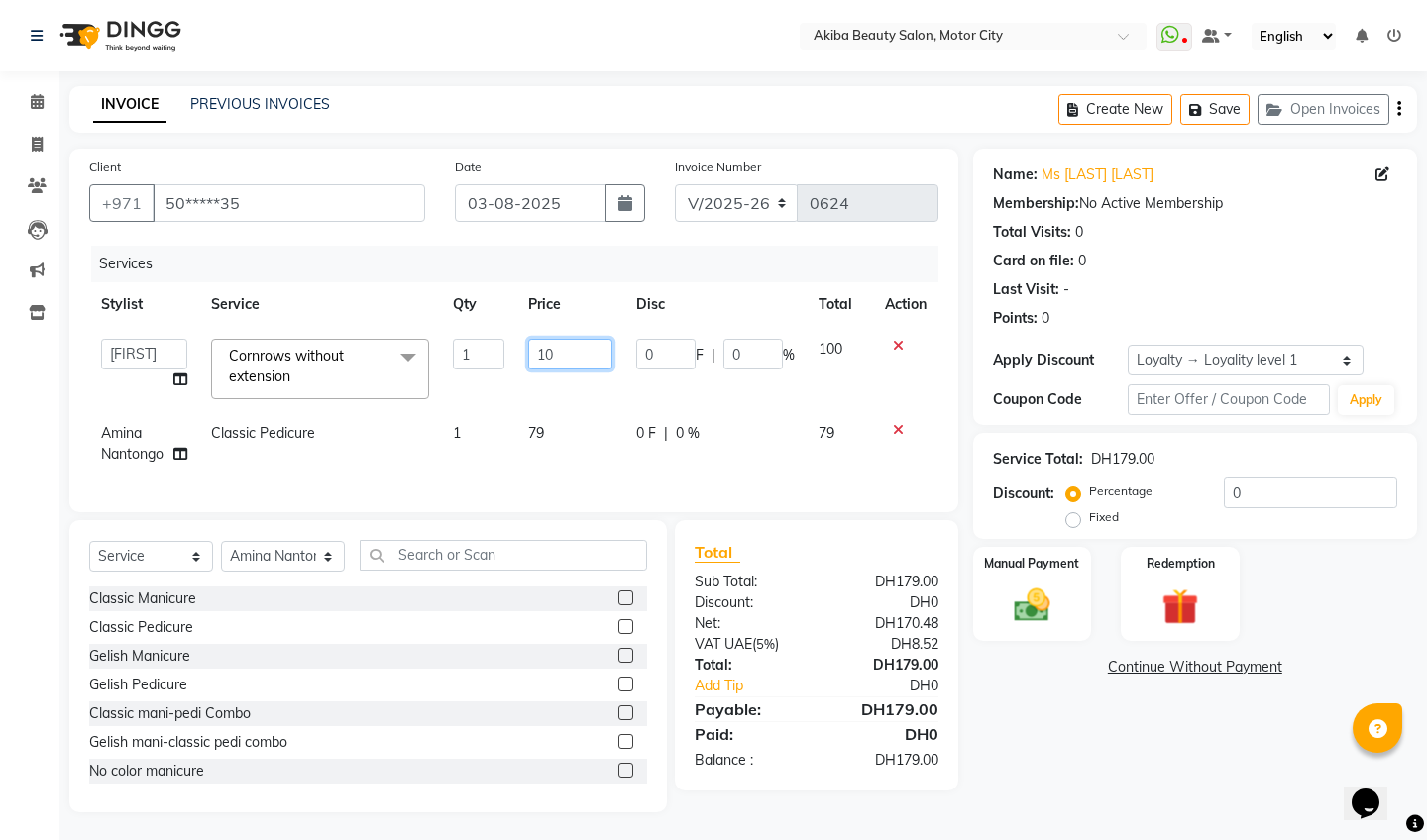 type on "1" 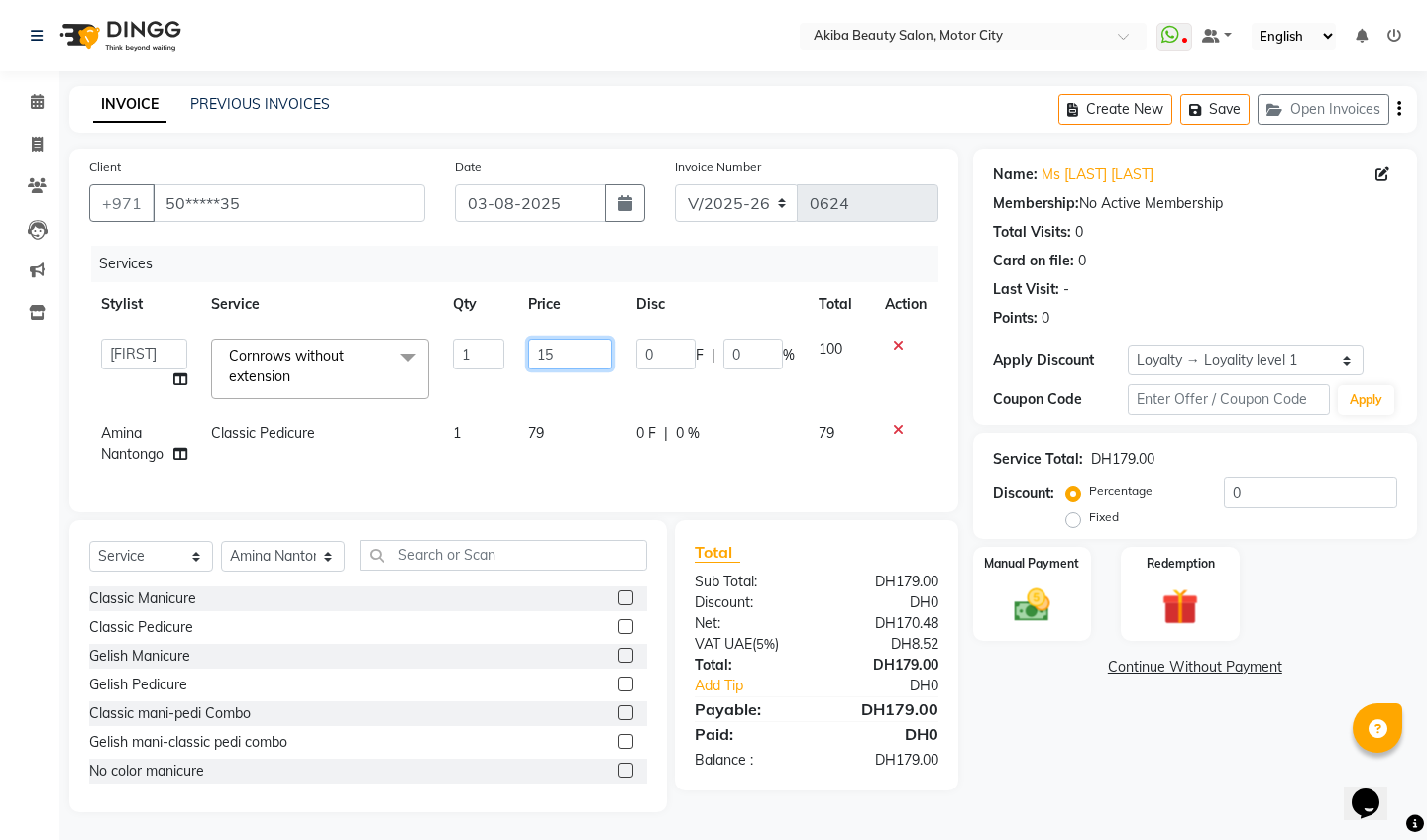 type on "150" 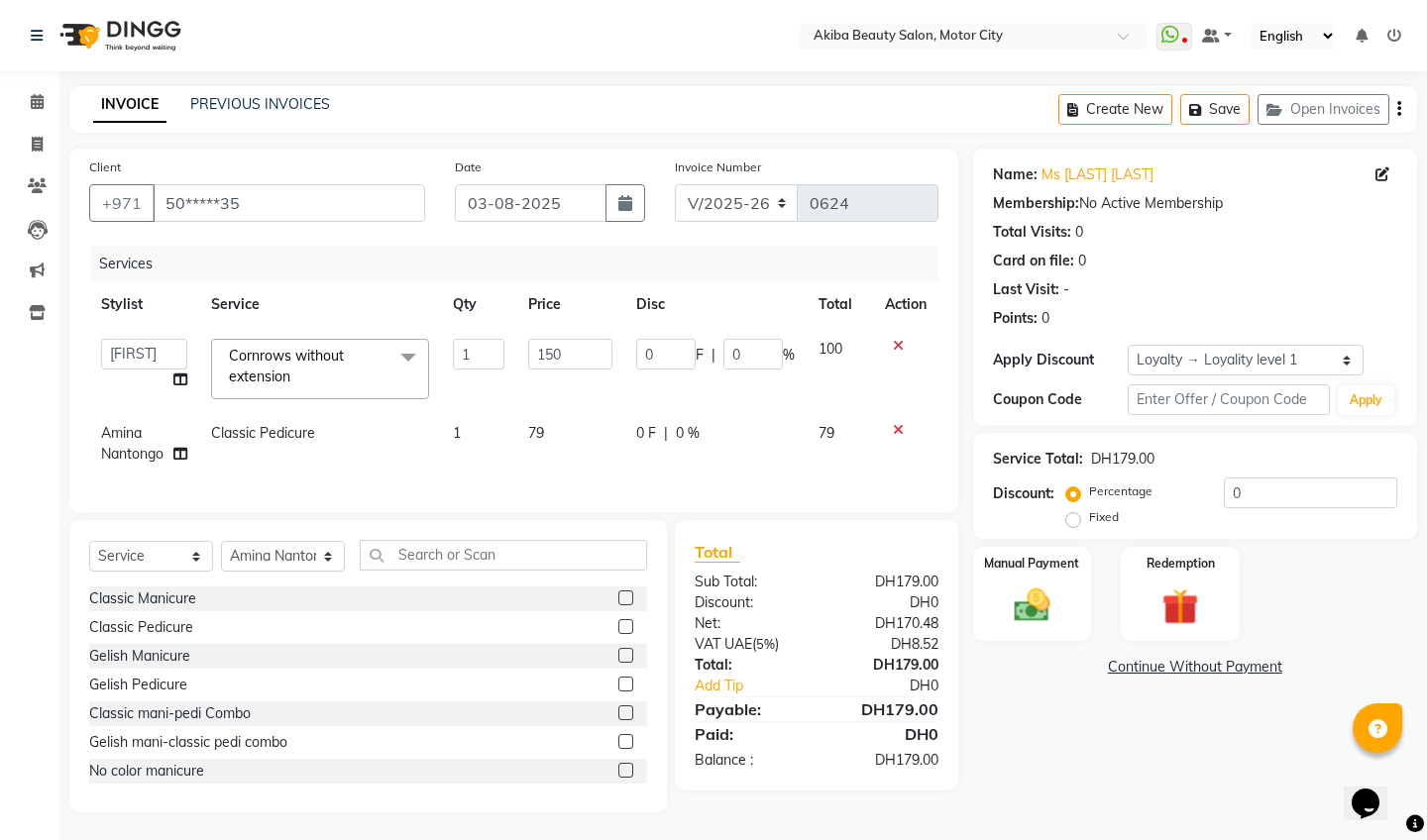 click on "Client +971 50*****35 Date 03-08-2025 Invoice Number V/2025 V/2025-26 0624 Services Stylist Service Qty Price Disc Total Action  [FIRST] [LAST]   [FIRST] [LAST]   [FIRST]   [FIRST] [LAST]   [FIRST] [LAST] [FIRST] [LAST]  Cornrows without extension  x Classic Eyelashes Volume Eyelashes Refill Eyelashes Removal Eyelashes Hair Wash Blow dry Wash and blow dry Classic pony tail Silk press Haircut and style Hair trim and style Hair styiling Bridal Hair Styiling Sleek pony tail Full color Root color Full color with highlight Crown highlight Hair tint Weaves sew without closure Weaves sew in with closure Wig installation Wig making with customers extensions Tape installation full Microring installation LA Weaves/braidless weft -half Wig revamp (wash,treat & style) LA Weaves/braidless weft -Full Sleek pony tail Wig wash Wig wash and style Keratine or protein treatment short(till neck) Keratine or protein treatment medium (till neck) Keratine or protein treatment long (bellow neck) Hot oil treatment 1 150 0" 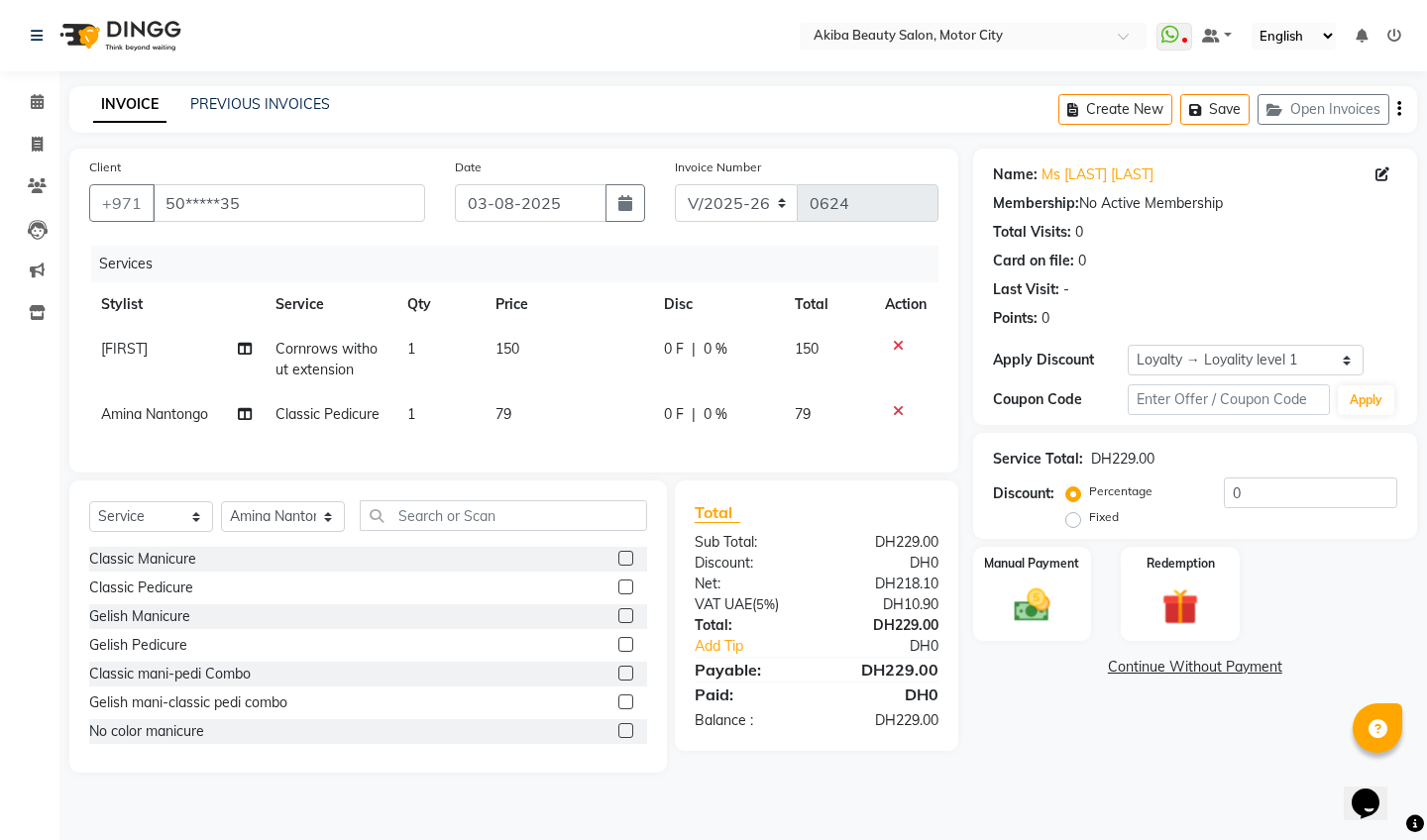click on "Classic Pedicure" 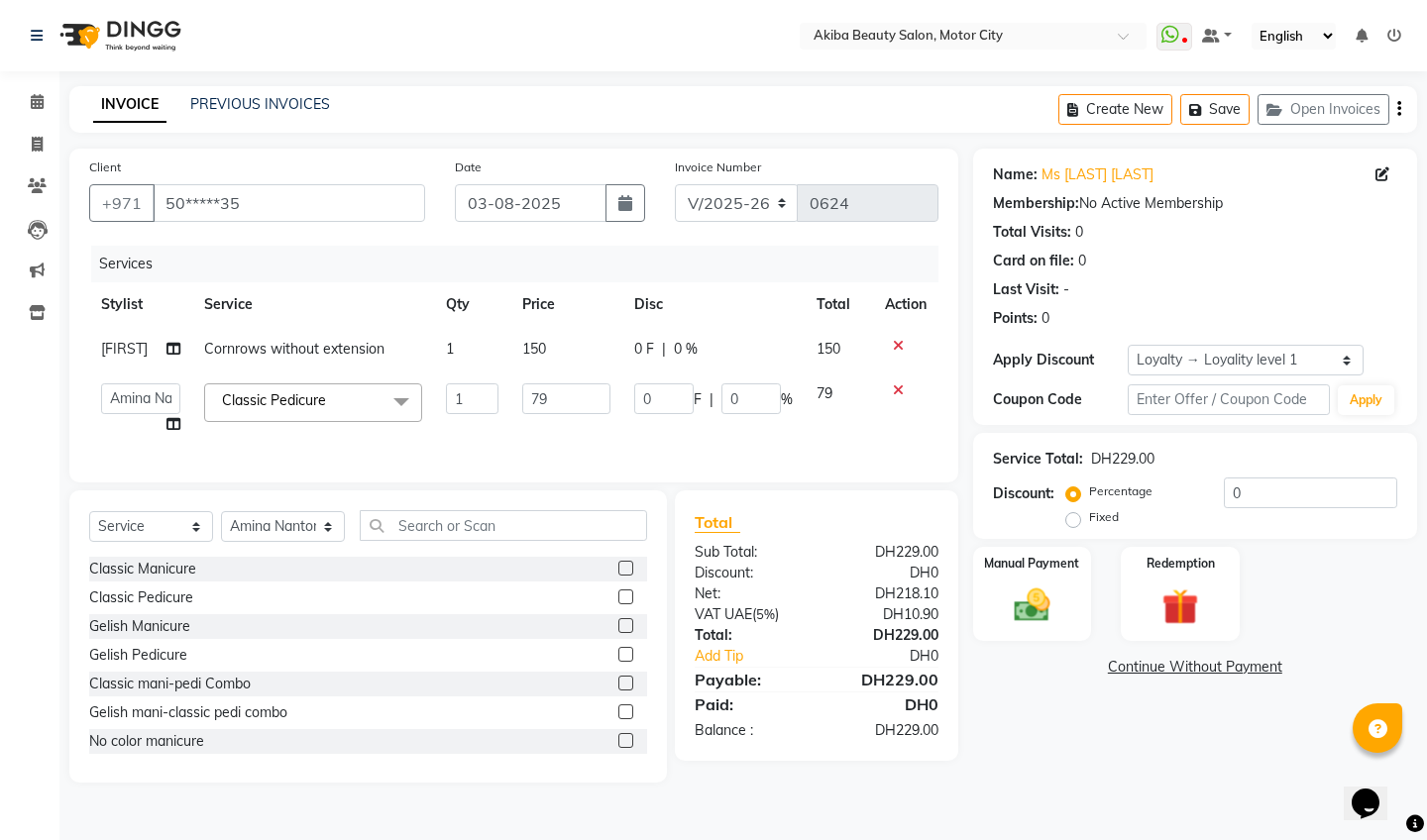 click 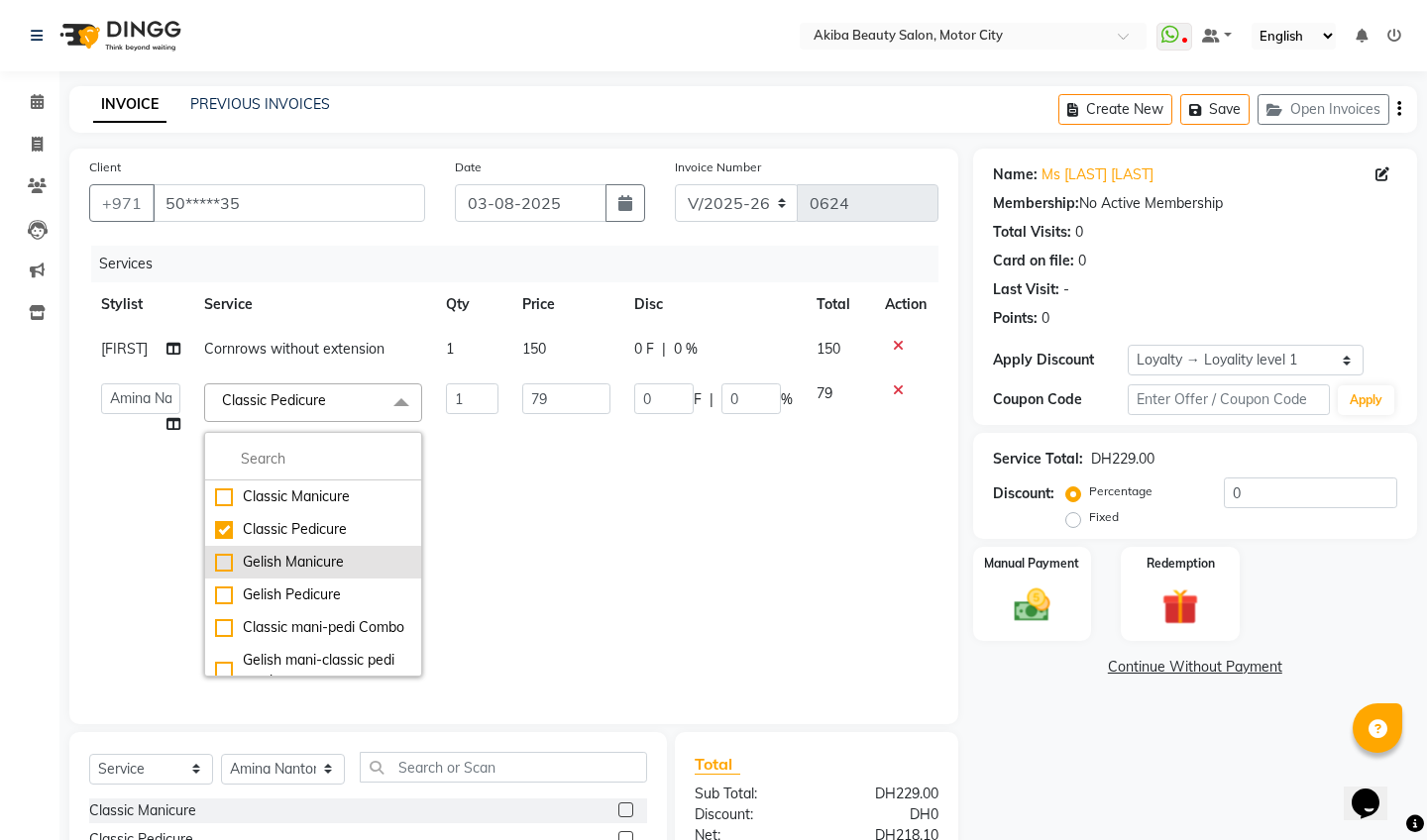 click on "Gelish Manicure" 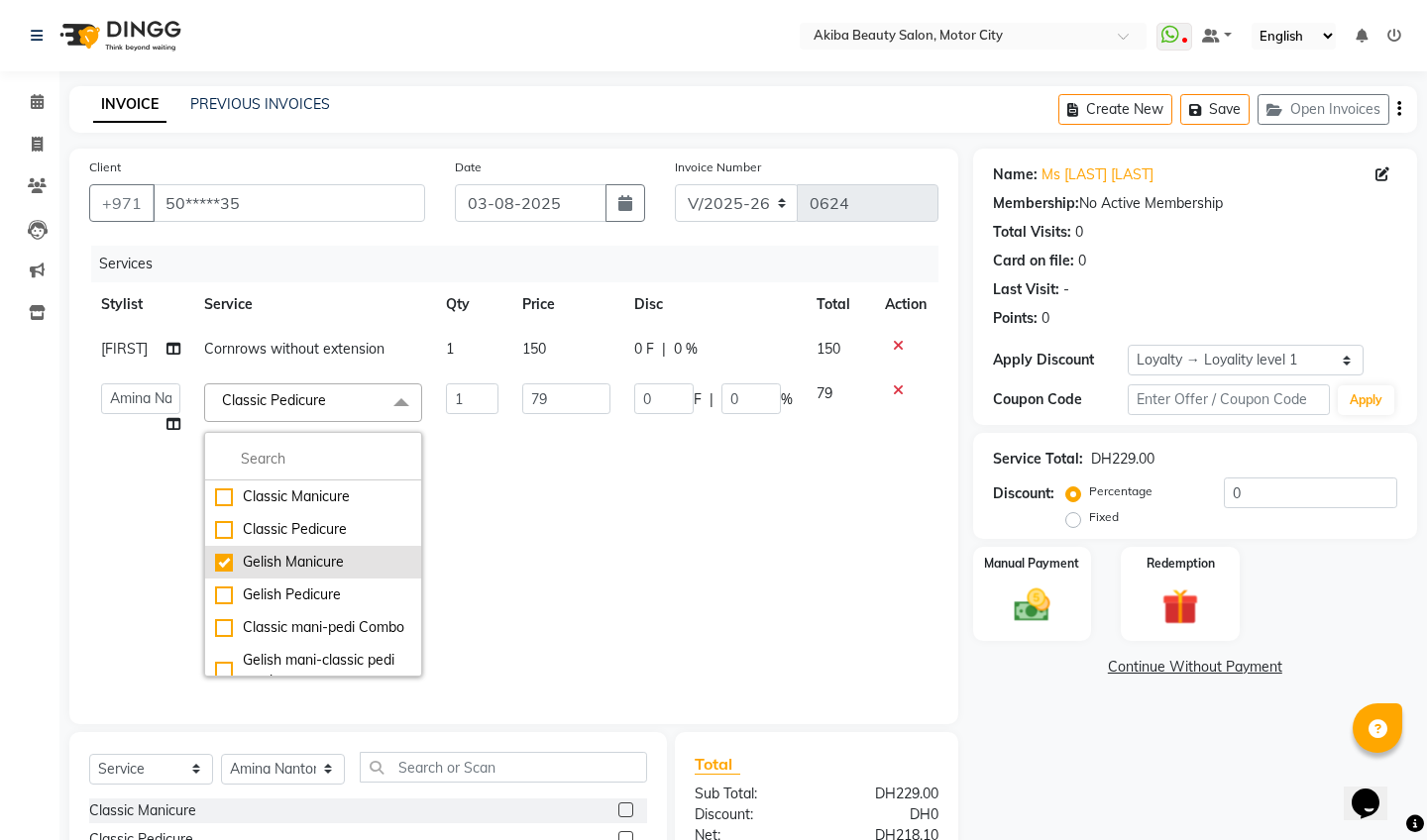 checkbox on "false" 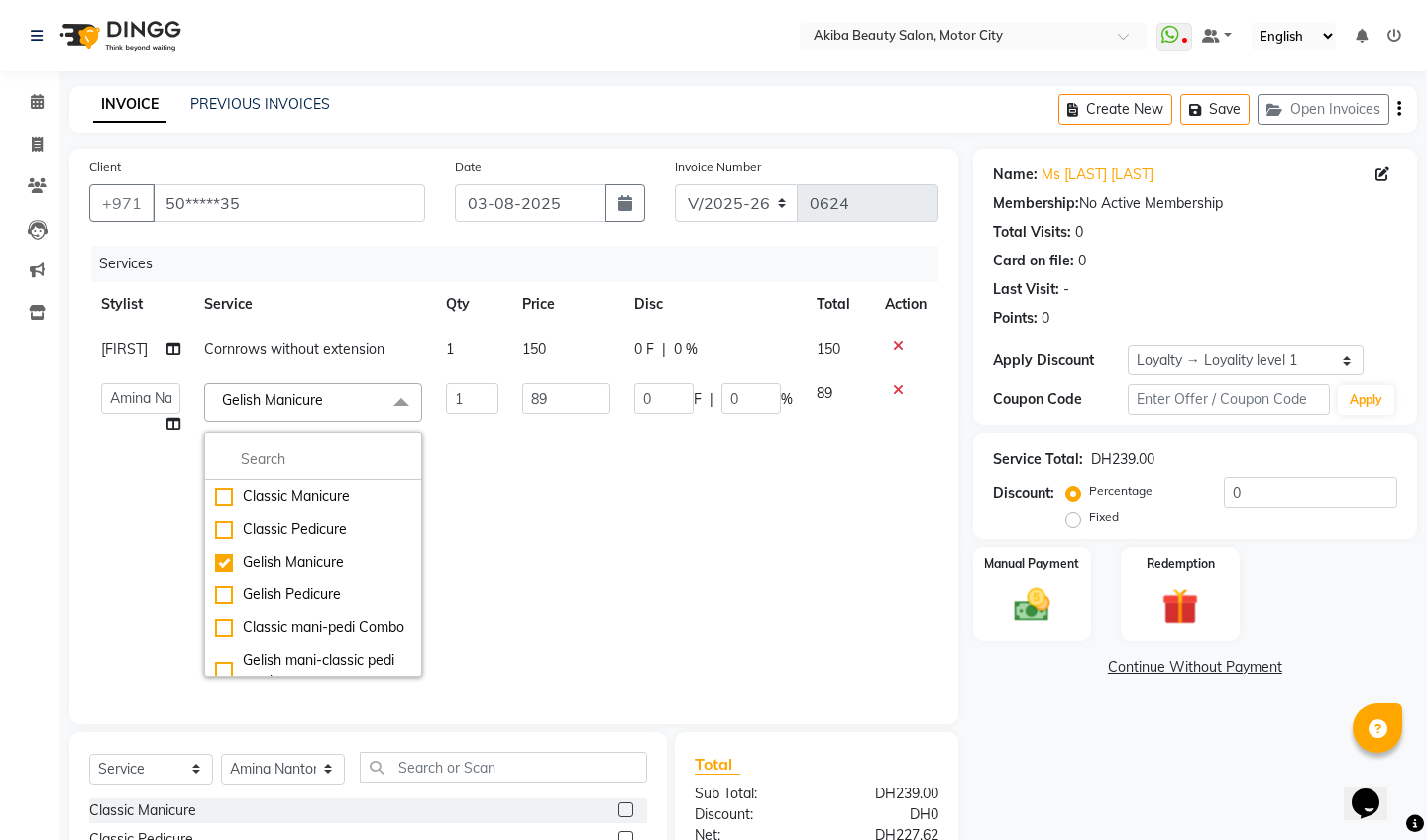 click on "89" 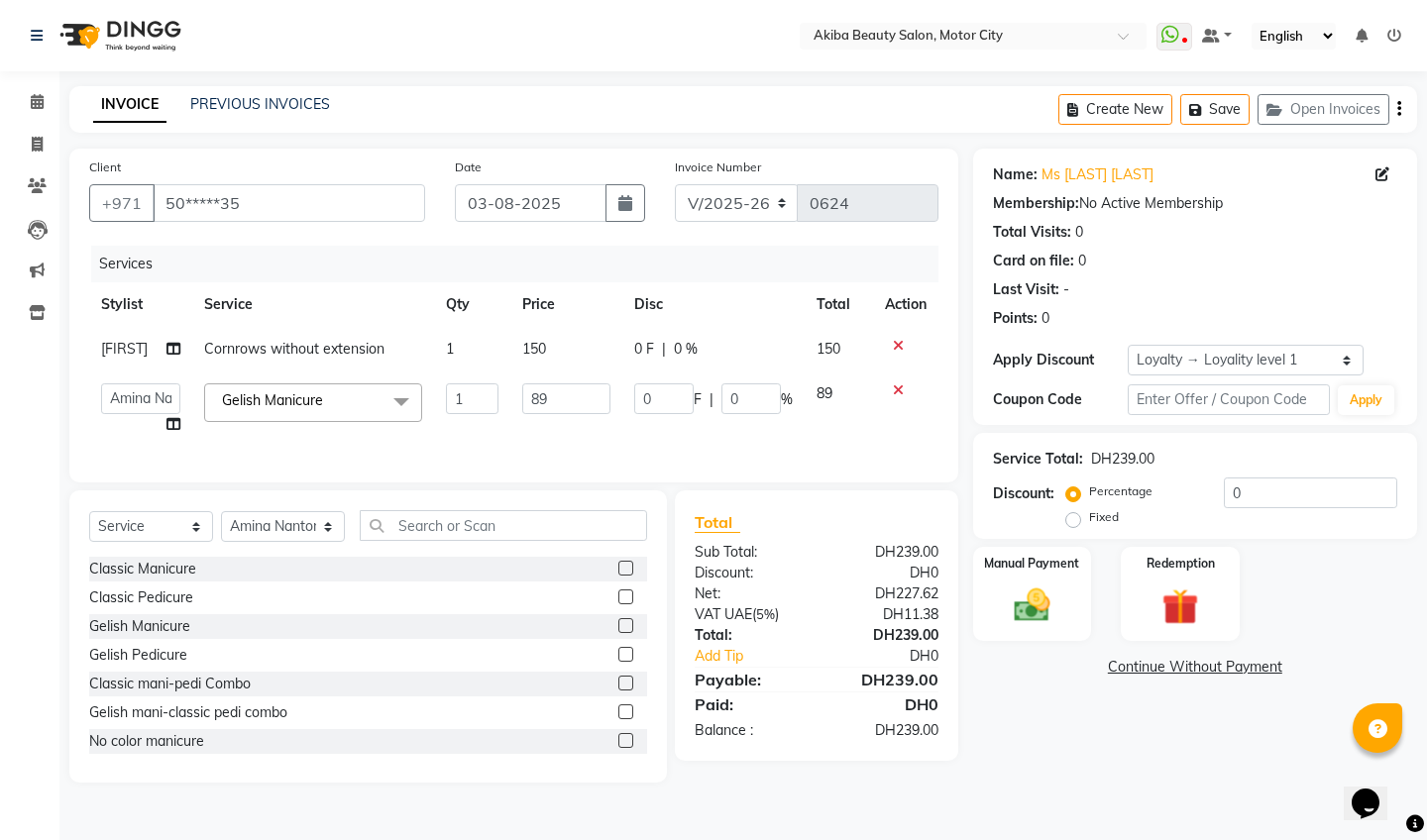 click 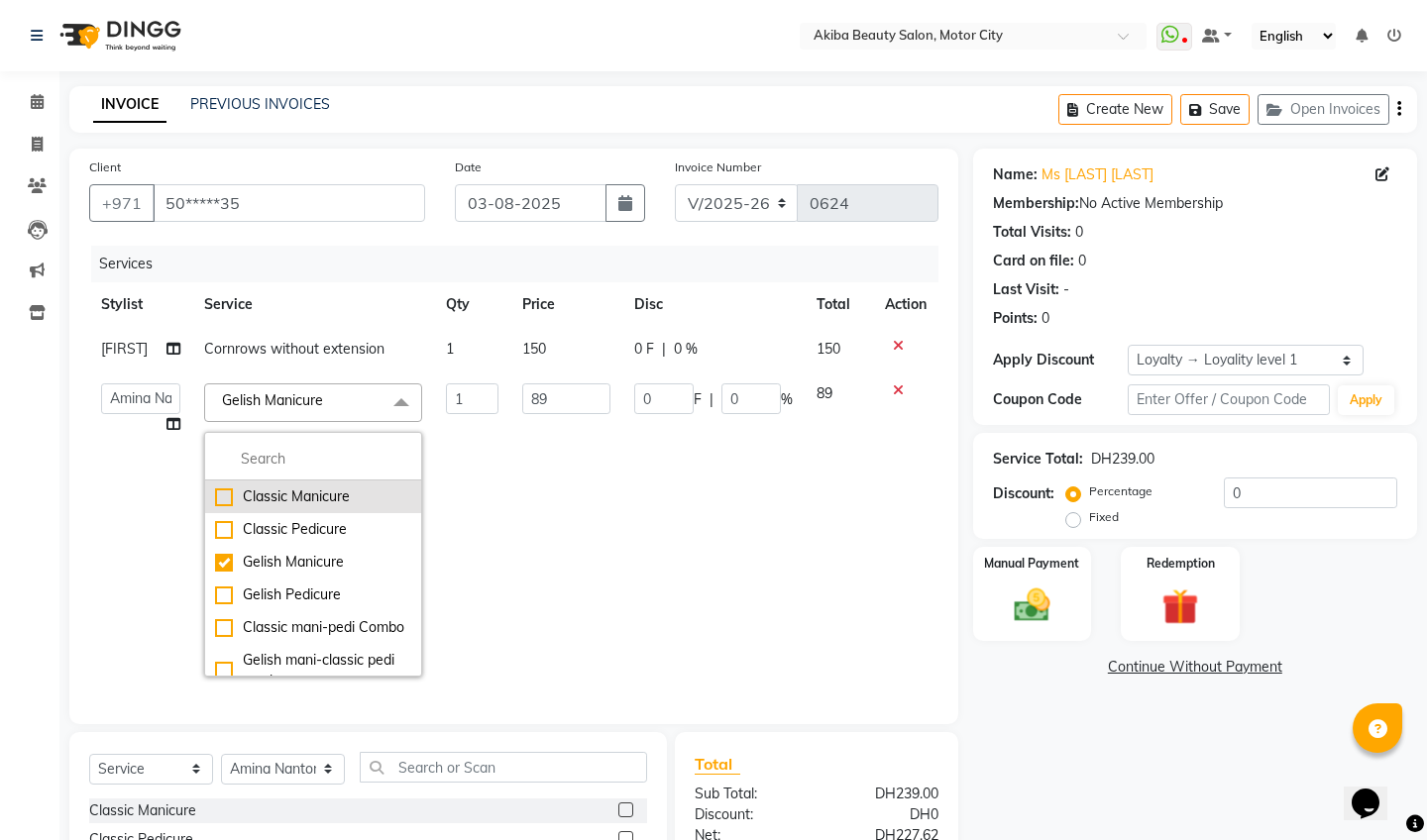 click on "Classic Manicure" 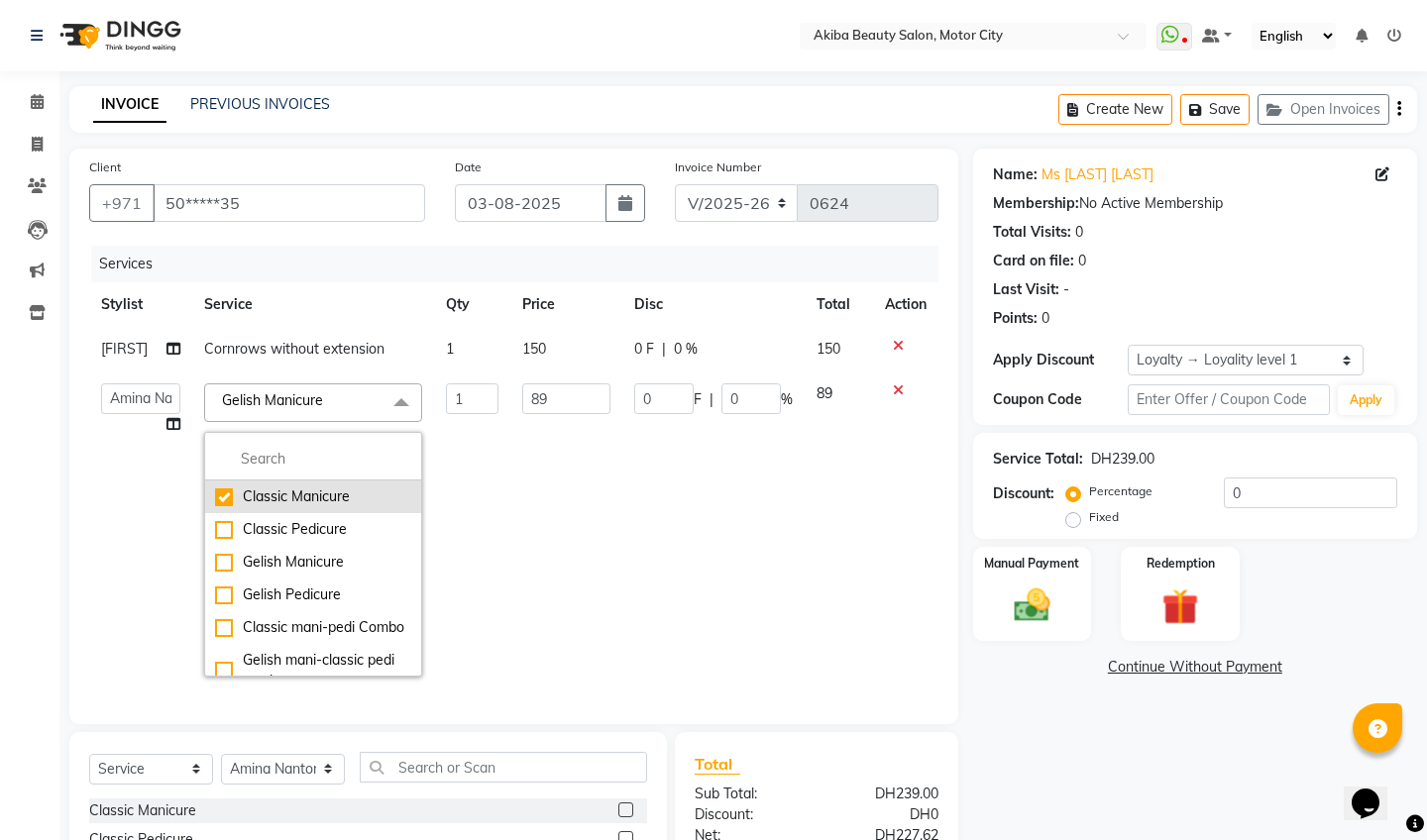checkbox on "true" 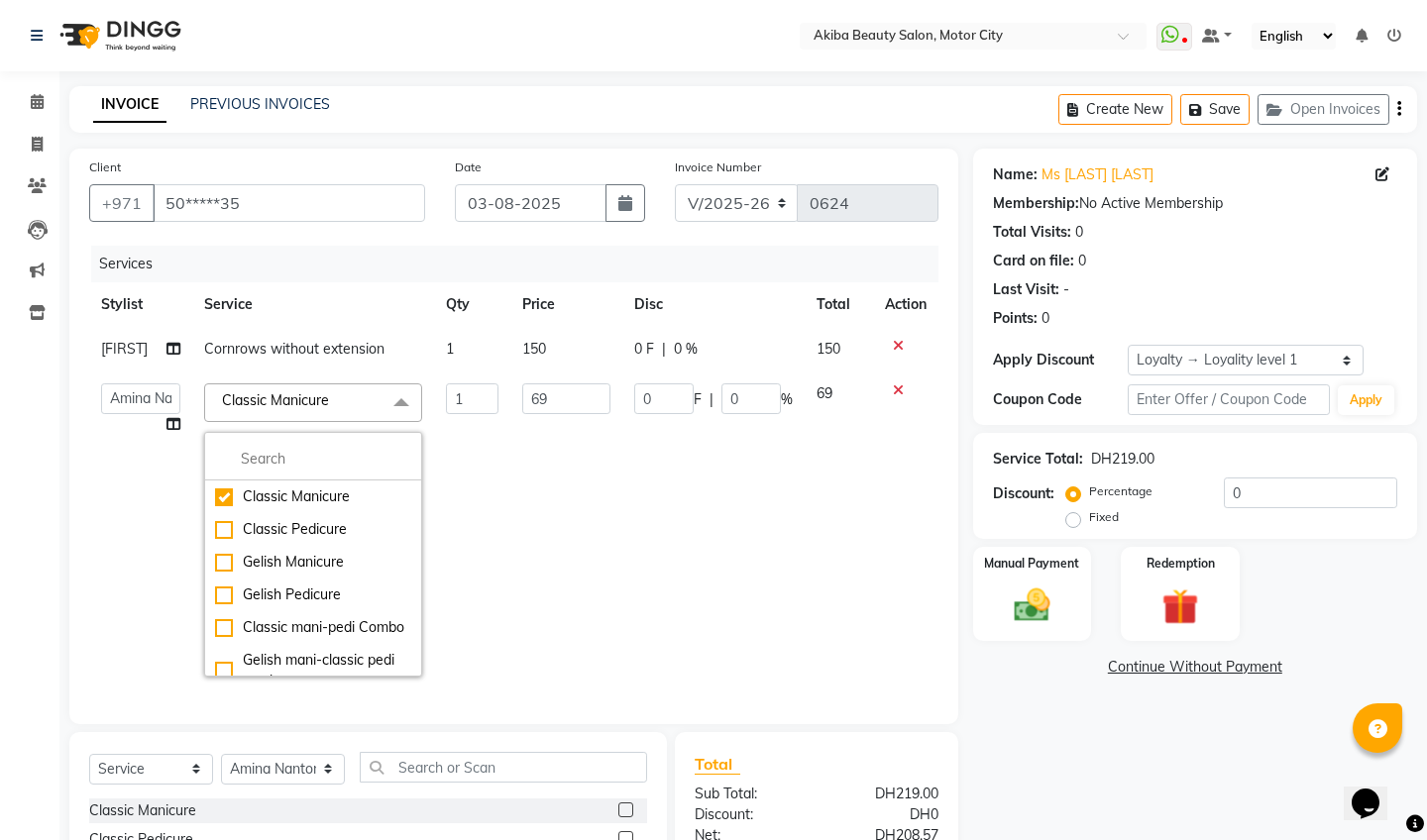 click on "0 F | 0 %" 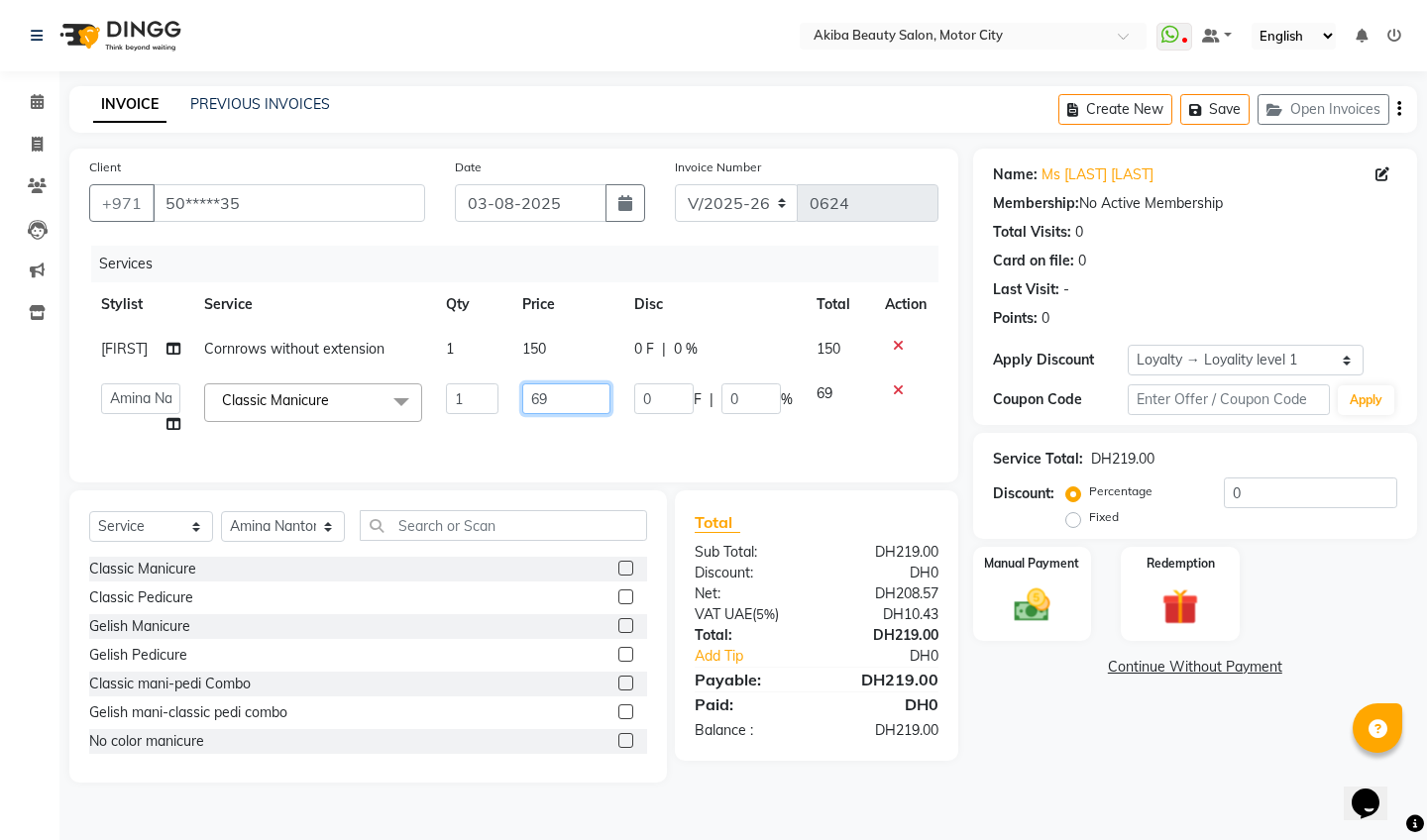 click on "69" 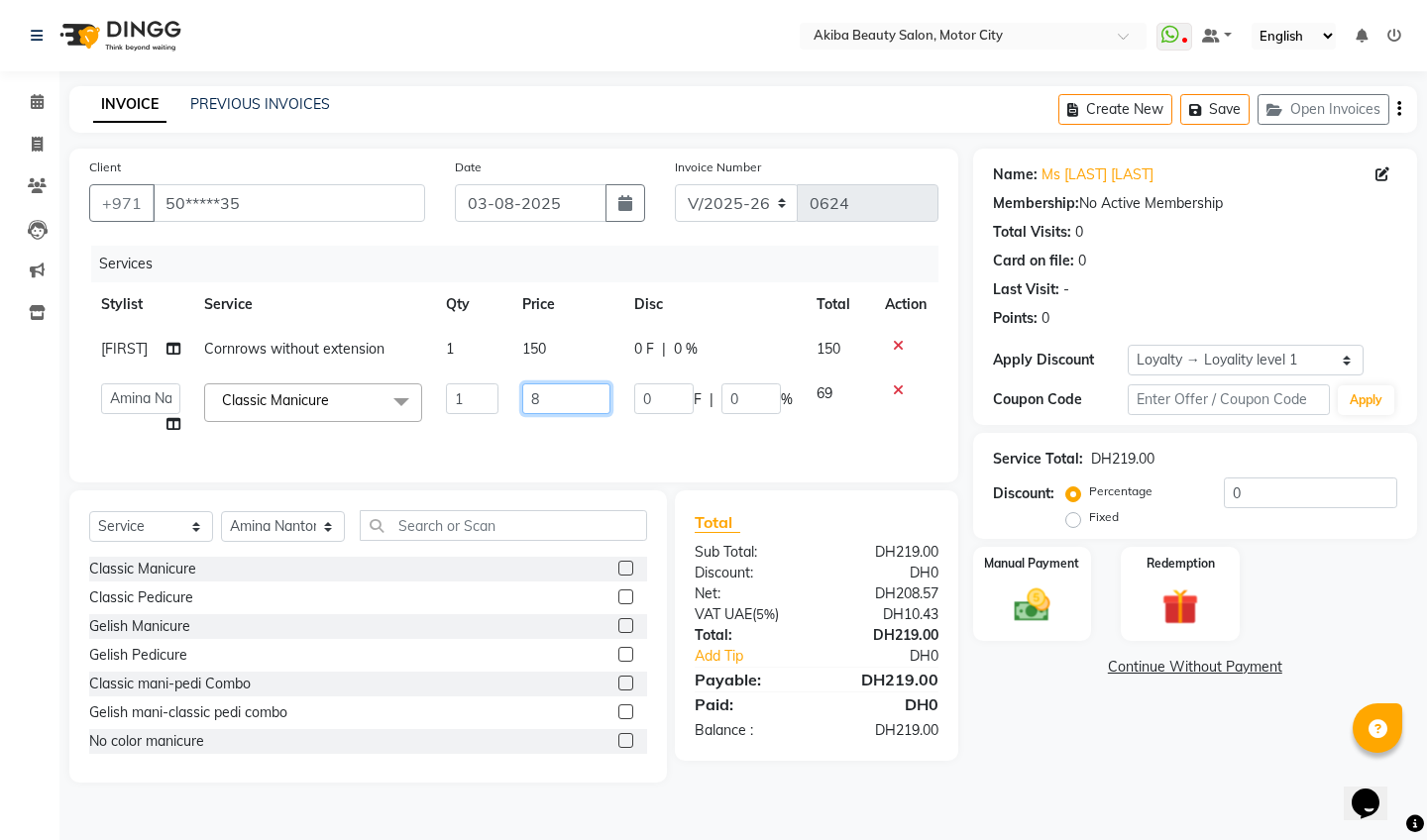 type on "80" 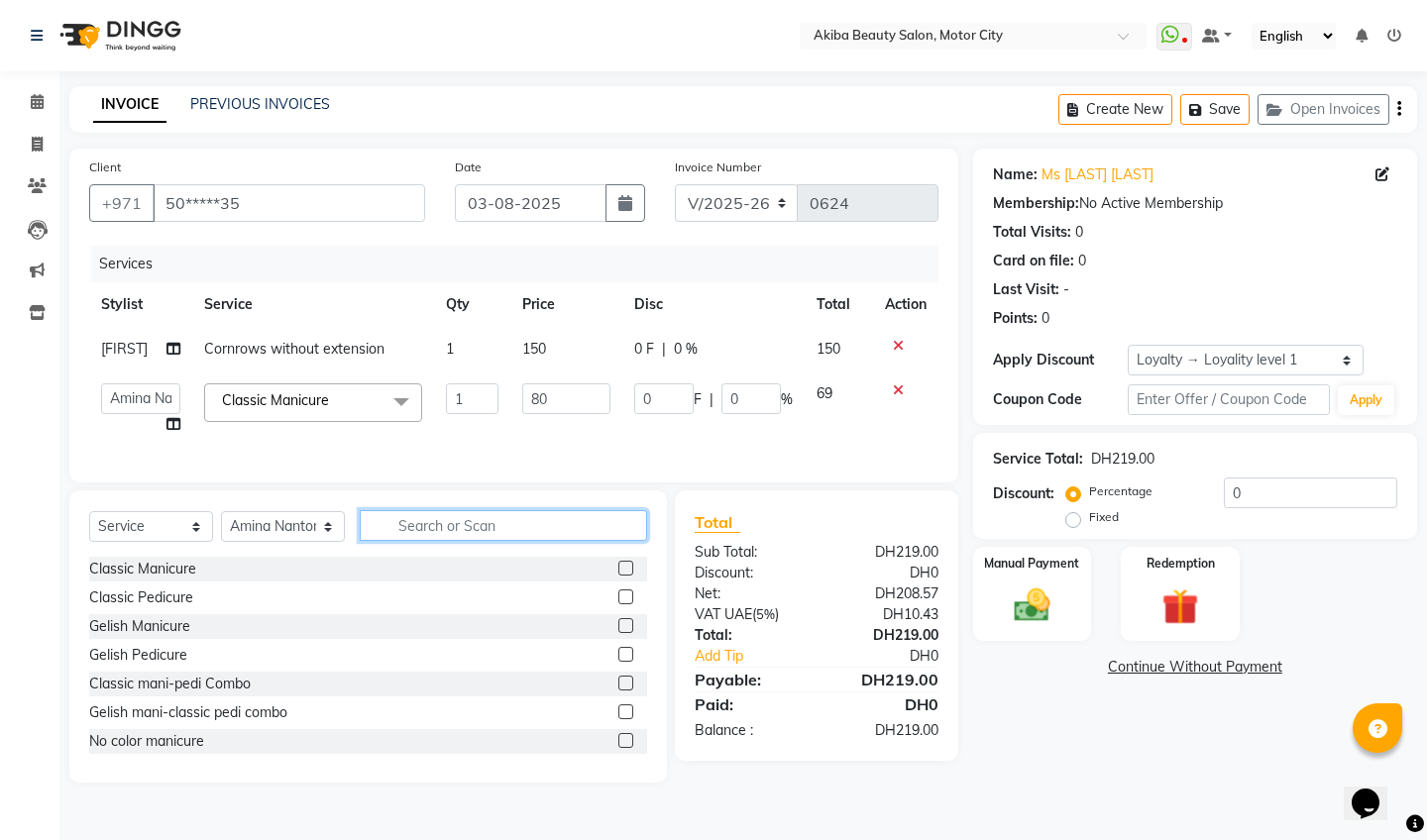 click 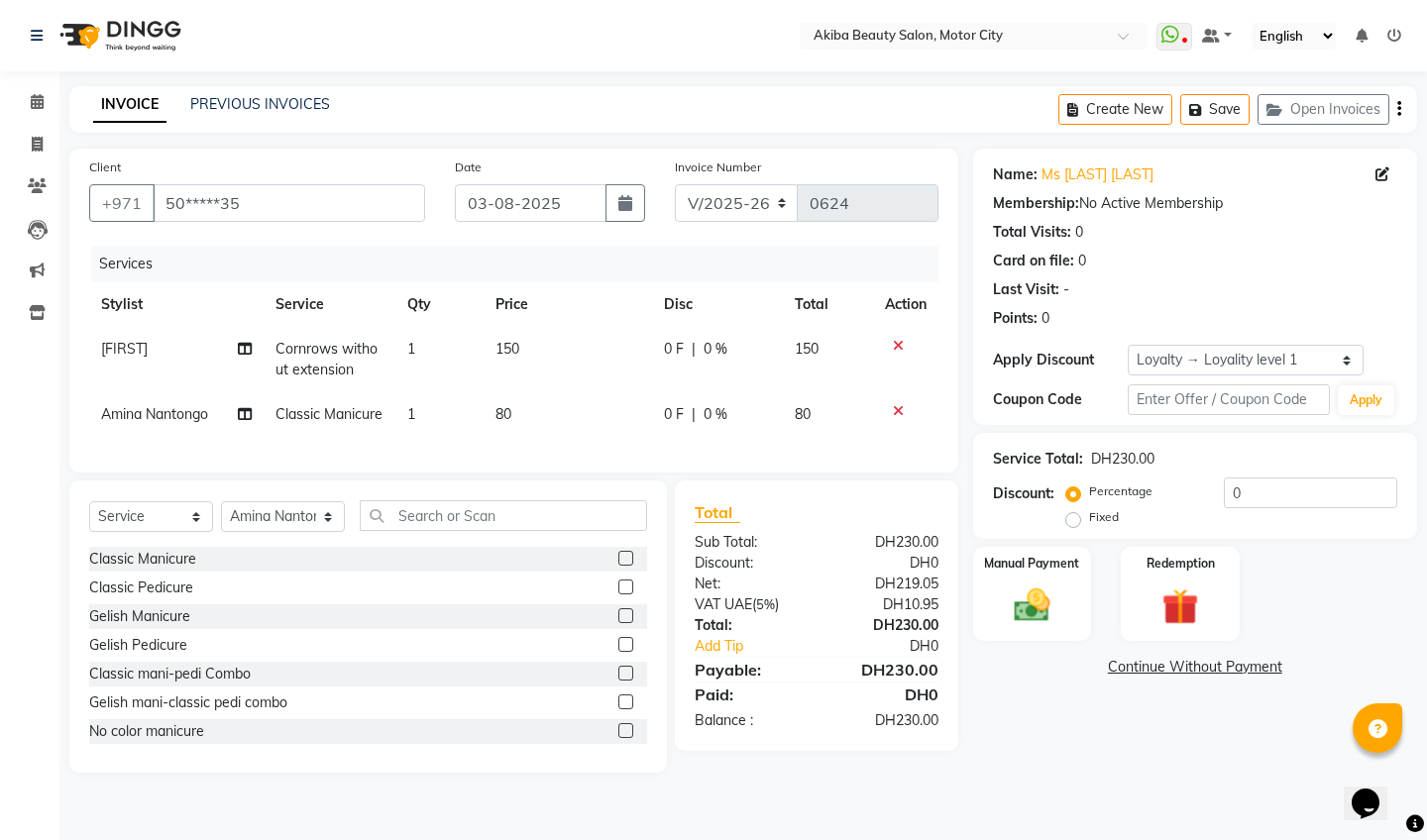 click 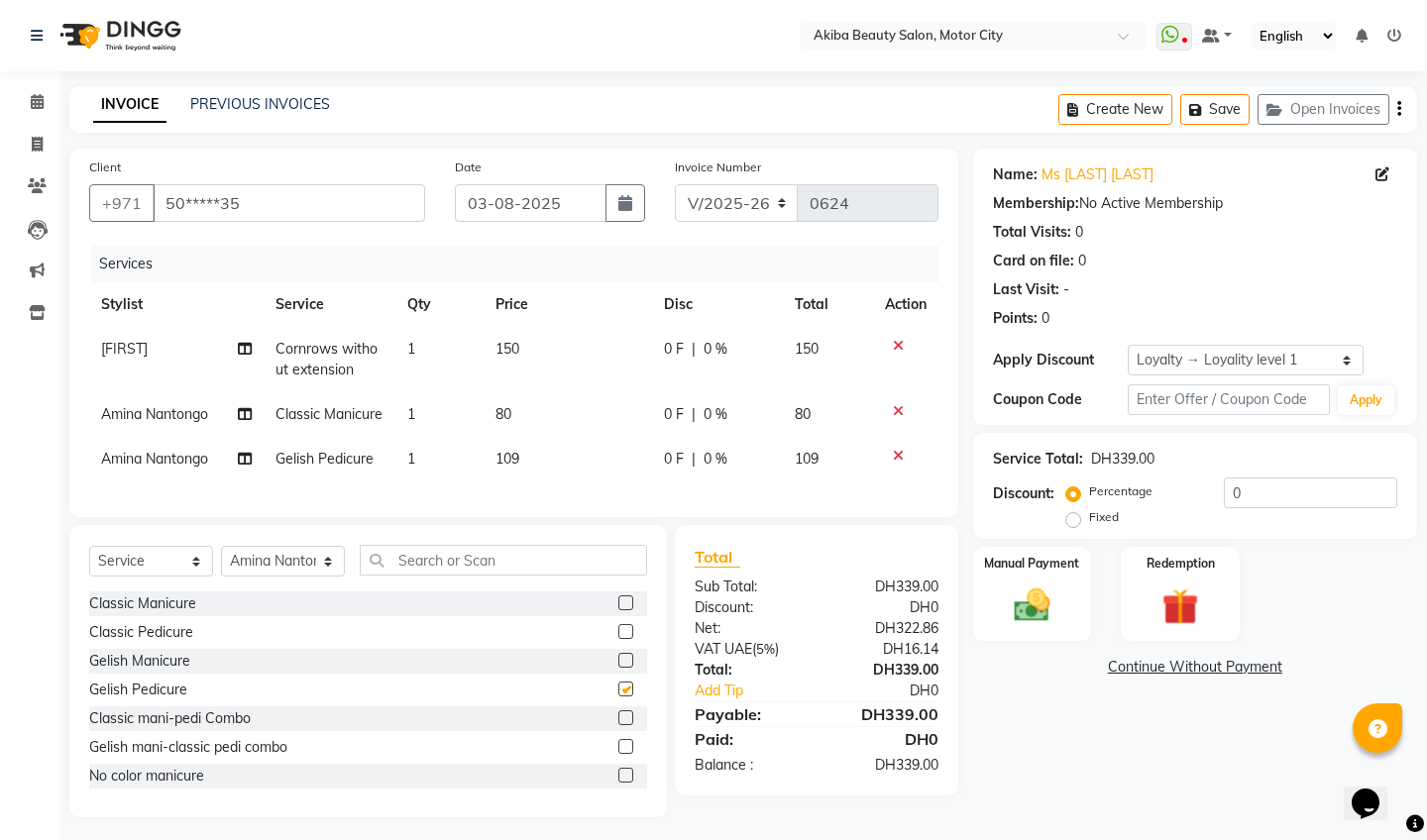 checkbox on "false" 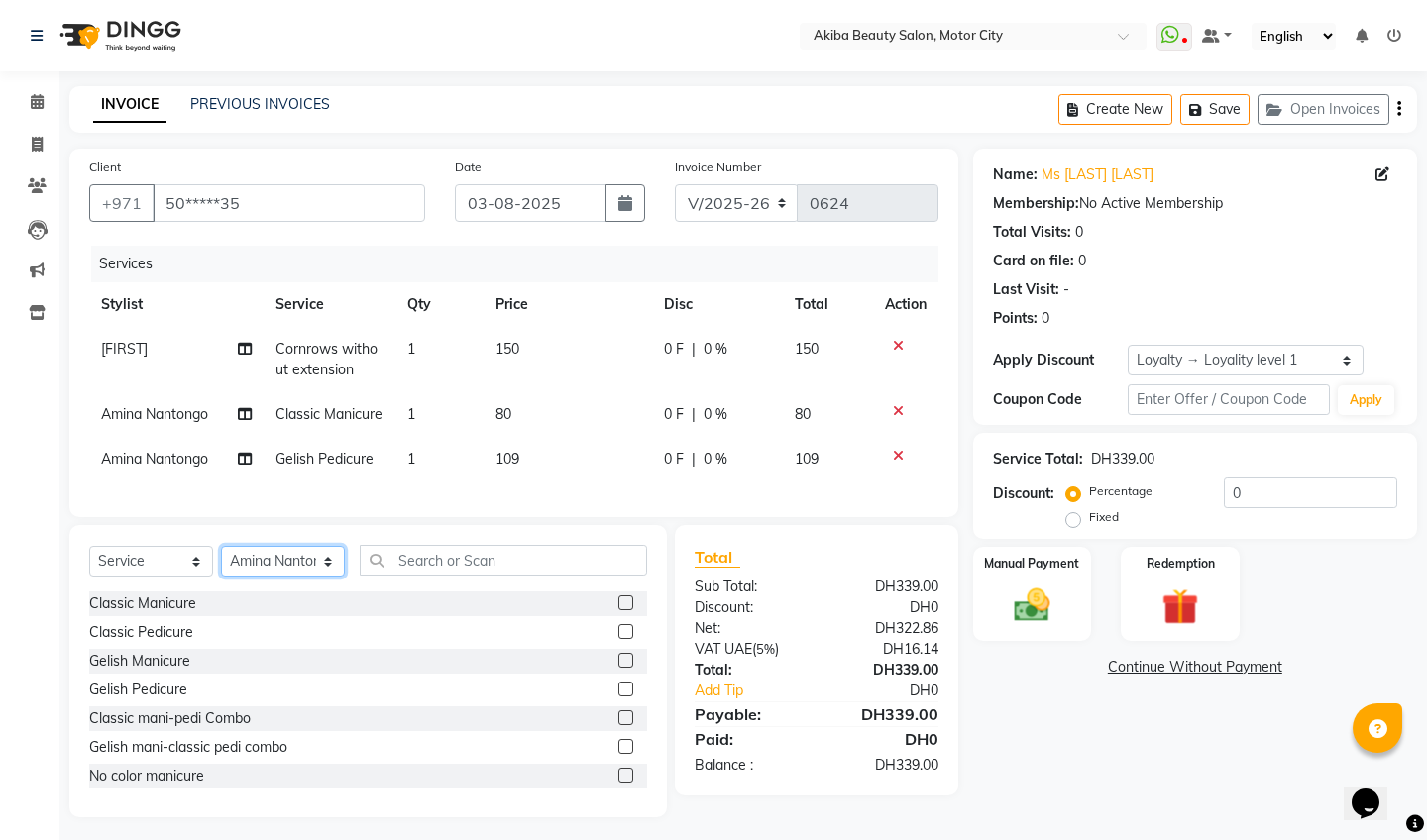click on "Select Stylist [FIRST] [LAST] [FIRST] [LAST] [FIRST] [LAST] [FIRST] [LAST] [FIRST] [LAST] [FIRST] [LAST]" 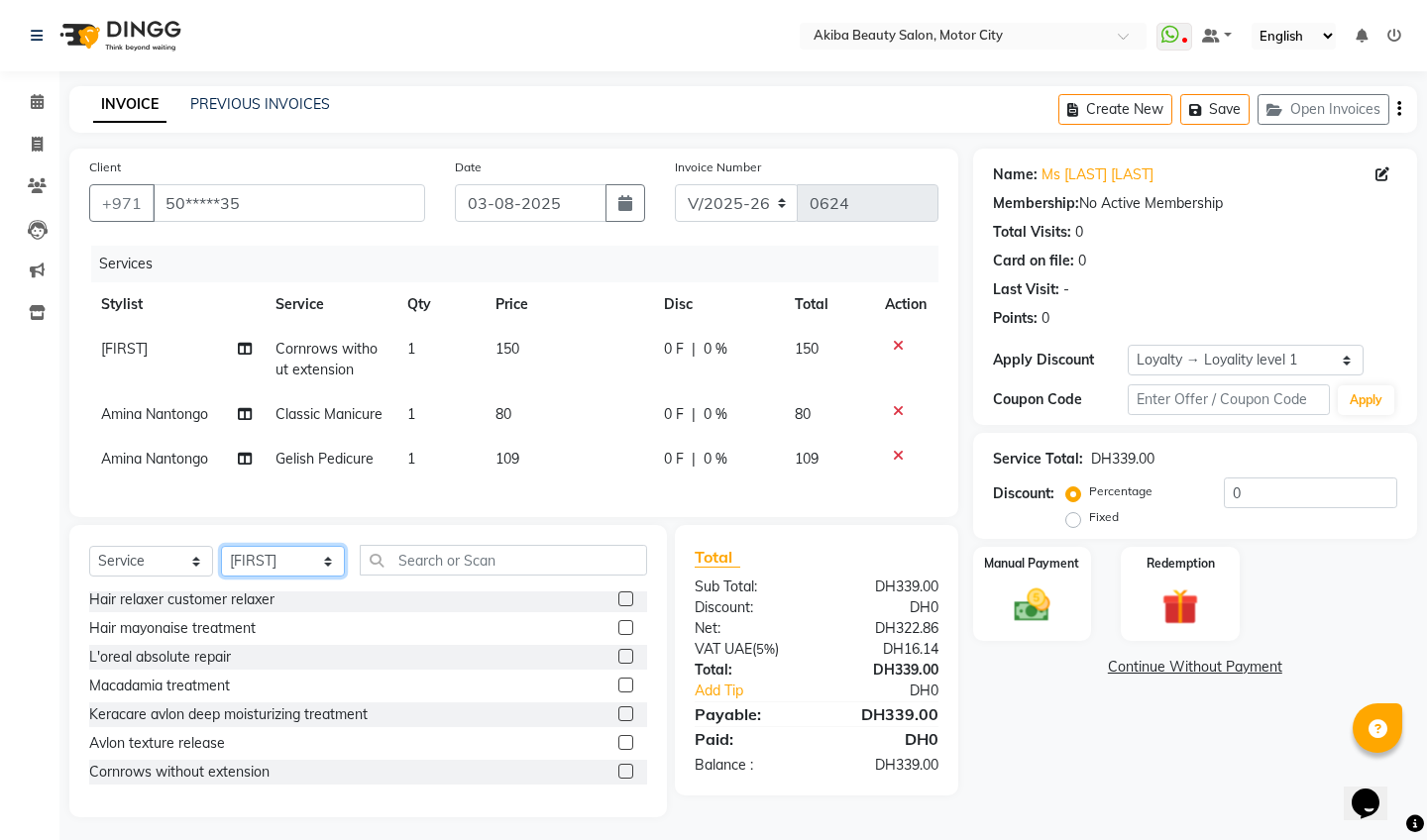 scroll, scrollTop: 1048, scrollLeft: 0, axis: vertical 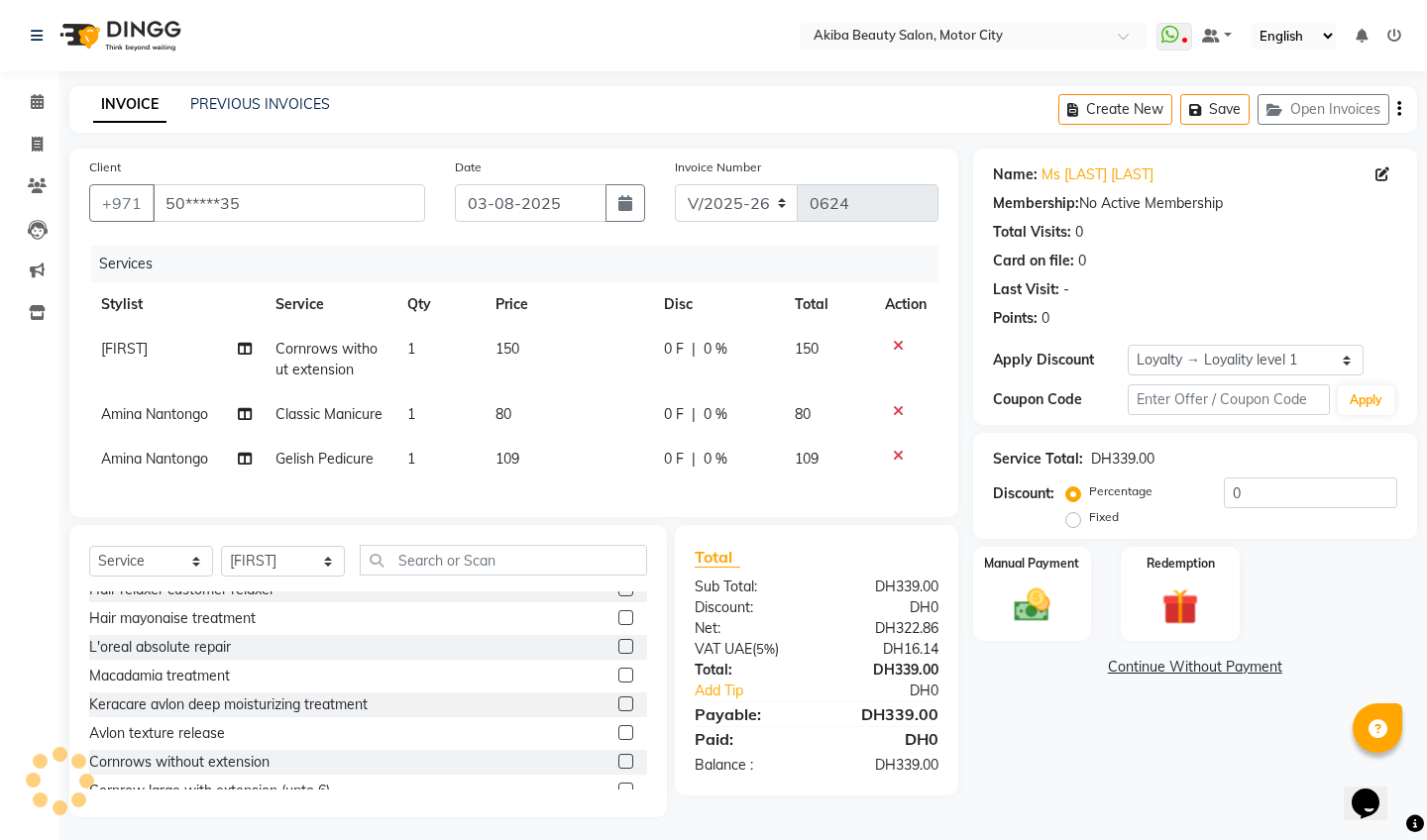 click 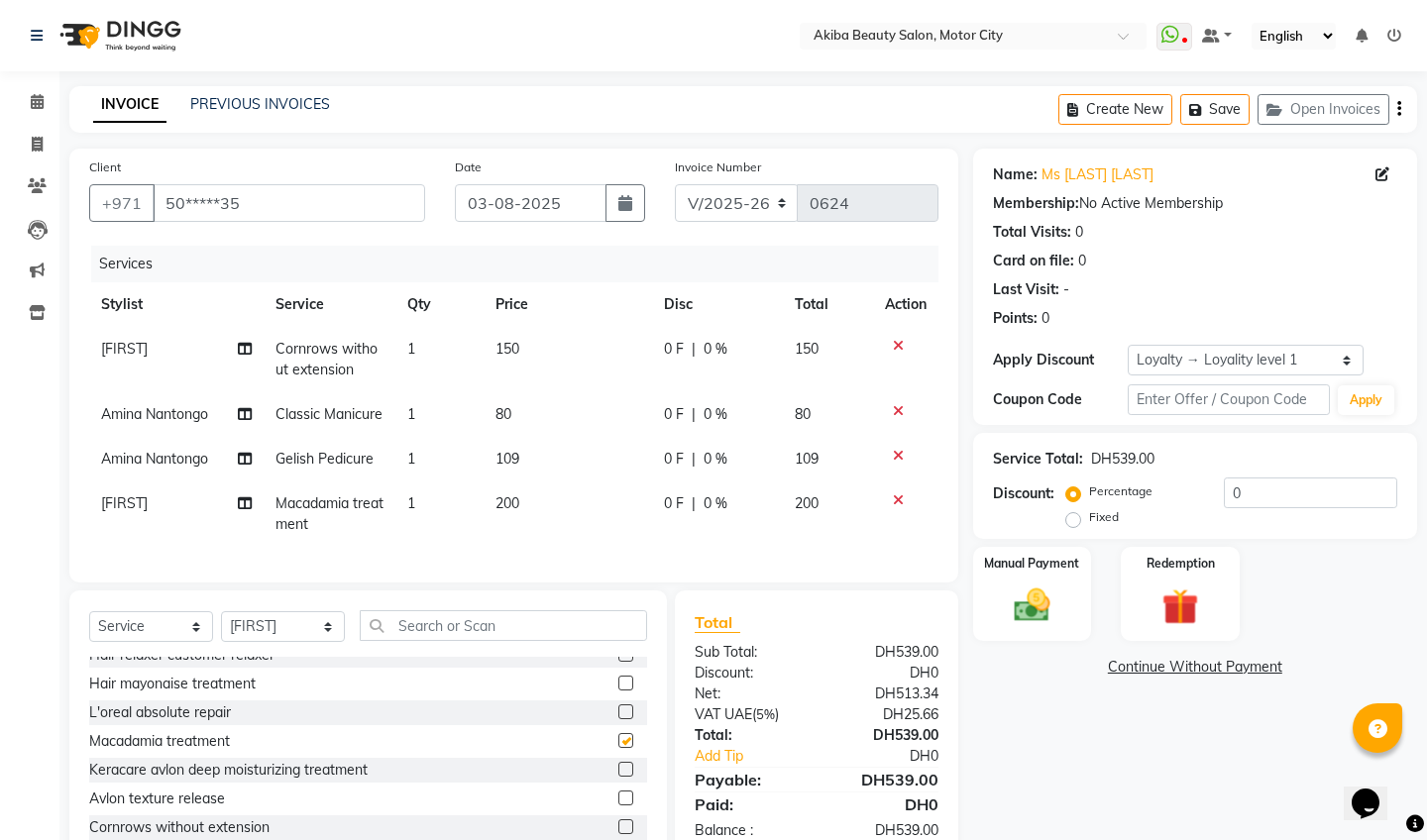 checkbox on "false" 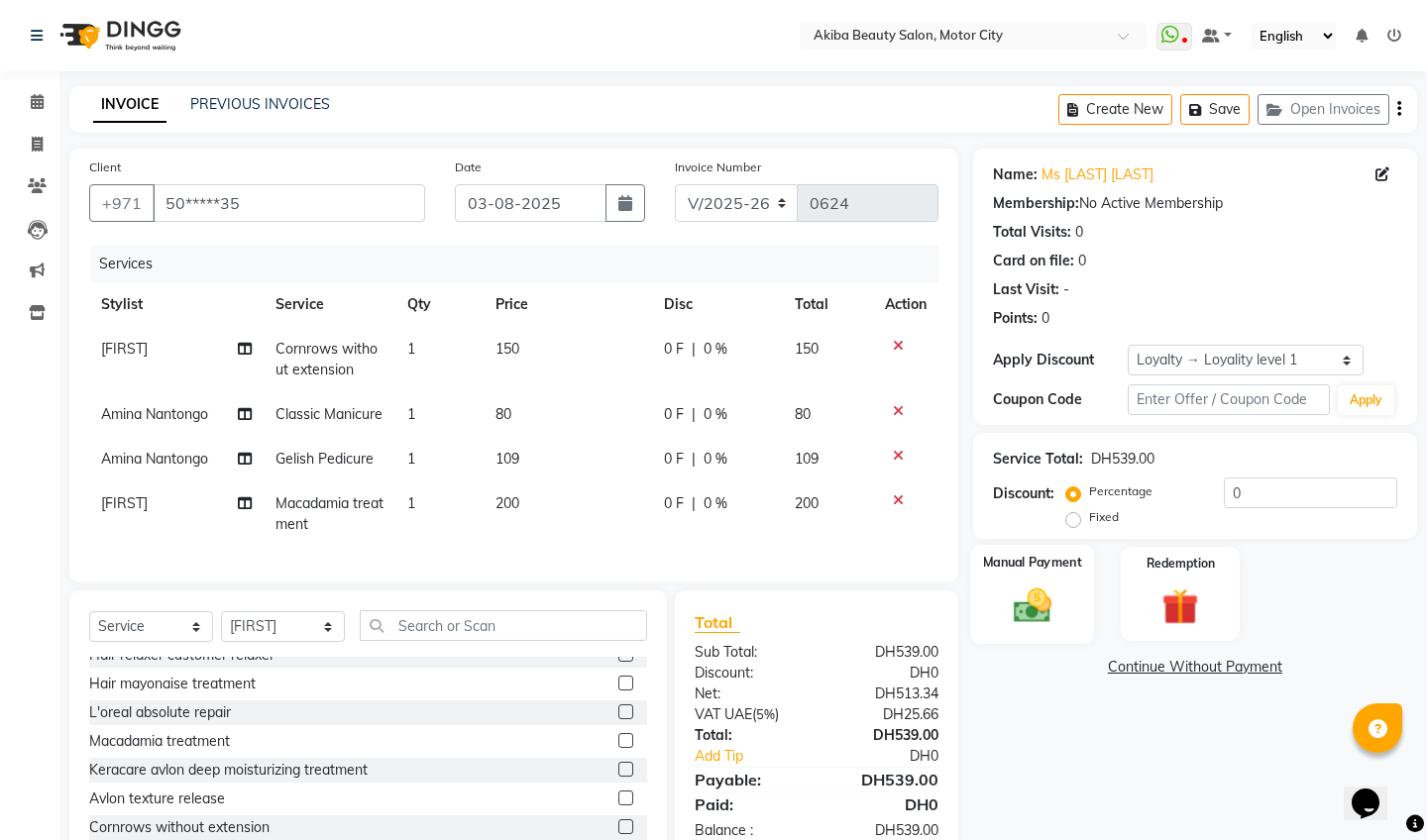 click 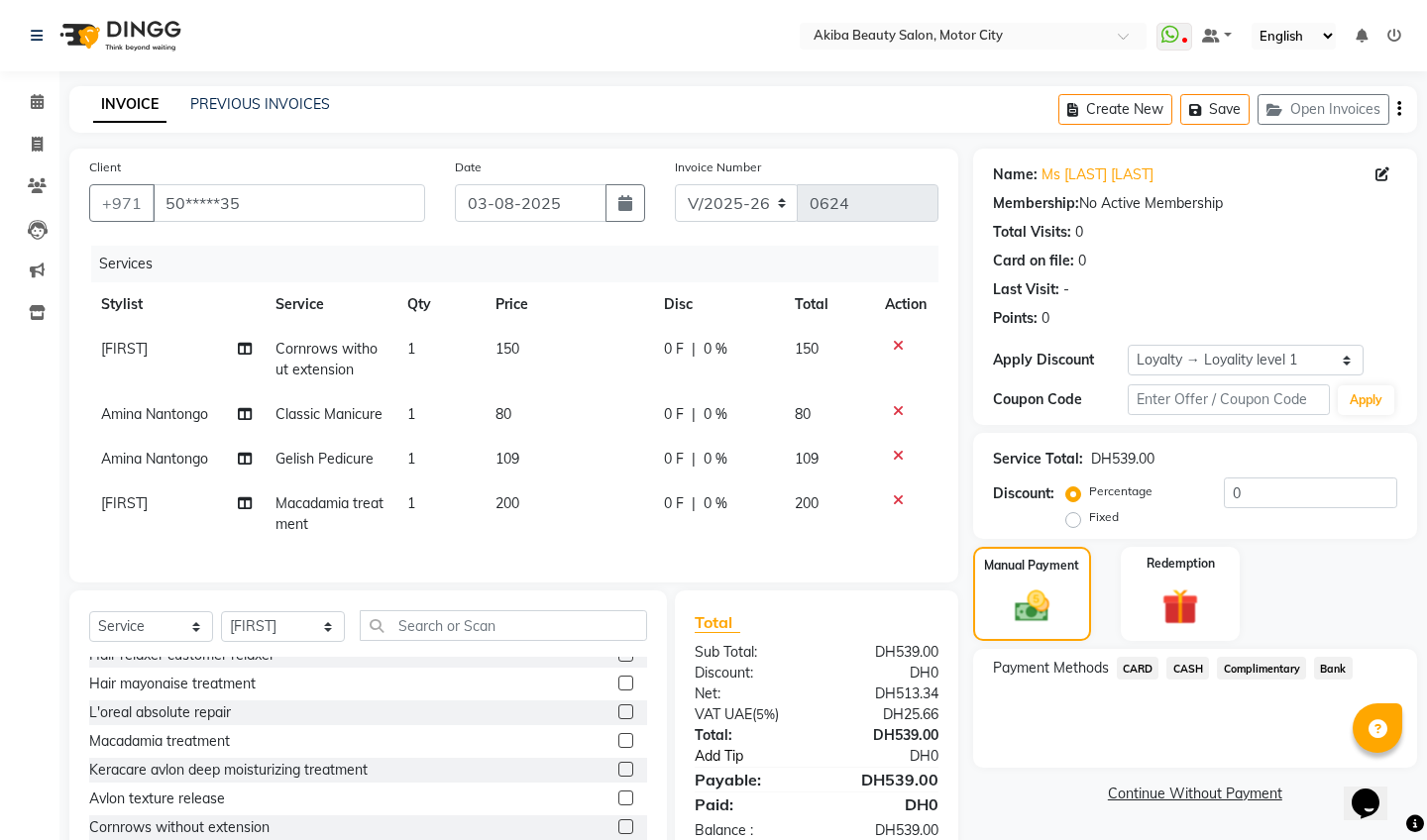 scroll, scrollTop: 93, scrollLeft: 0, axis: vertical 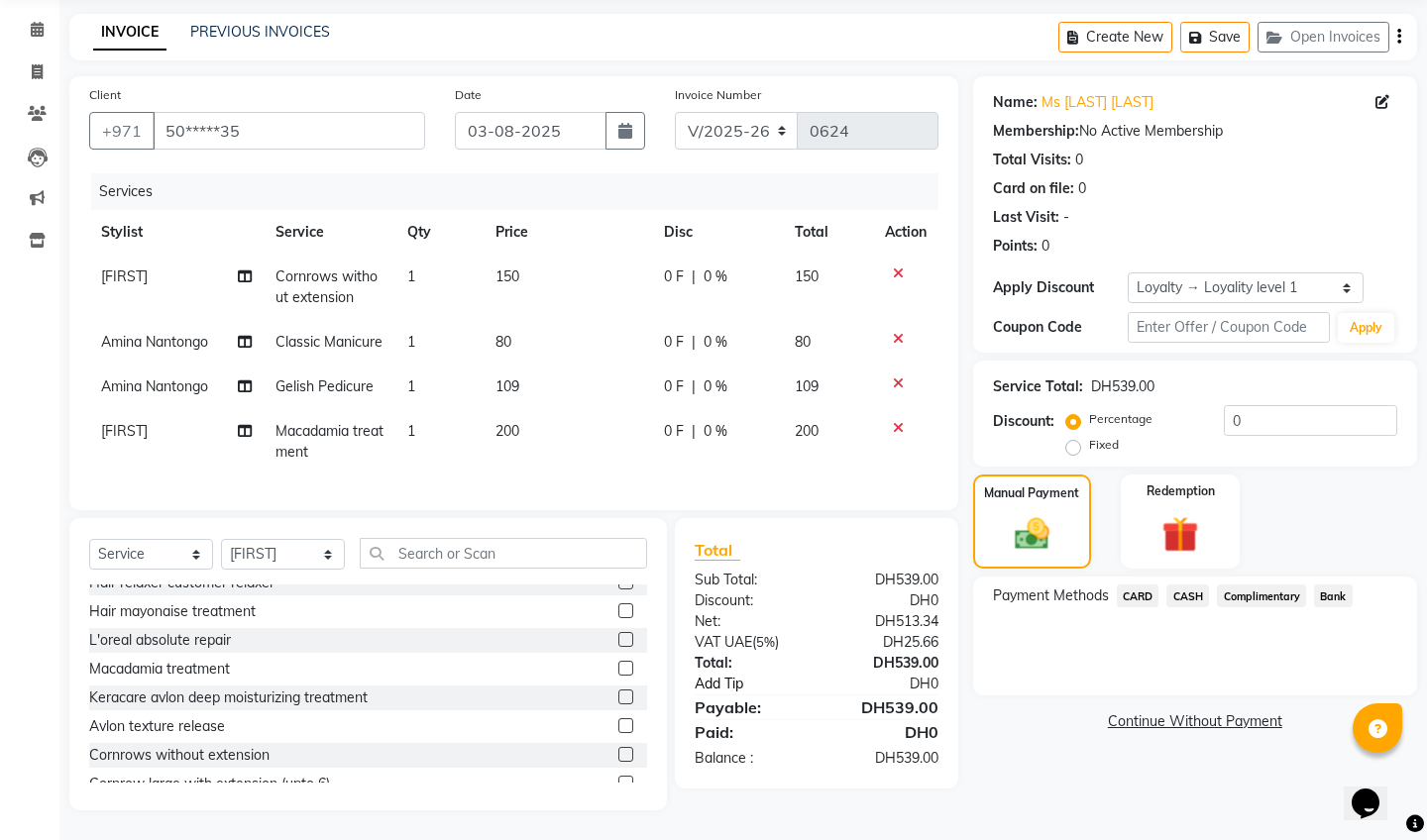 click on "Add Tip" 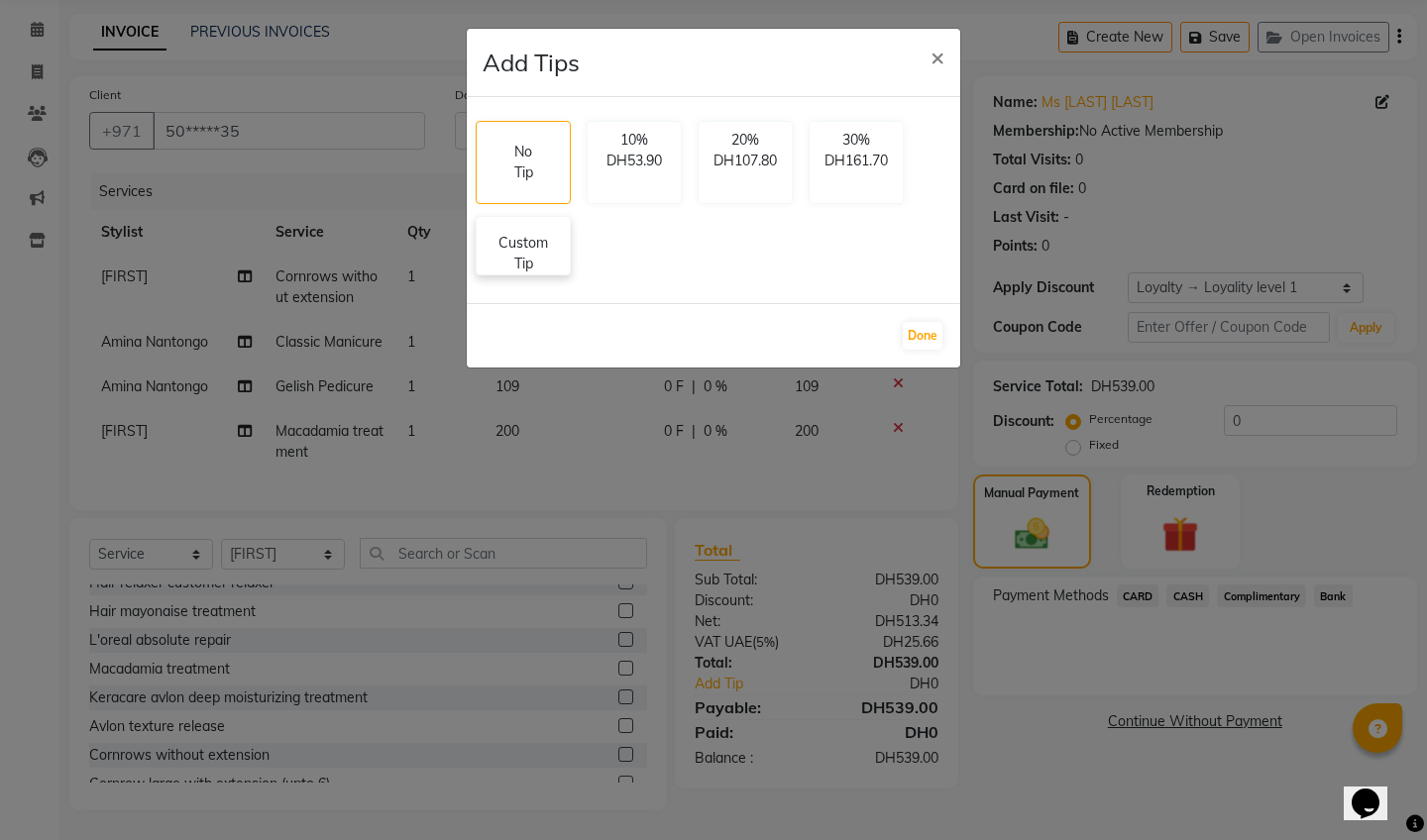 click on "Custom Tip" 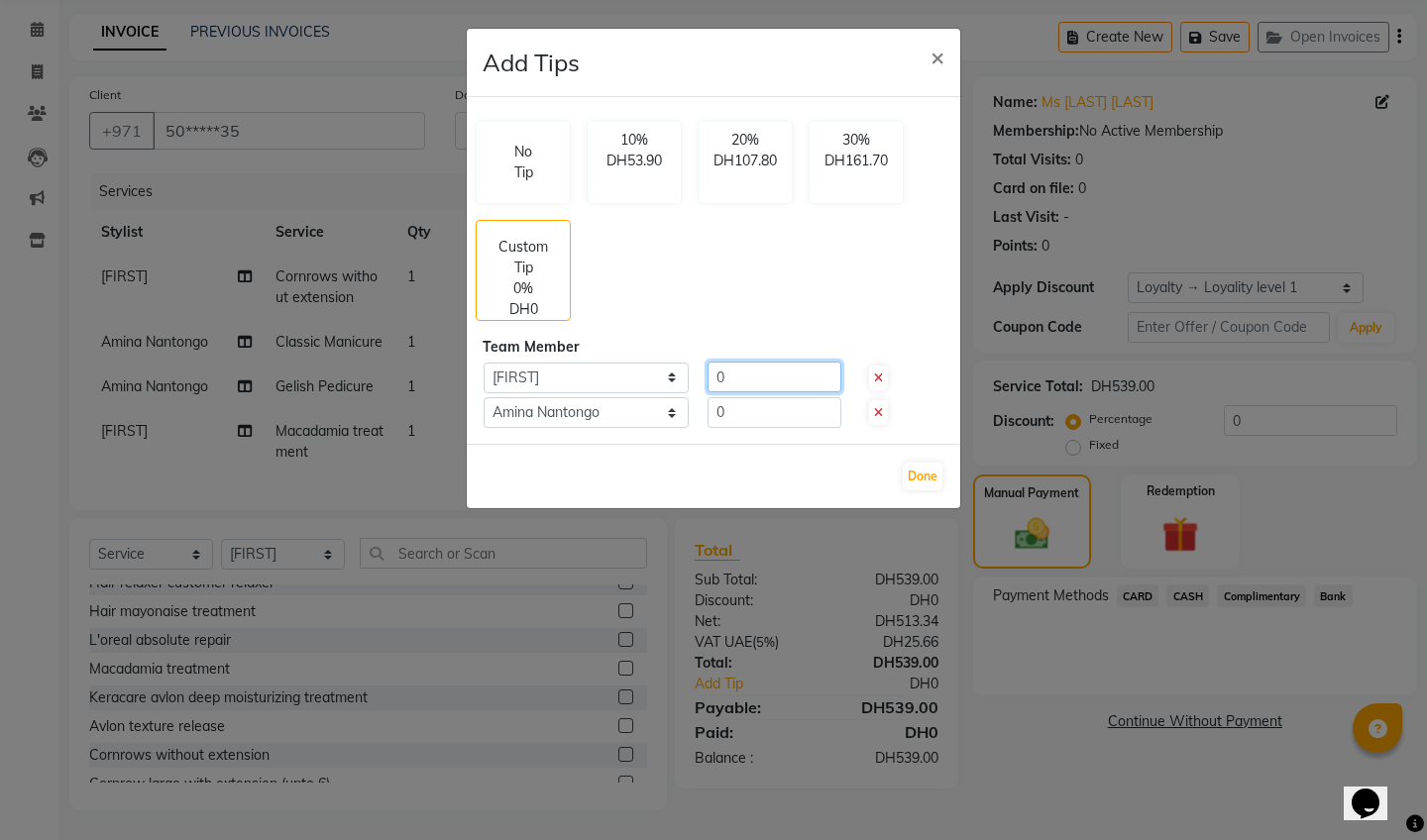 click on "0" 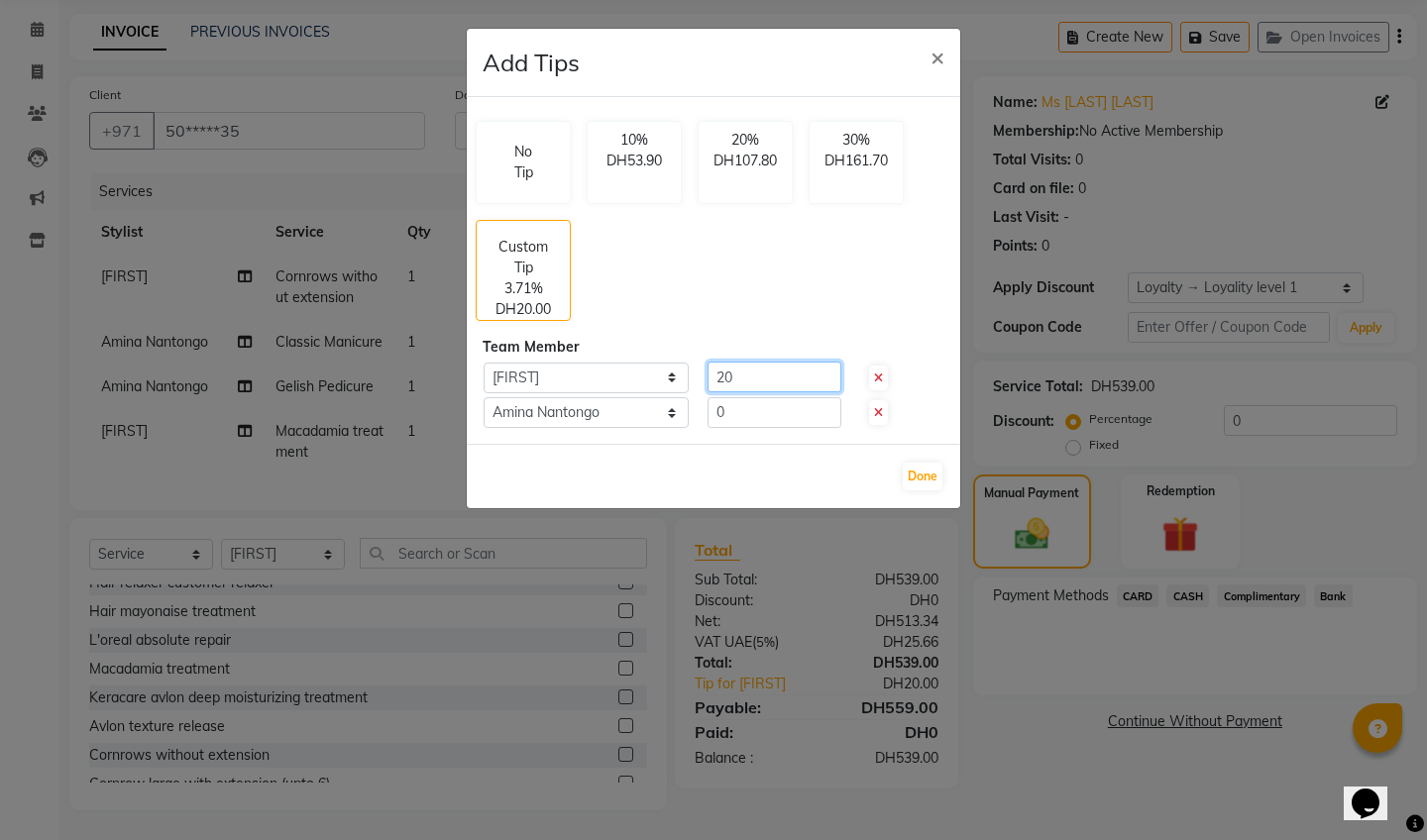 type on "20" 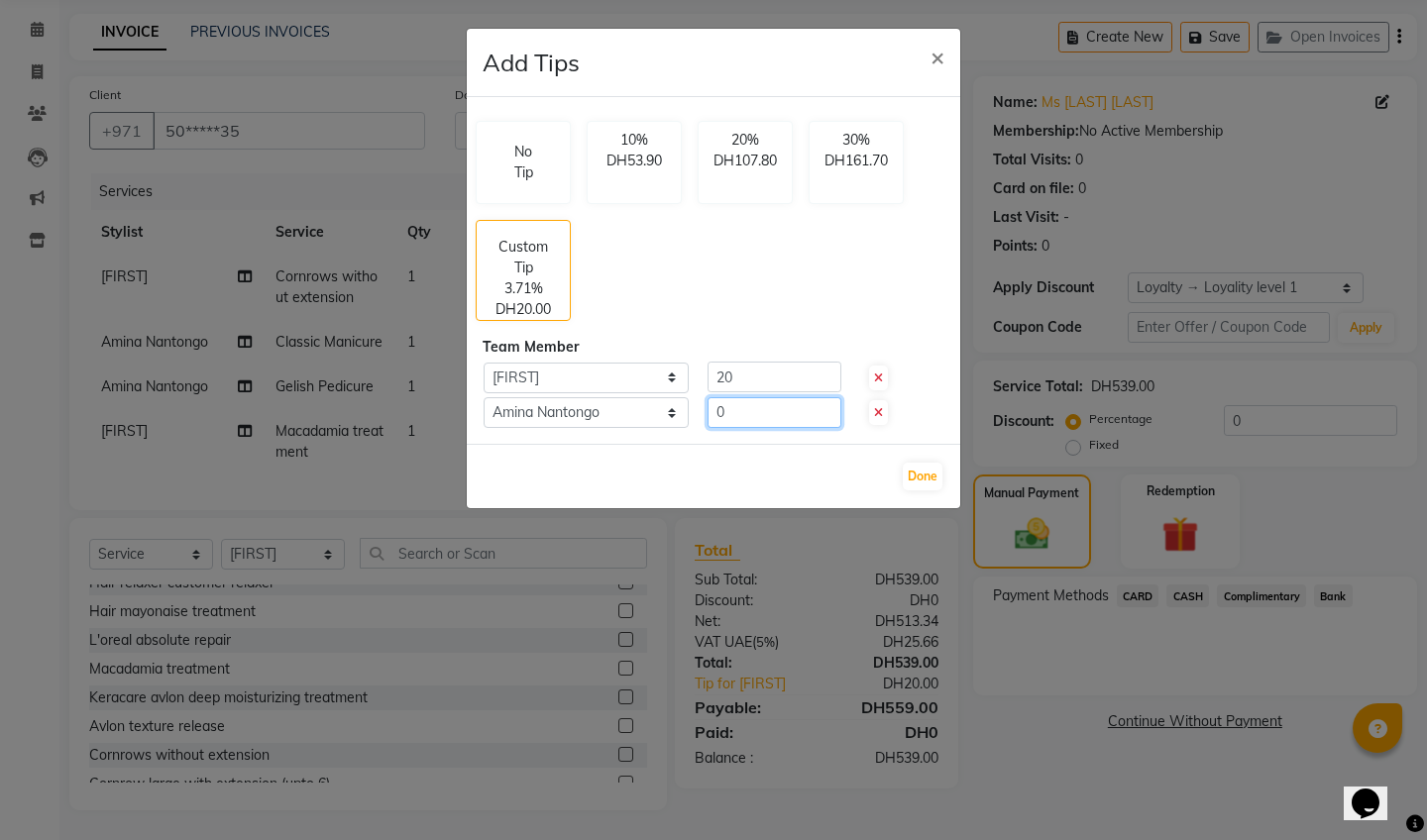 click on "0" 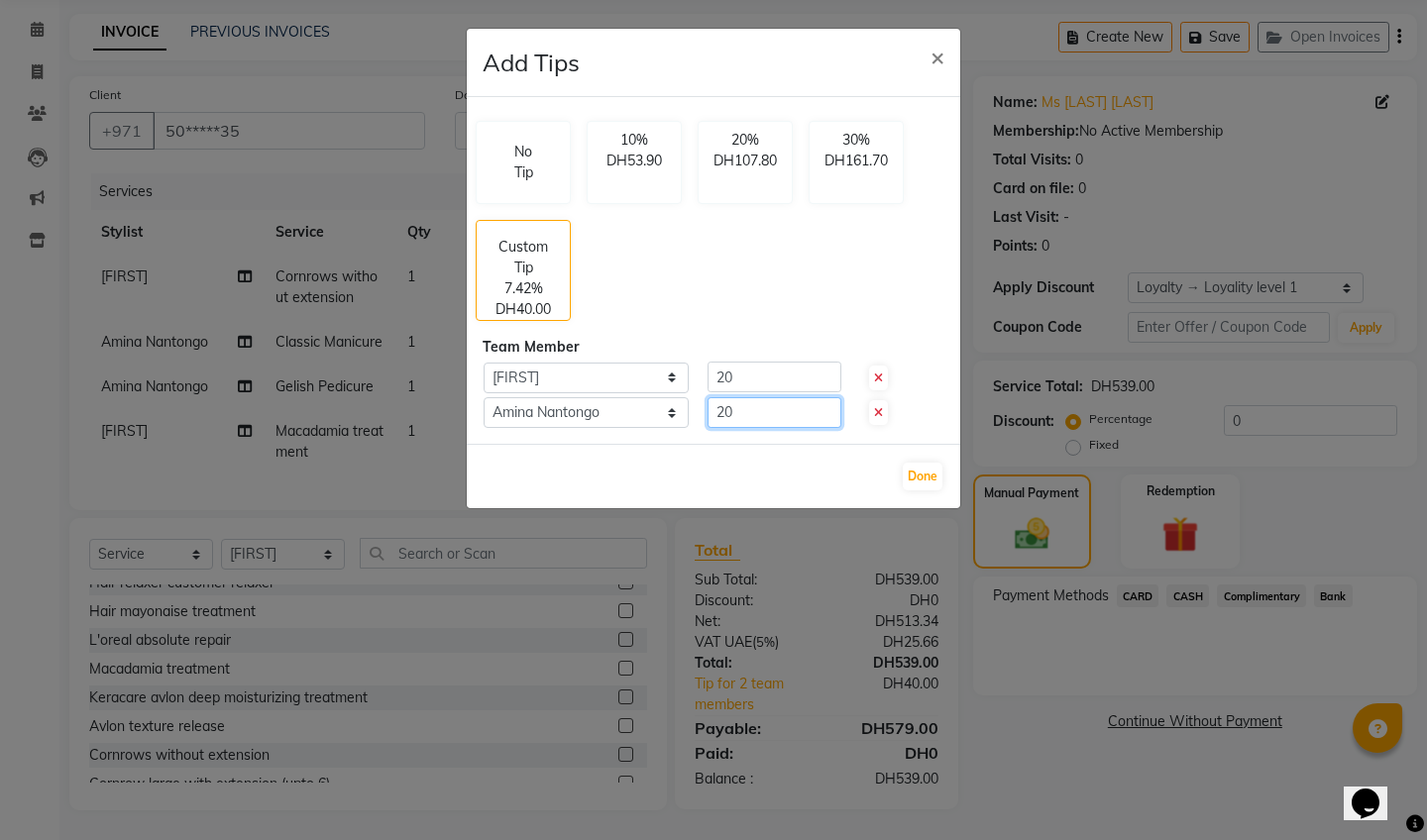 type on "20" 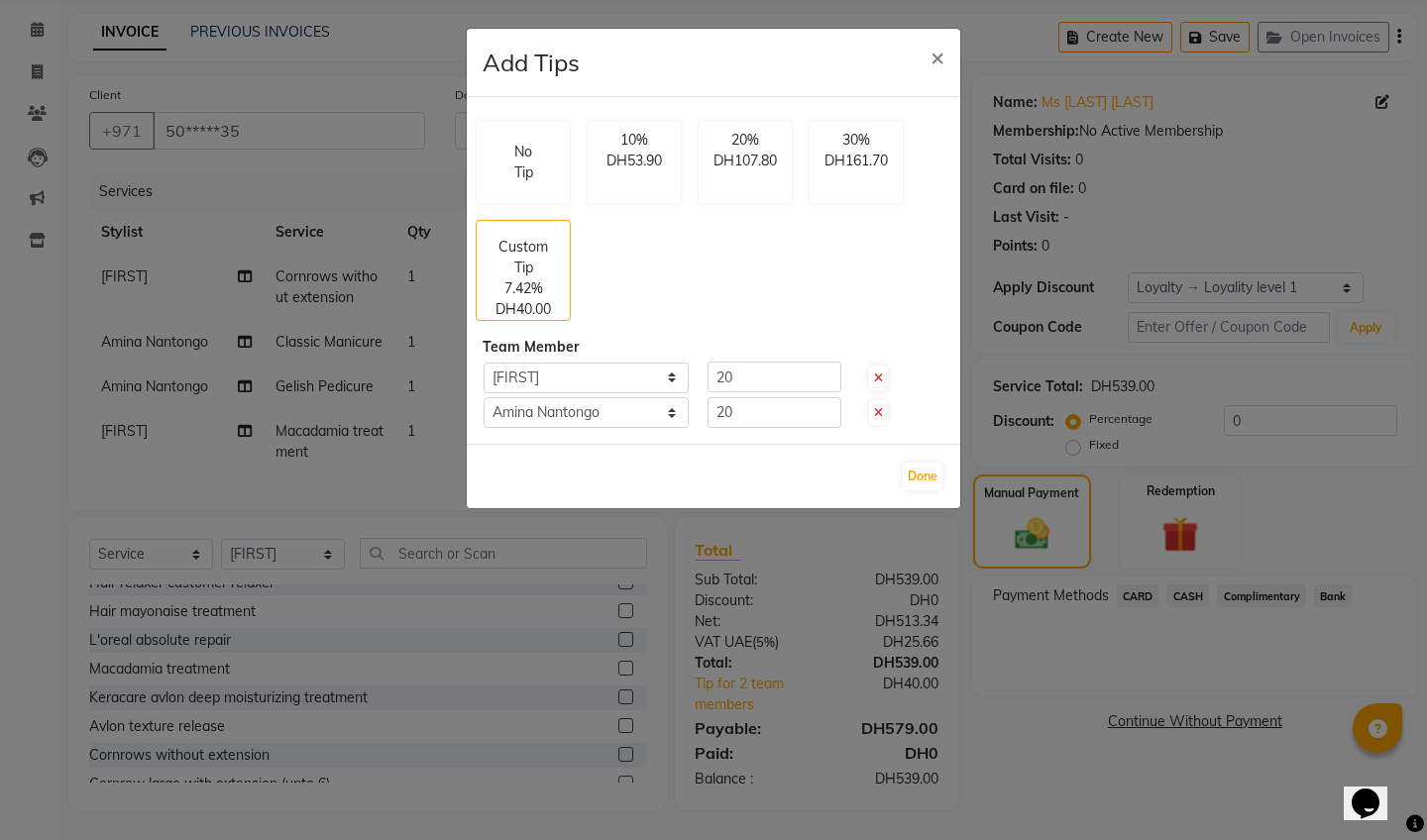click on "Done" 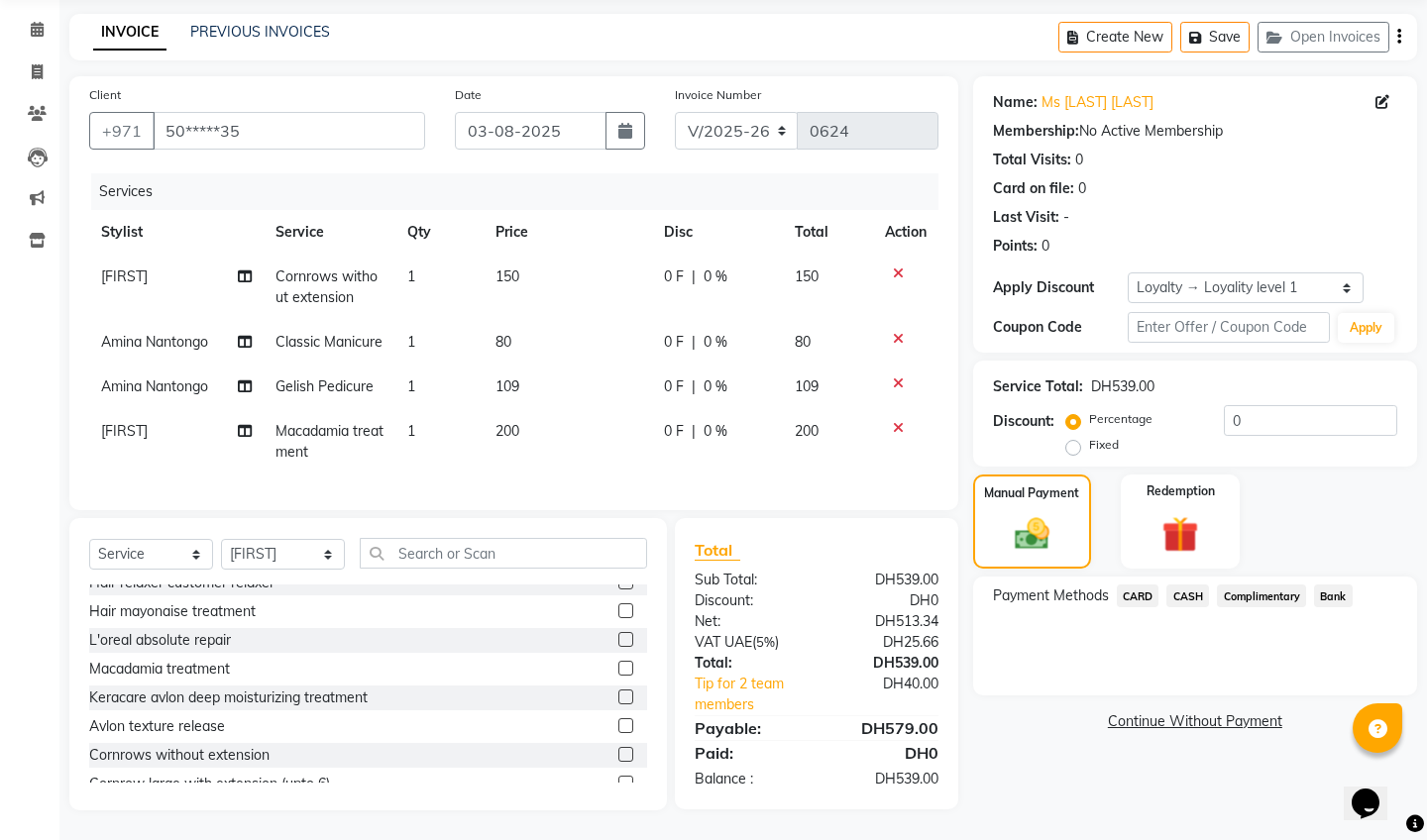 click on "CARD" 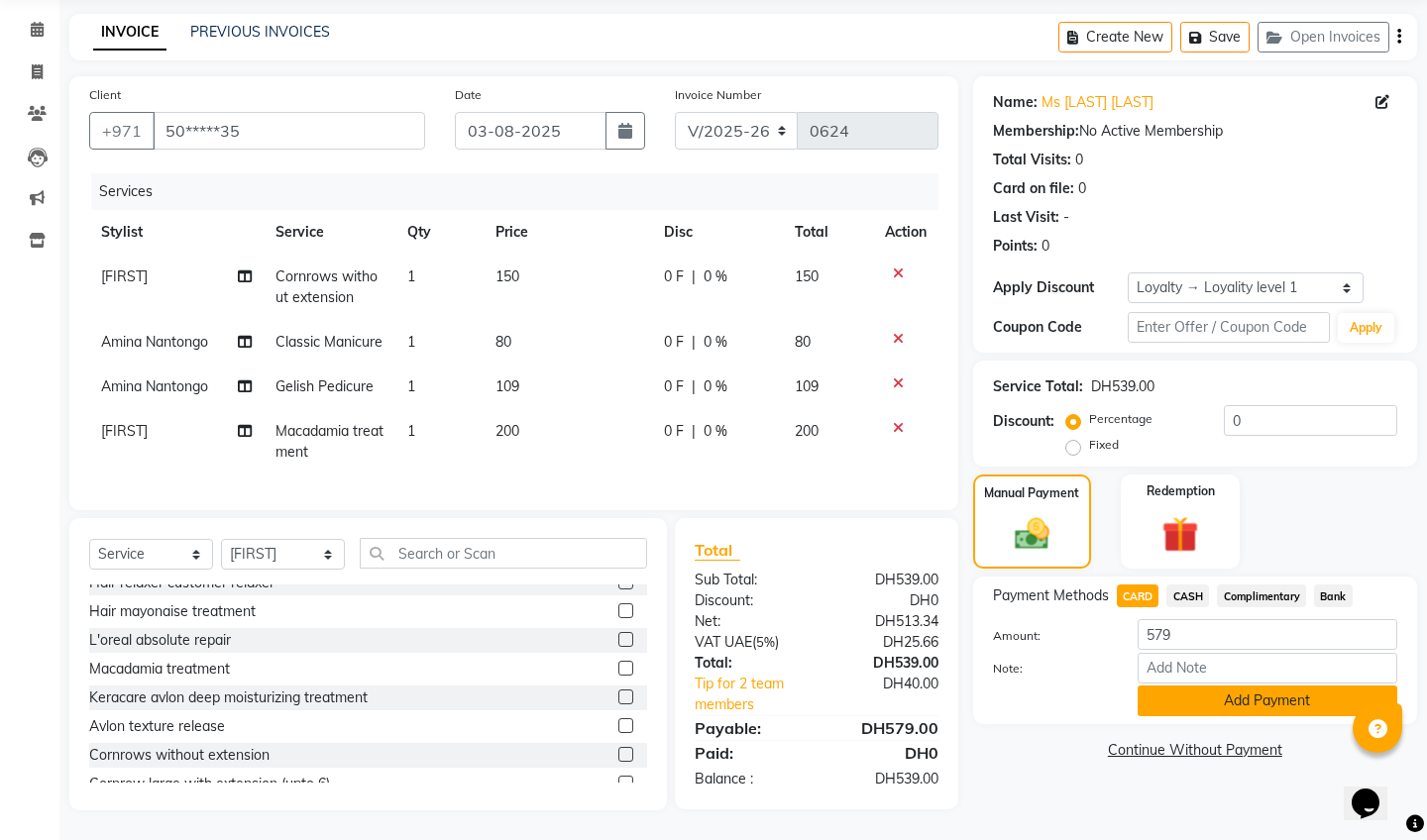 click on "Add Payment" 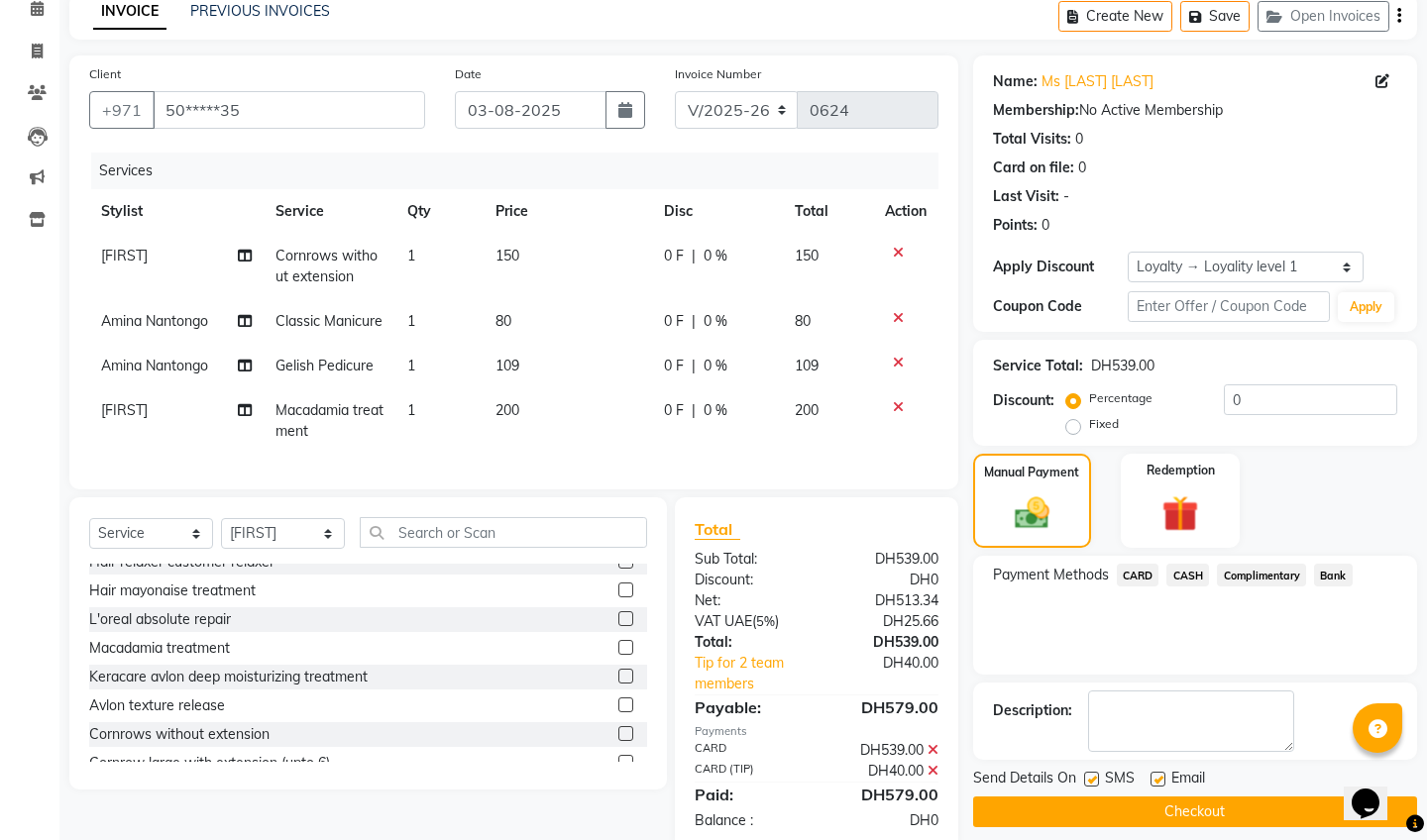 scroll, scrollTop: 252, scrollLeft: 0, axis: vertical 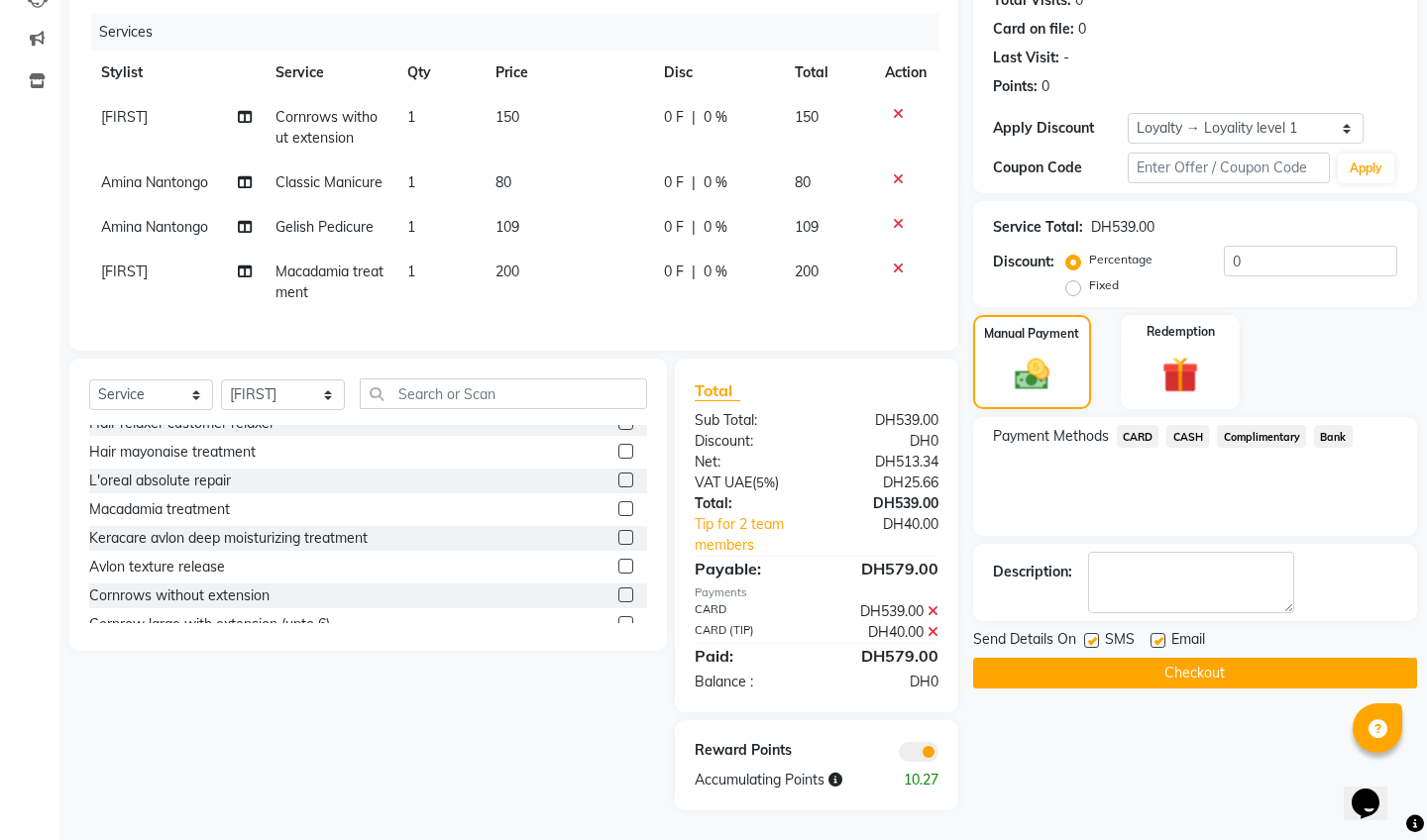 click on "Checkout" 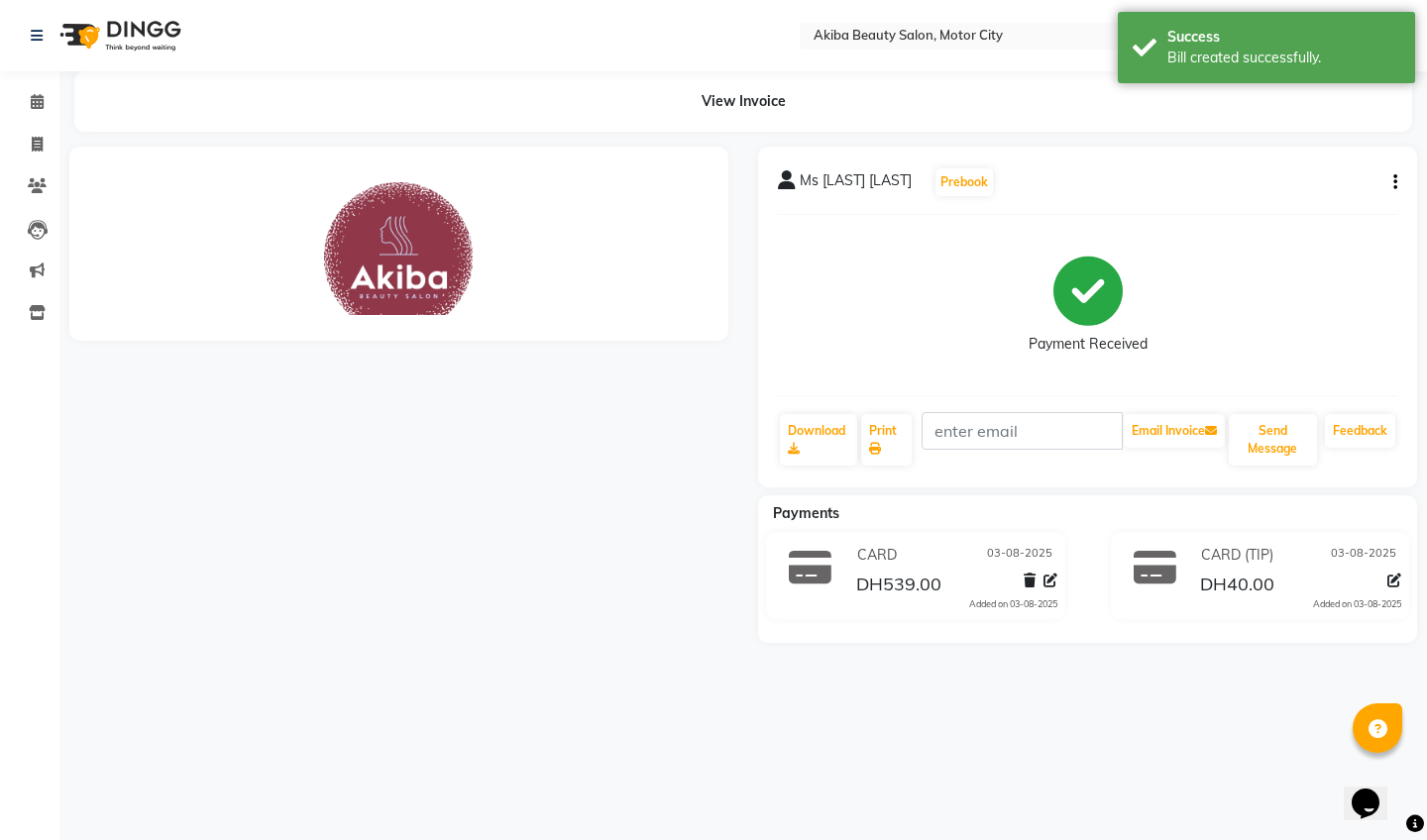 scroll, scrollTop: 0, scrollLeft: 0, axis: both 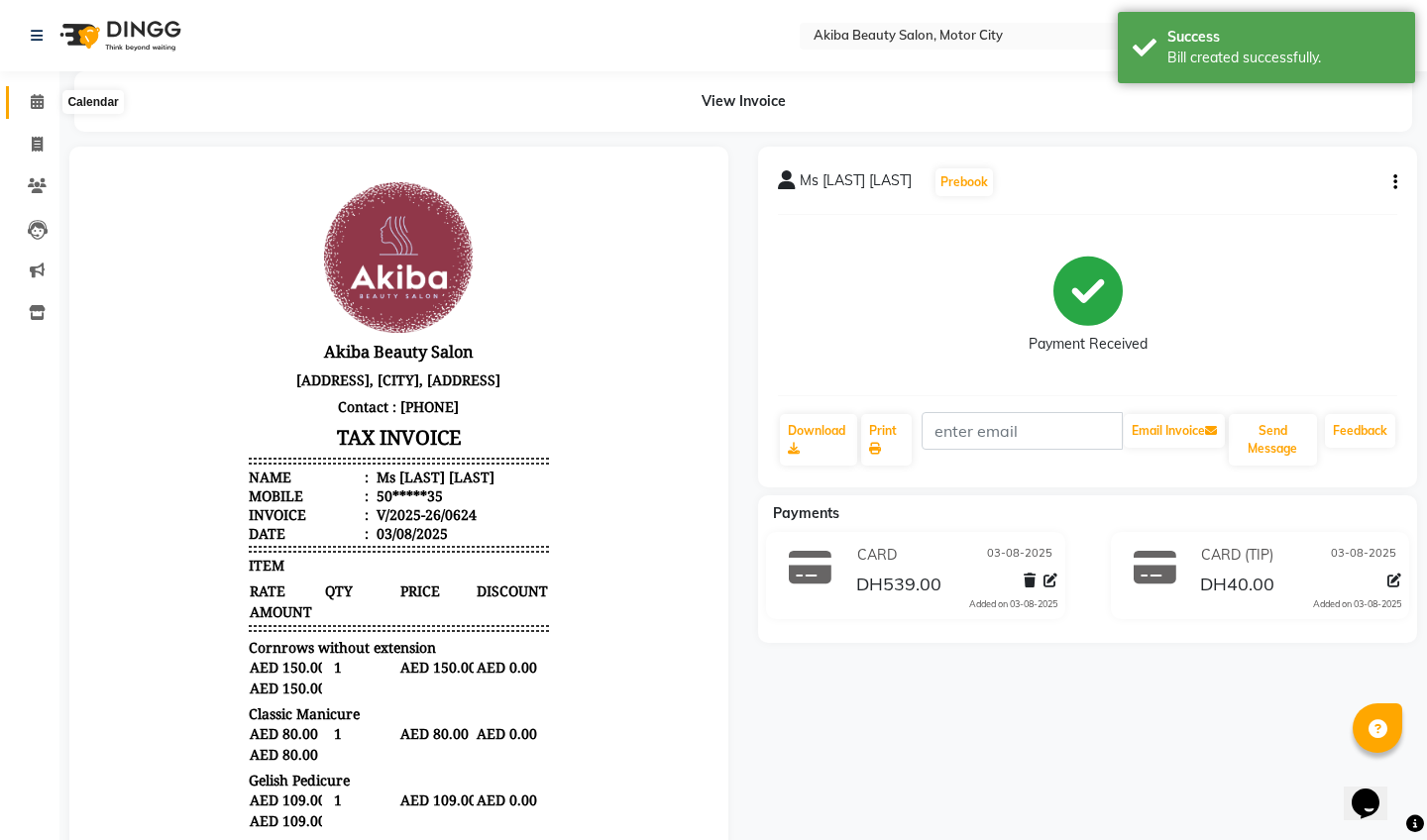 click 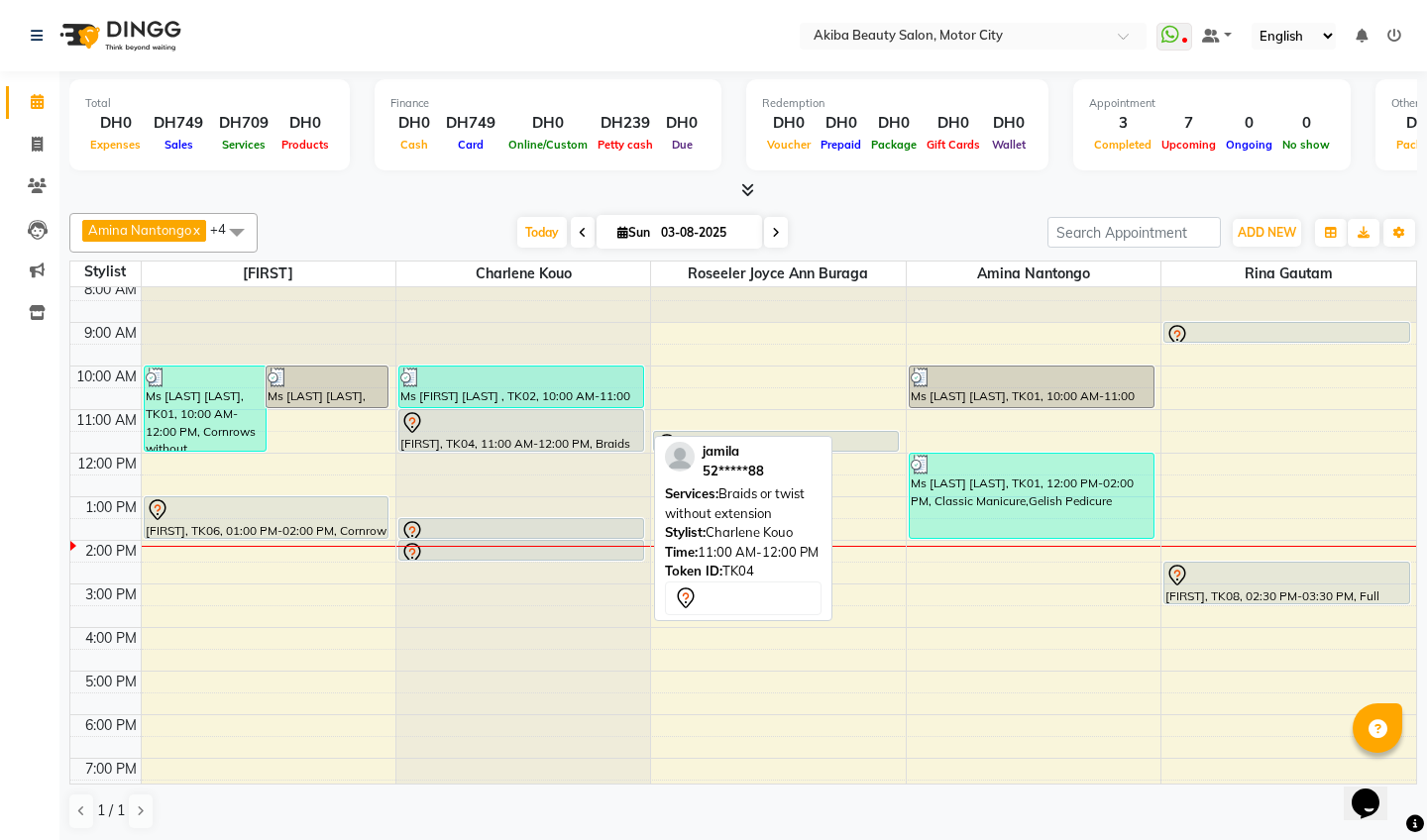 scroll, scrollTop: 7, scrollLeft: 0, axis: vertical 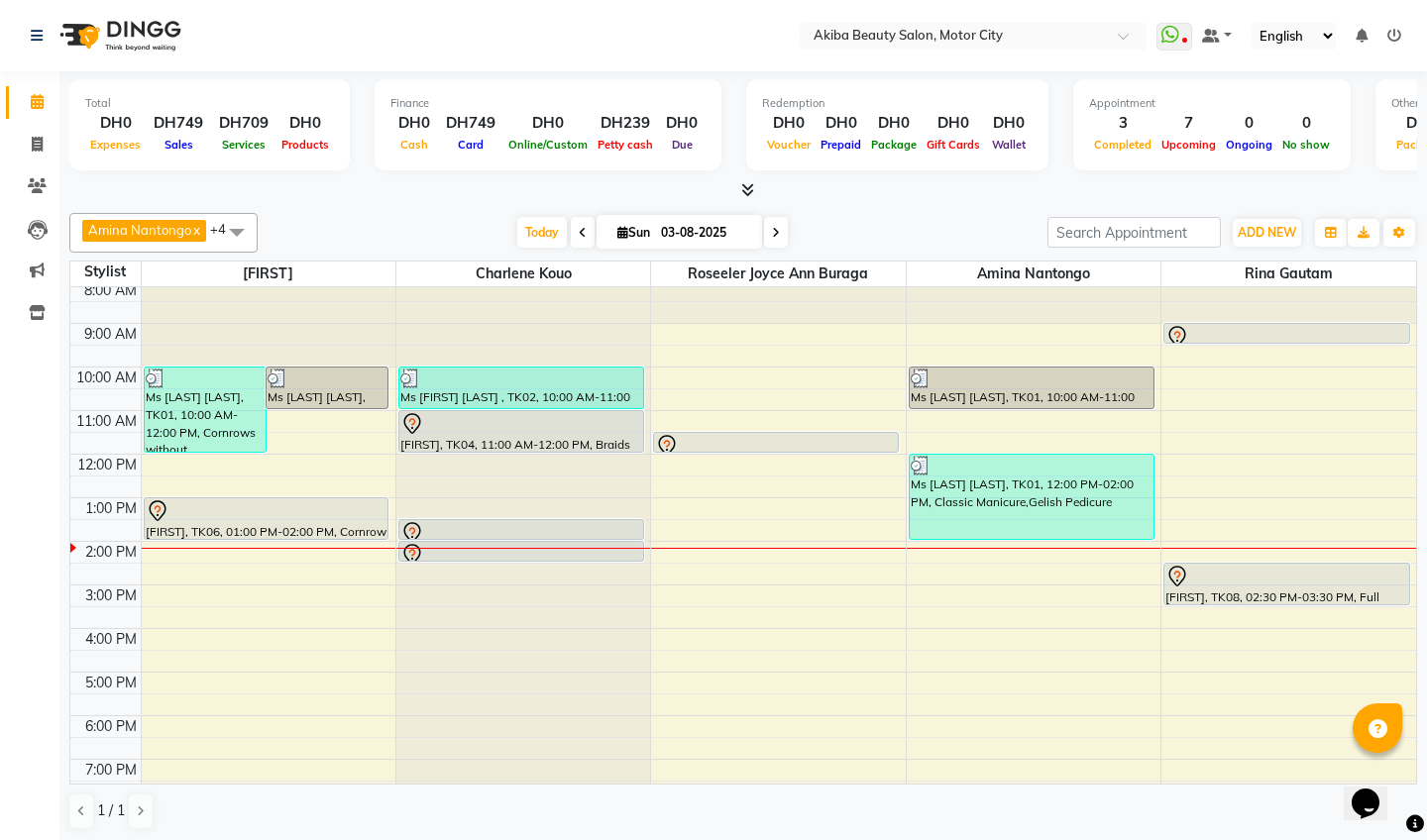 click at bounding box center (747, 189) 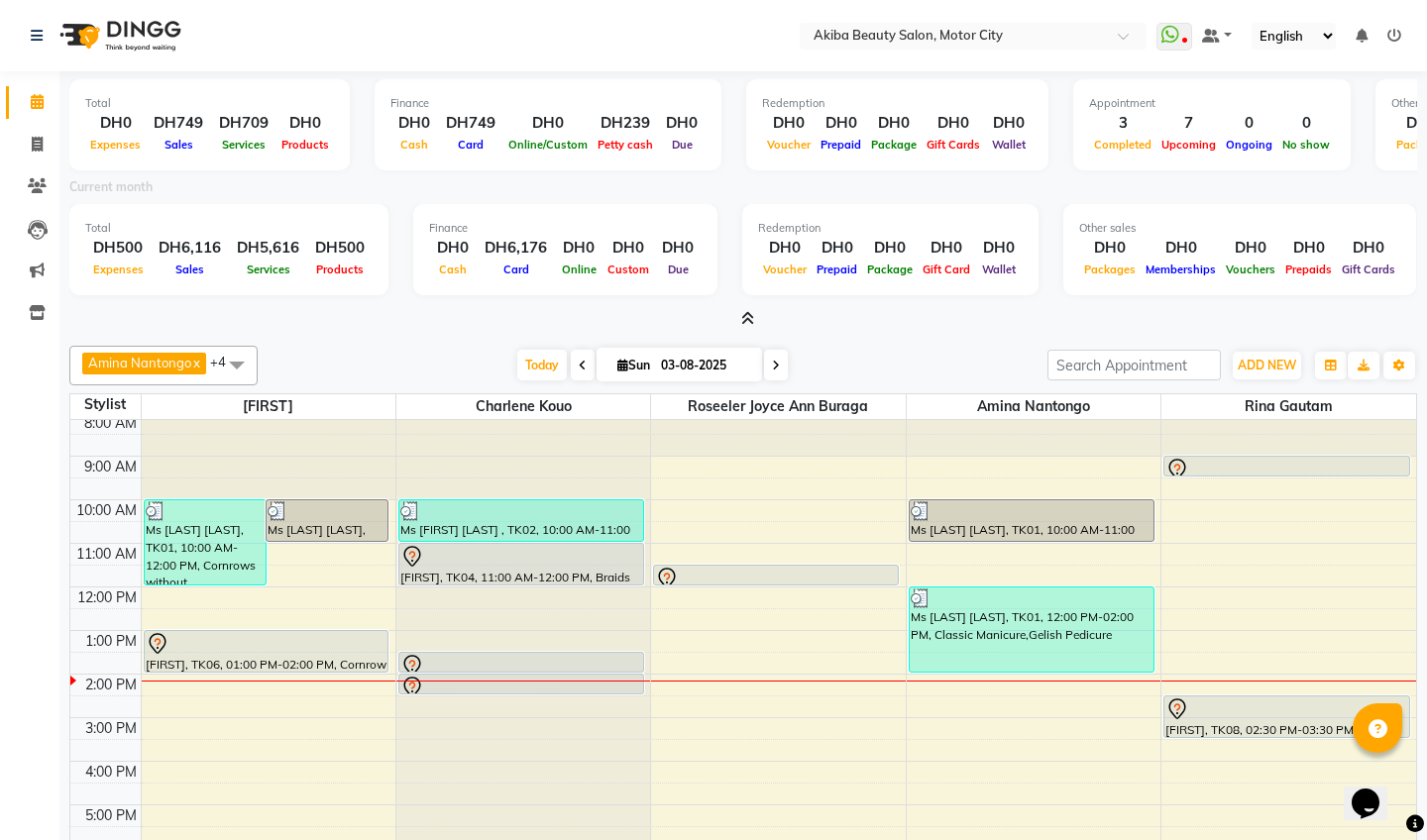 click at bounding box center (747, 318) 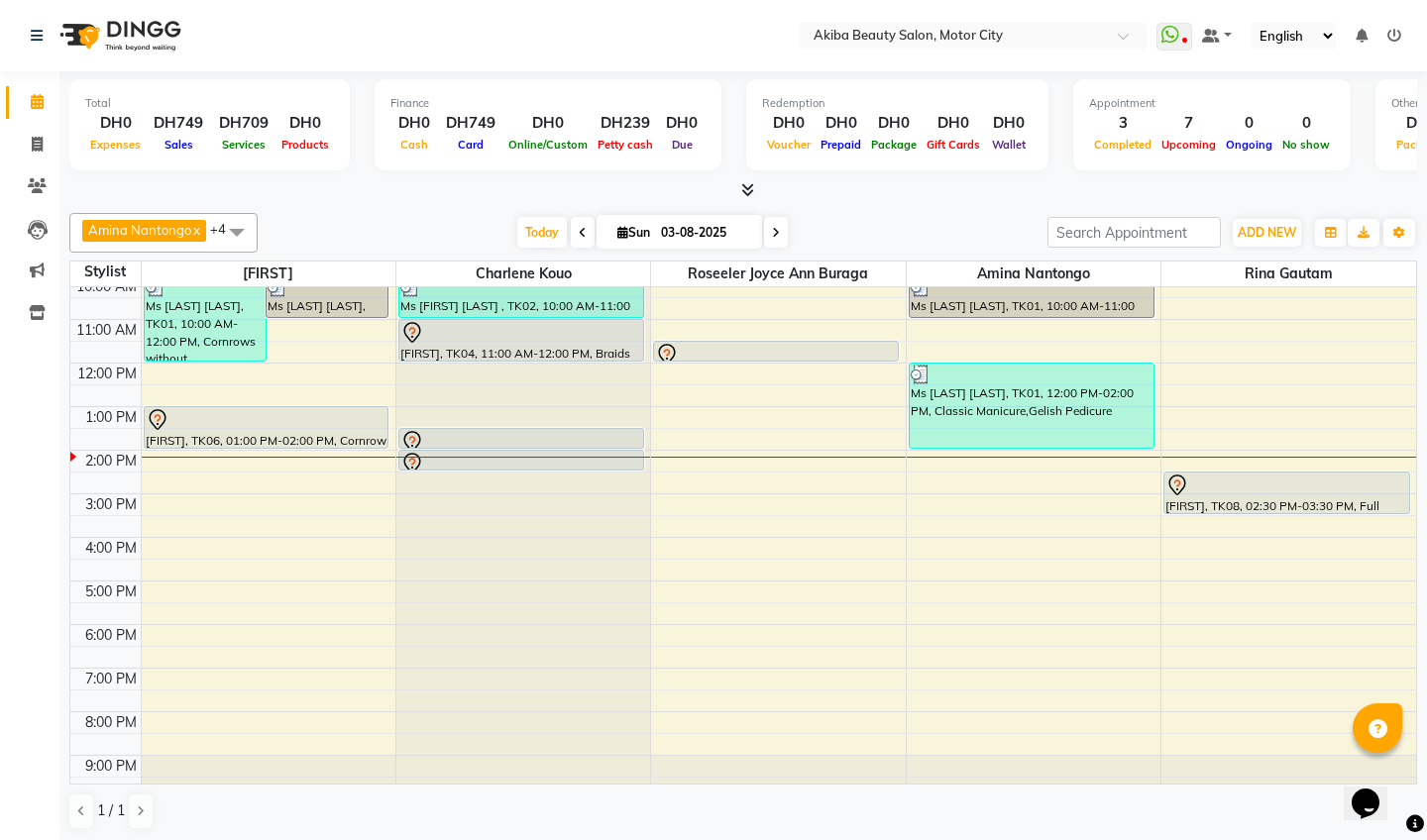 scroll, scrollTop: 102, scrollLeft: 0, axis: vertical 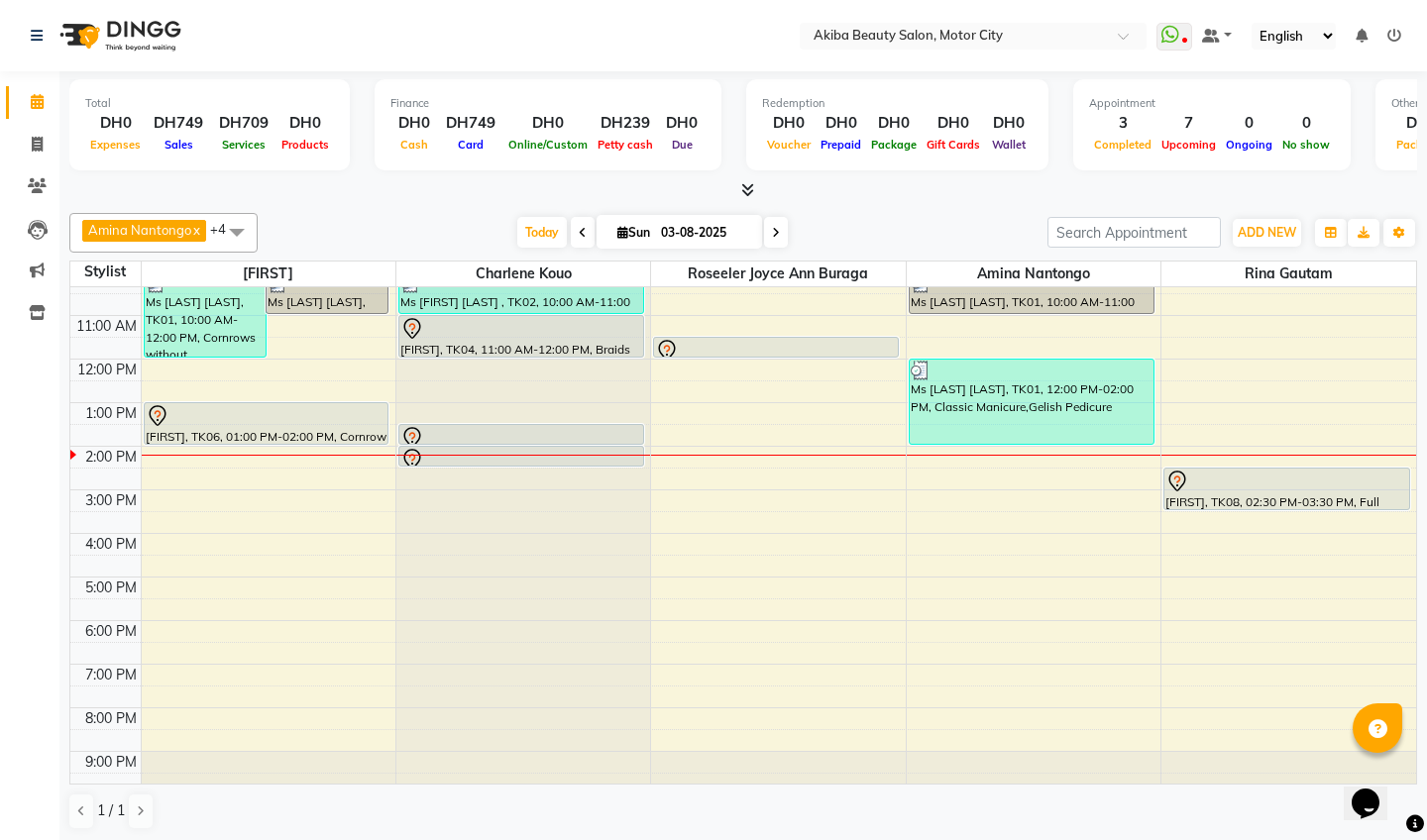 click on "Sun 03-08-2025" at bounding box center [679, 232] 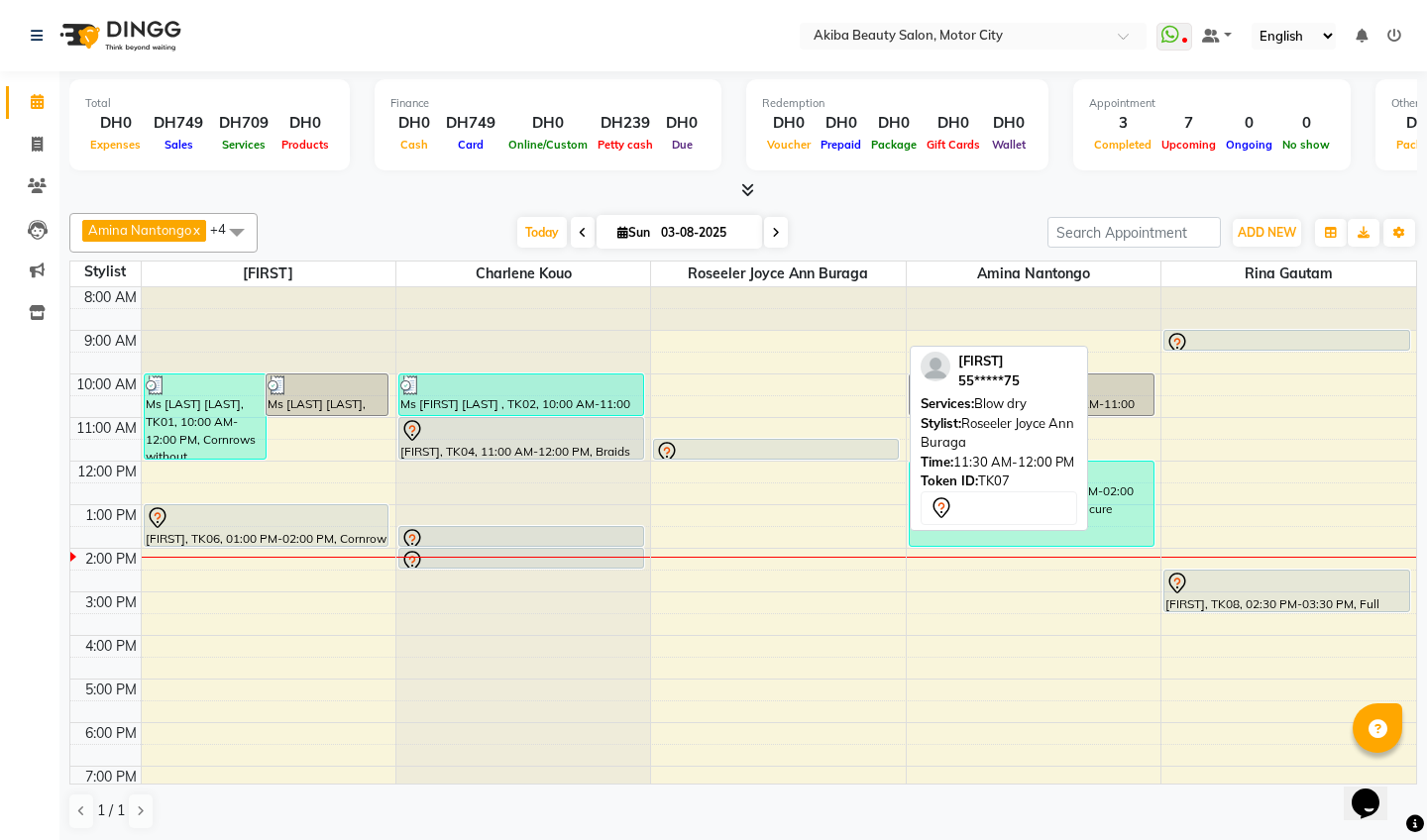 scroll, scrollTop: 0, scrollLeft: 0, axis: both 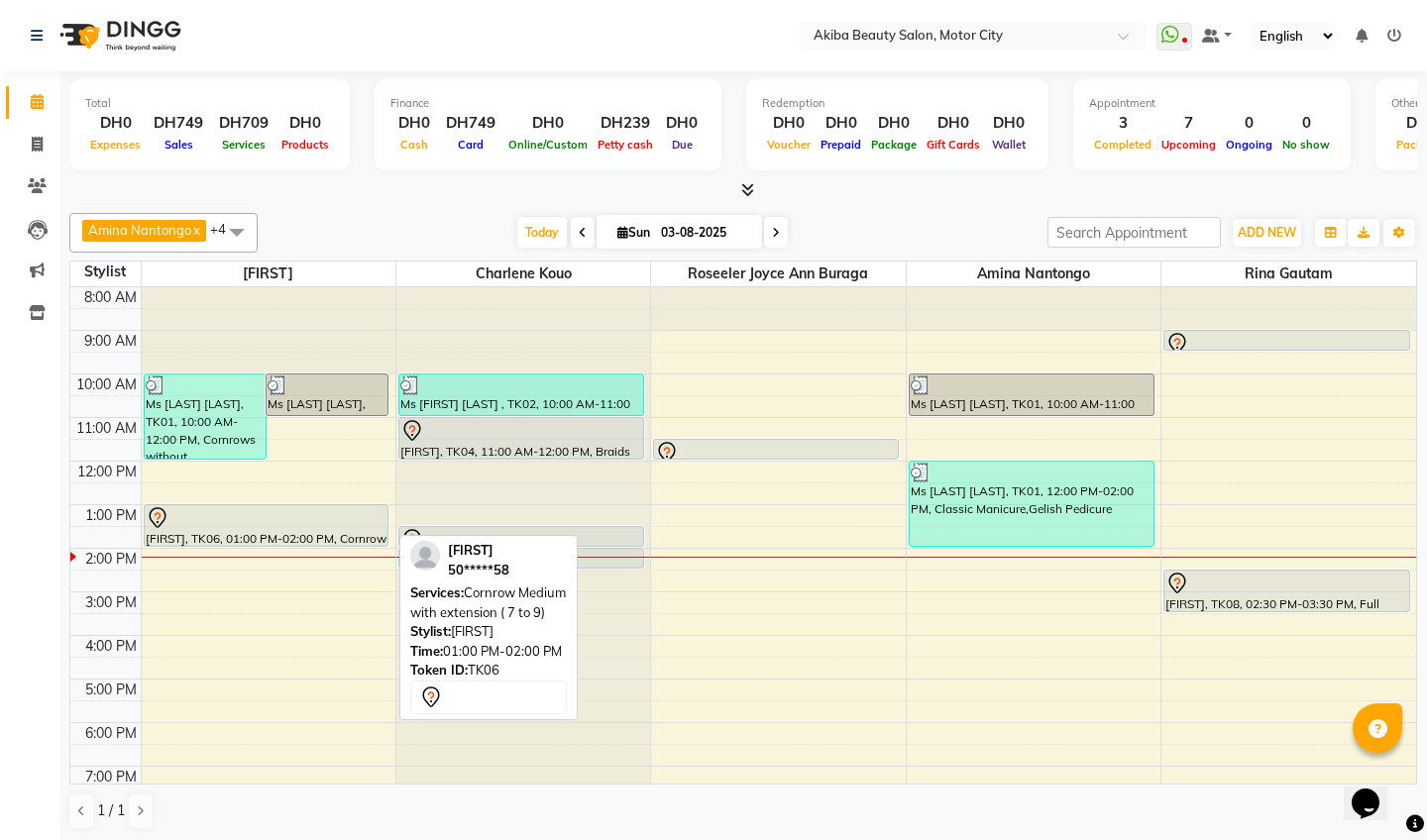 click at bounding box center [267, 518] 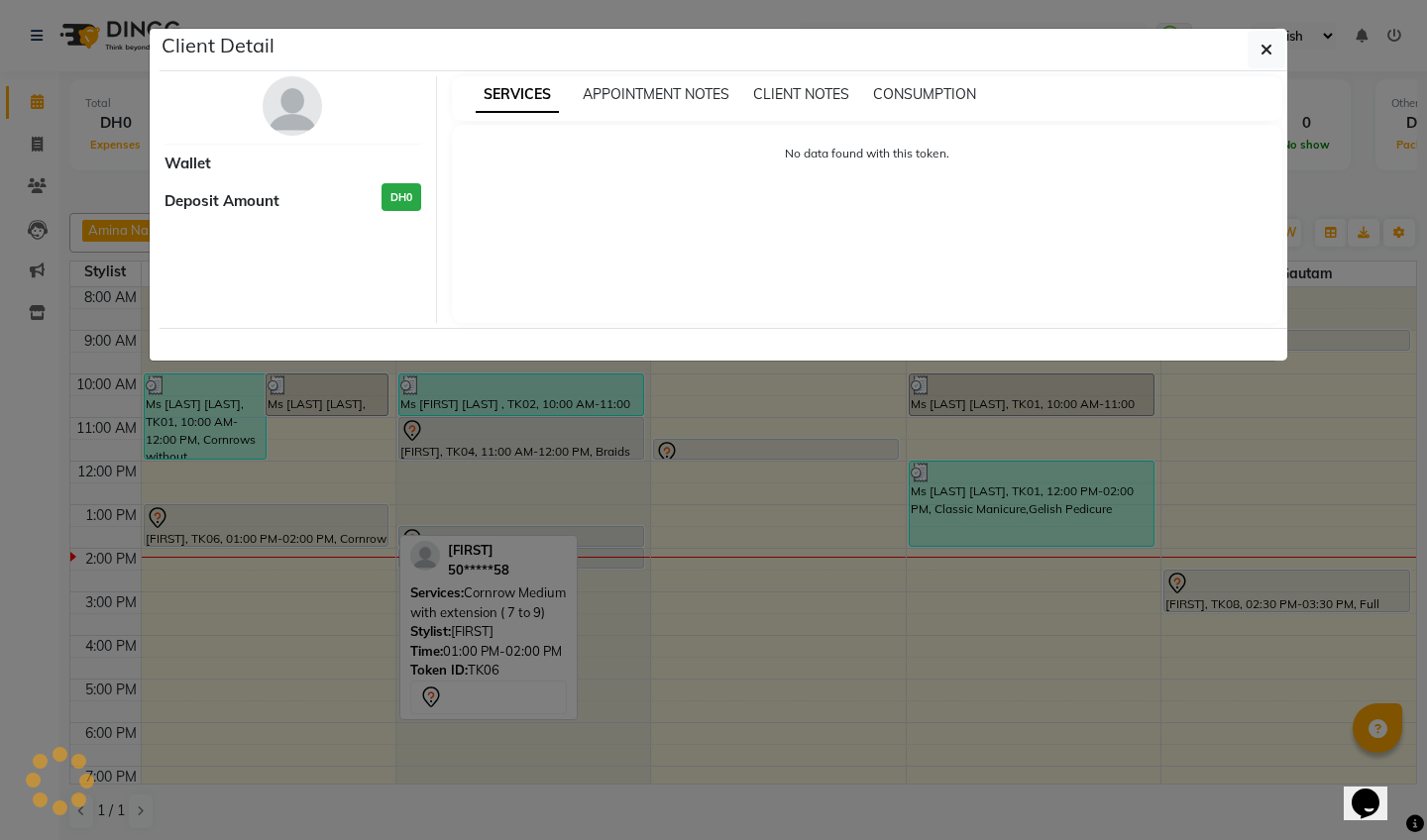 select on "7" 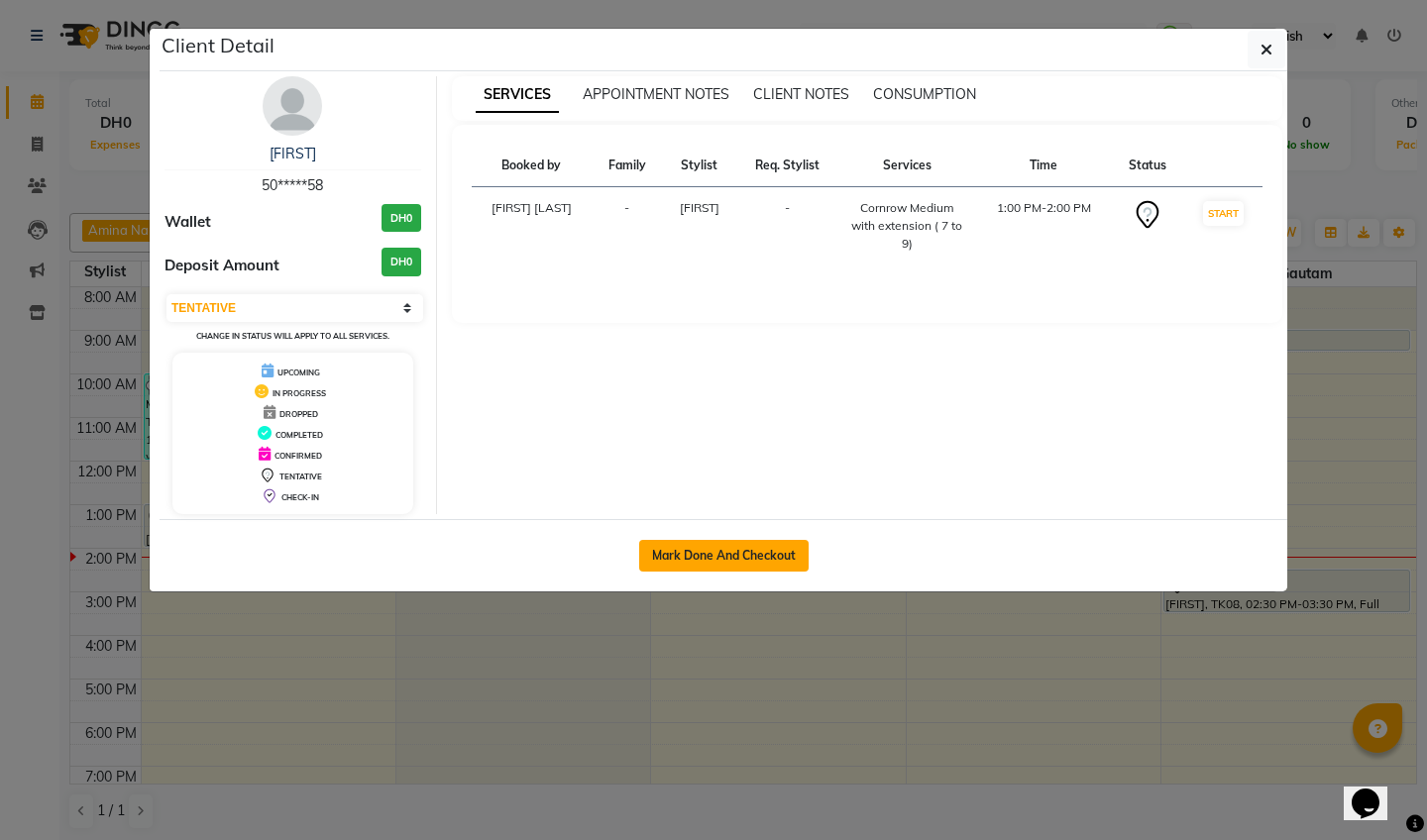 click on "Mark Done And Checkout" 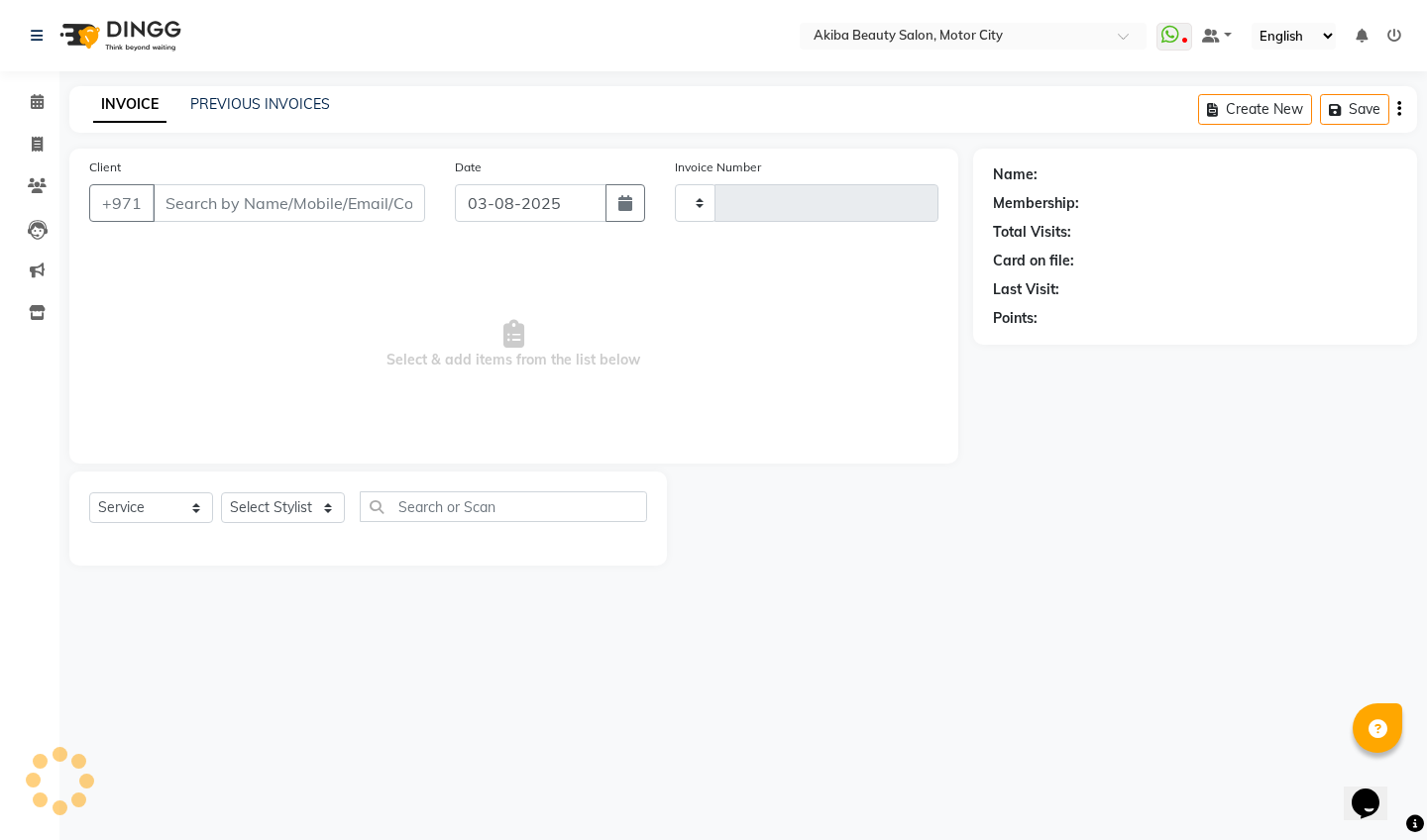 type on "0625" 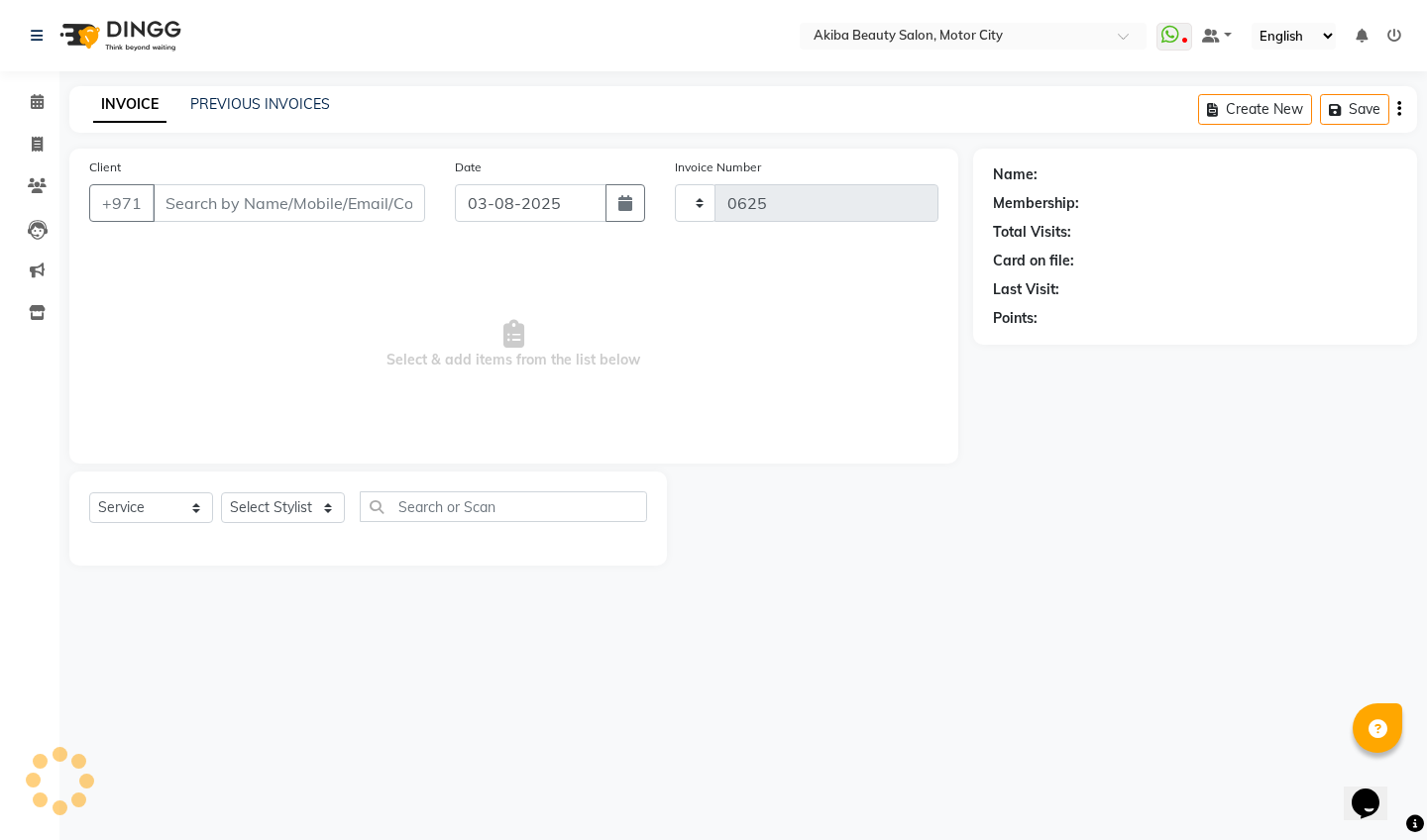 select on "5567" 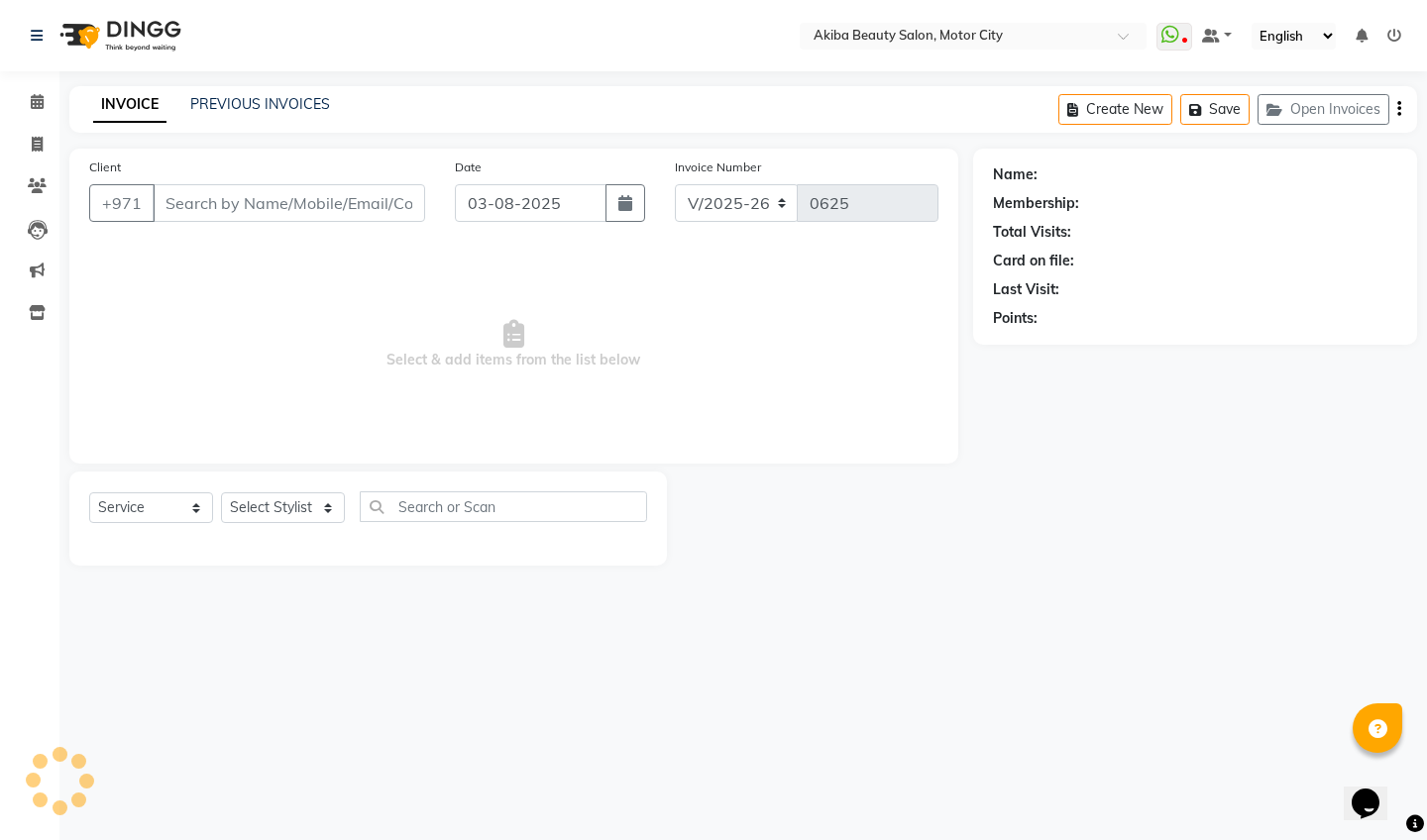 type on "50*****58" 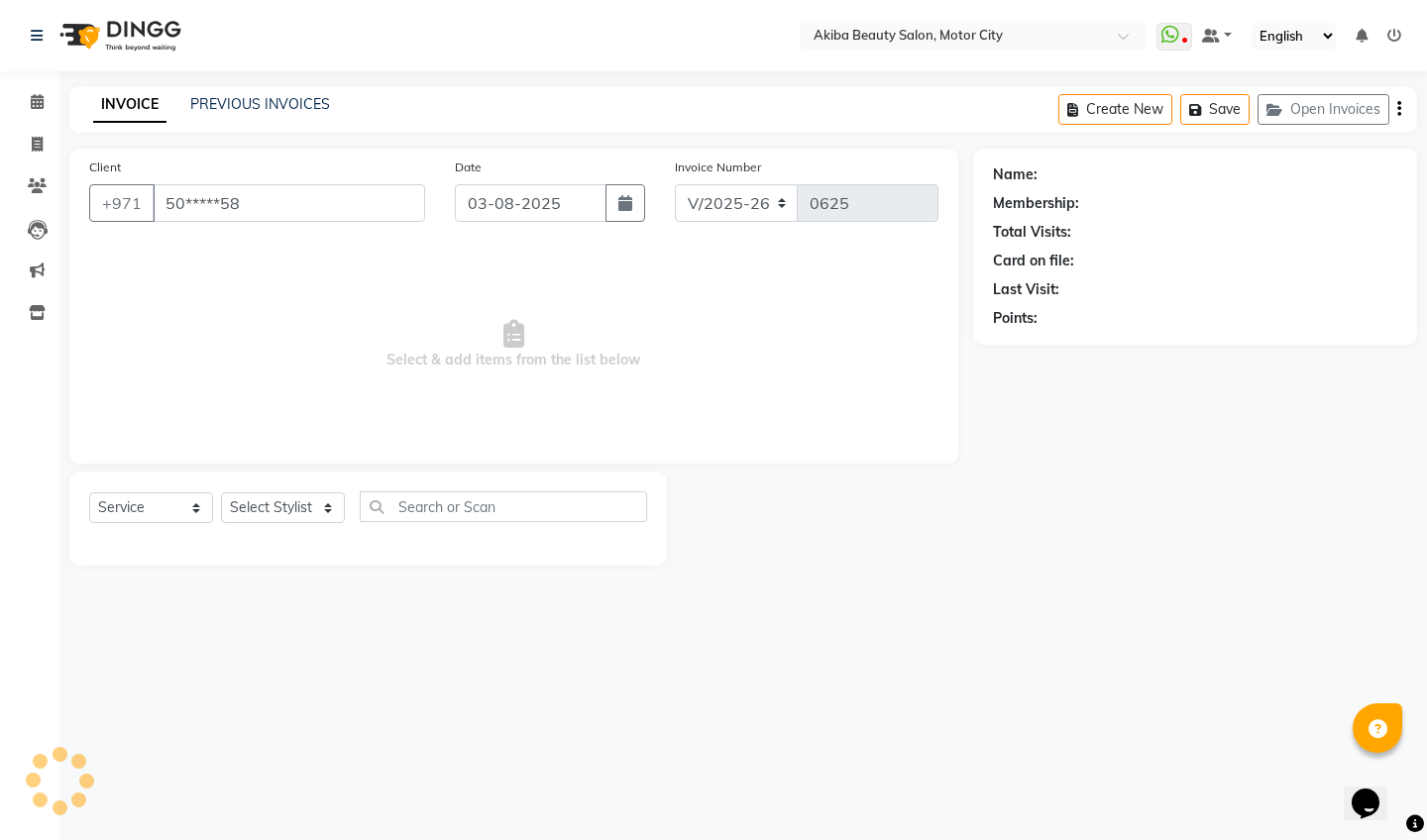 select on "57438" 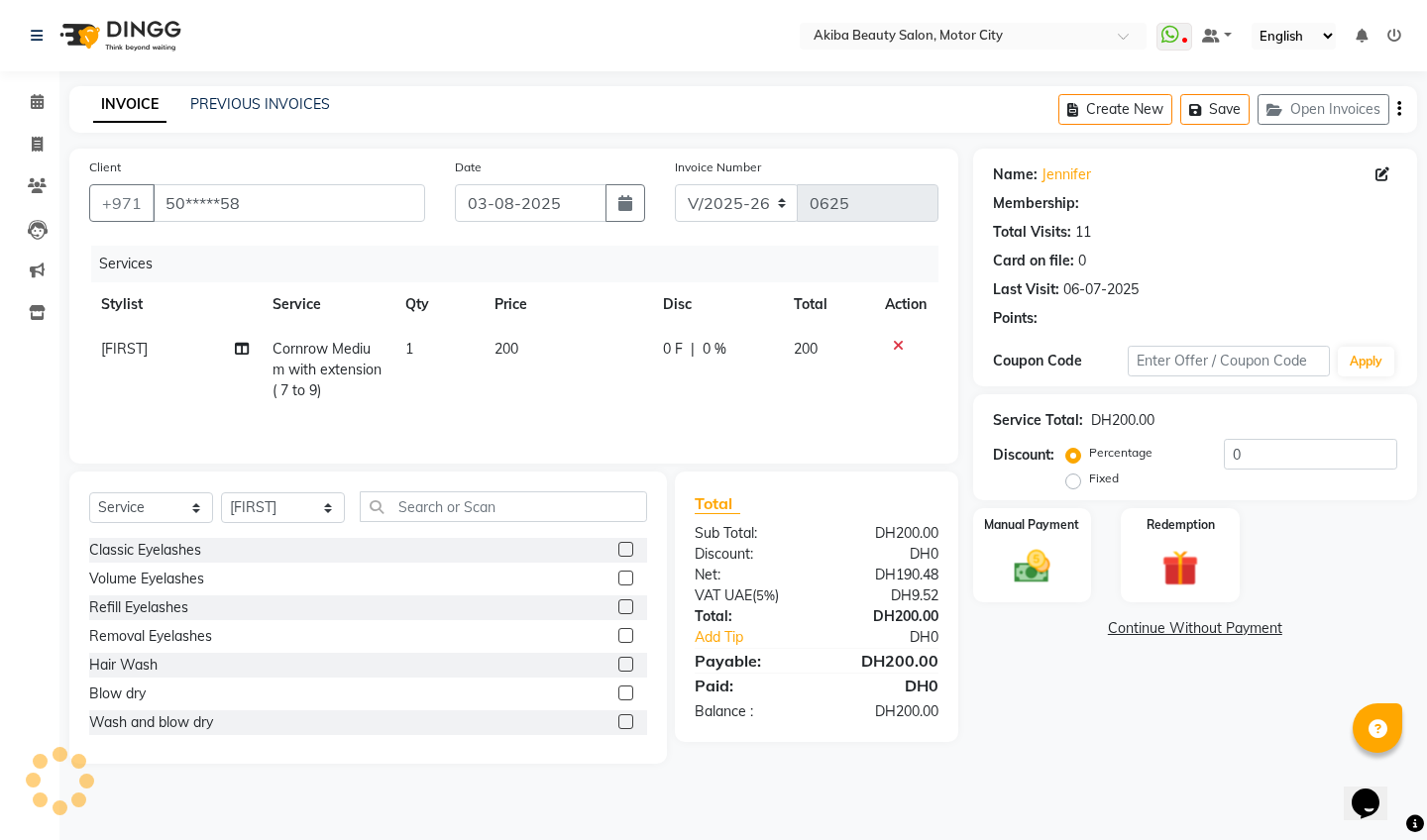 select on "1: Object" 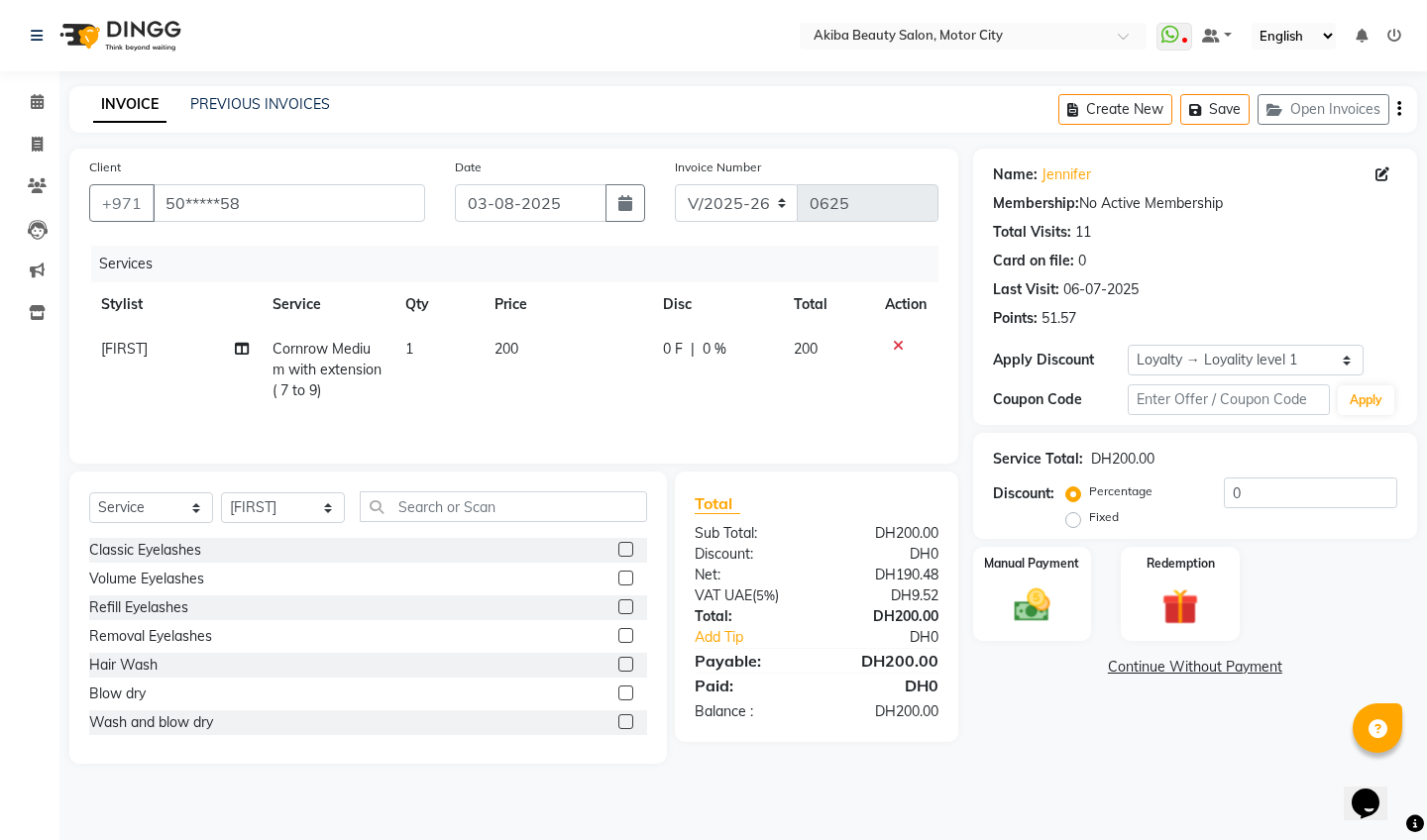 click on "Cornrow Medium with extension ( 7 to 9)" 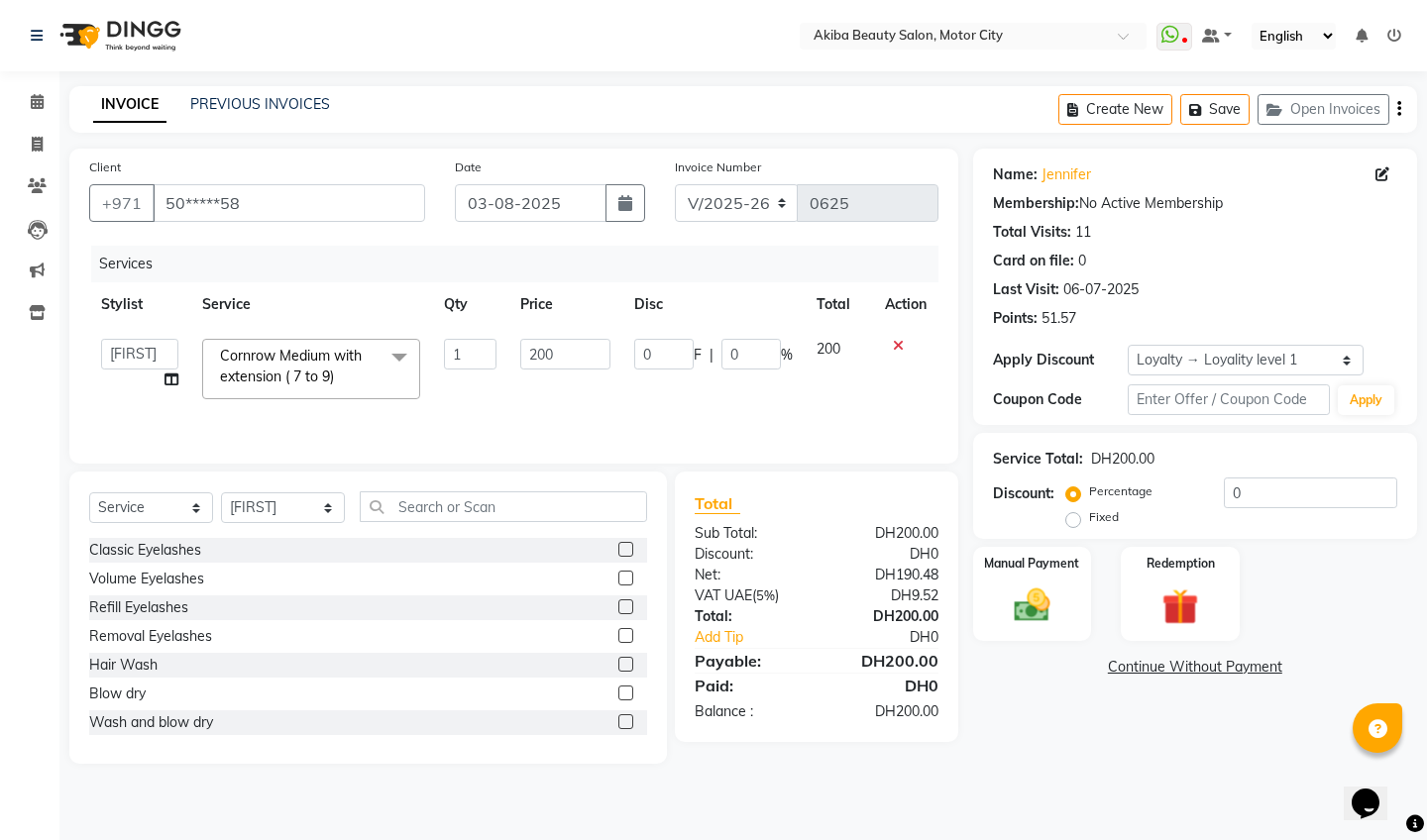 click 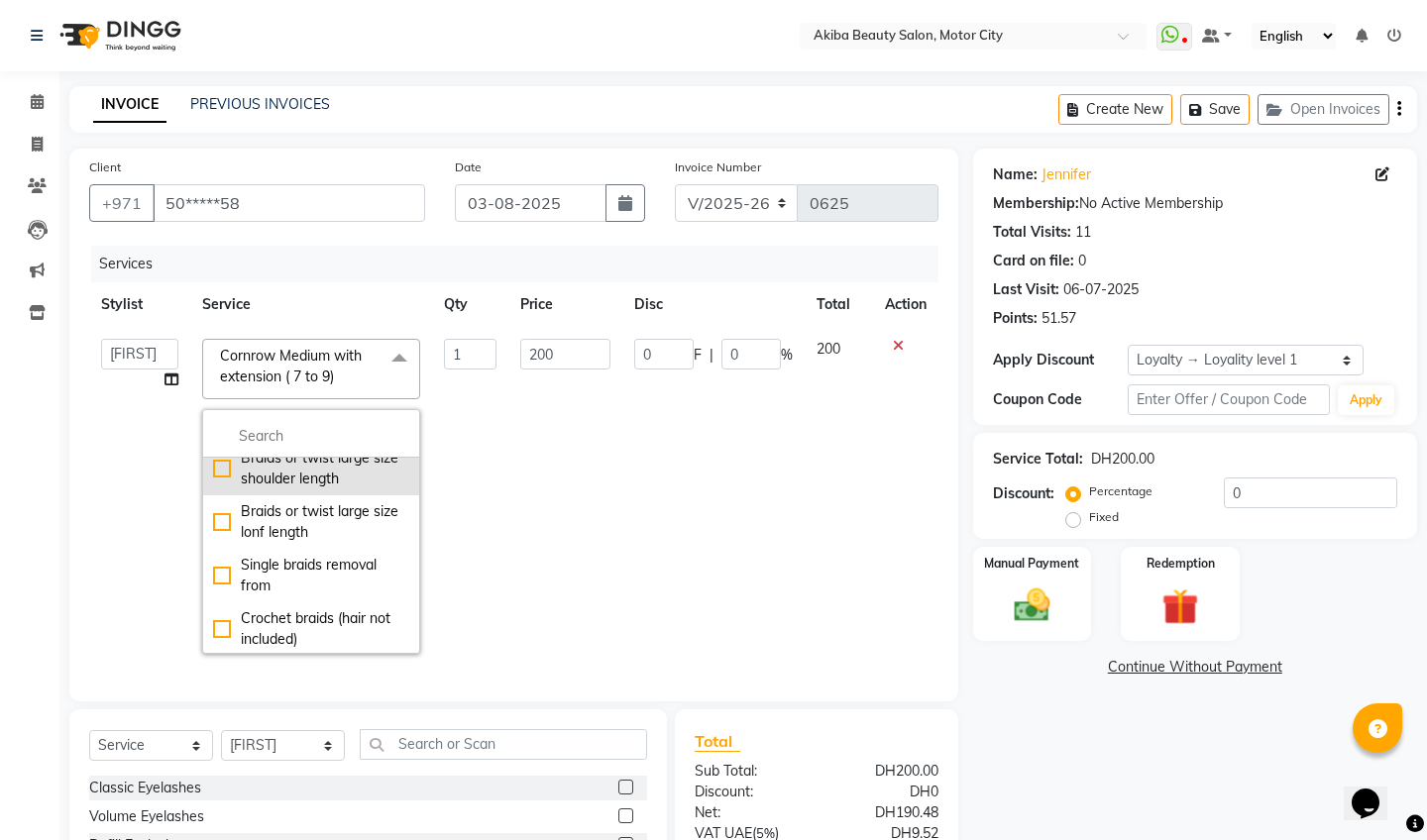 scroll, scrollTop: 2215, scrollLeft: 0, axis: vertical 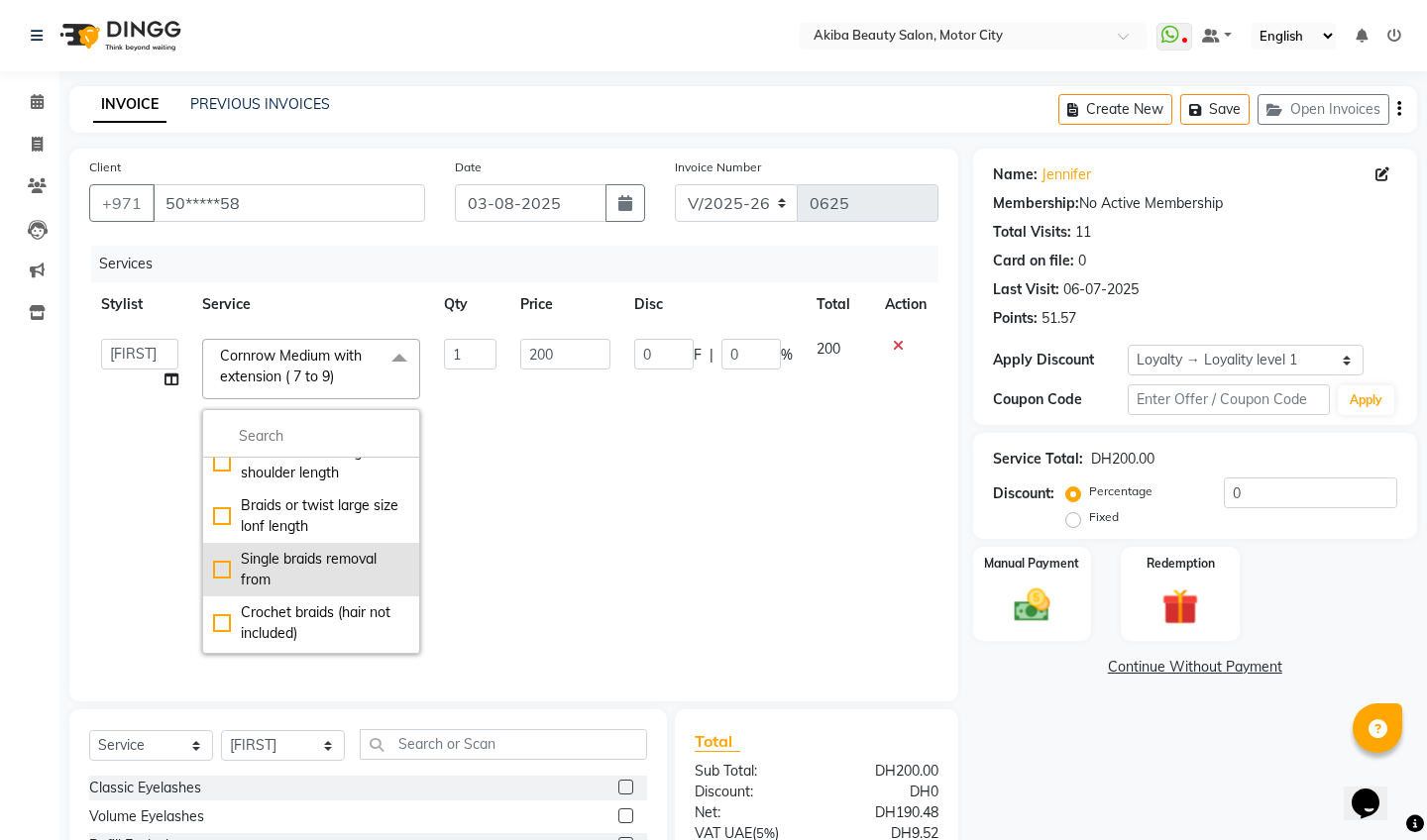 click on "Single braids removal from" 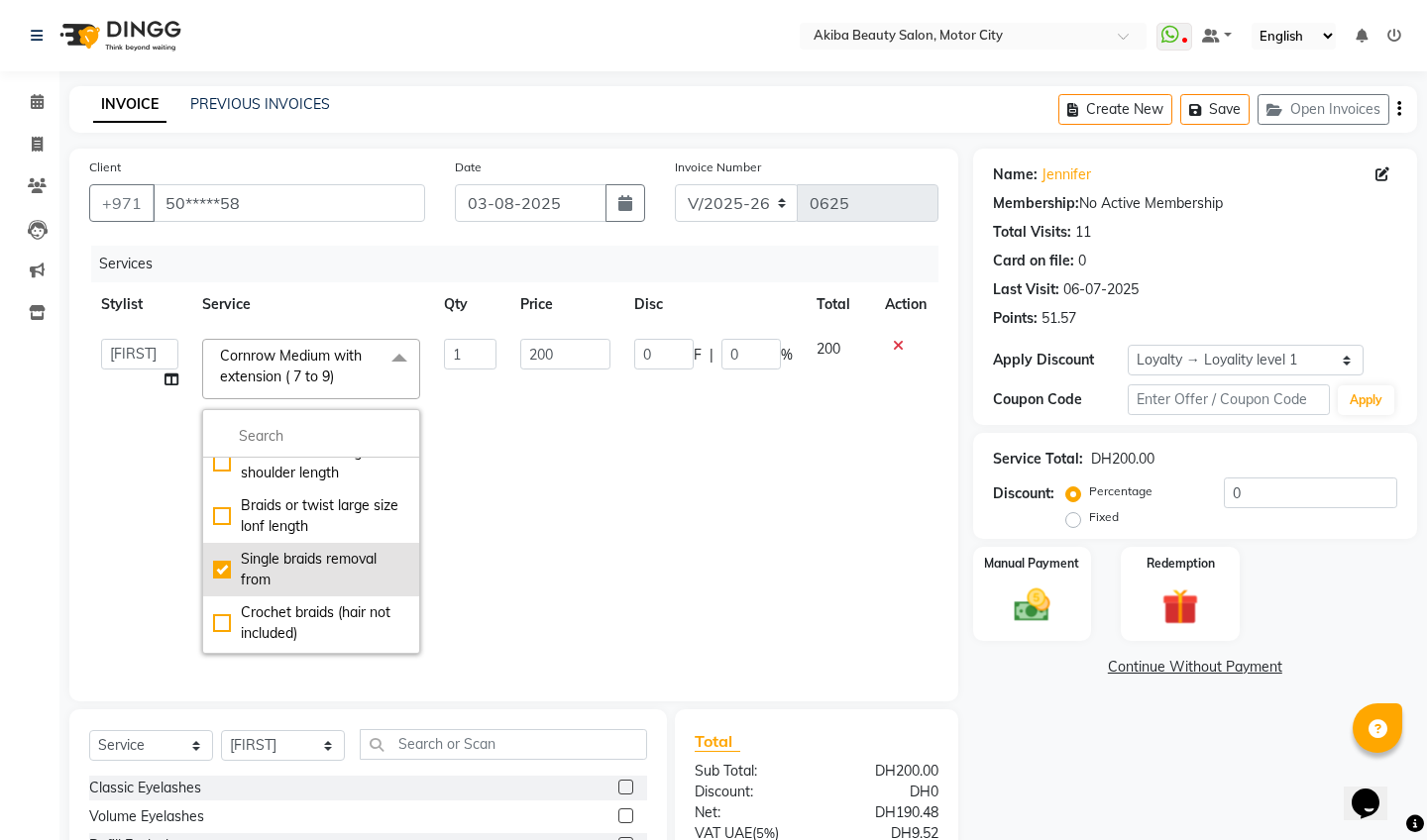 checkbox on "false" 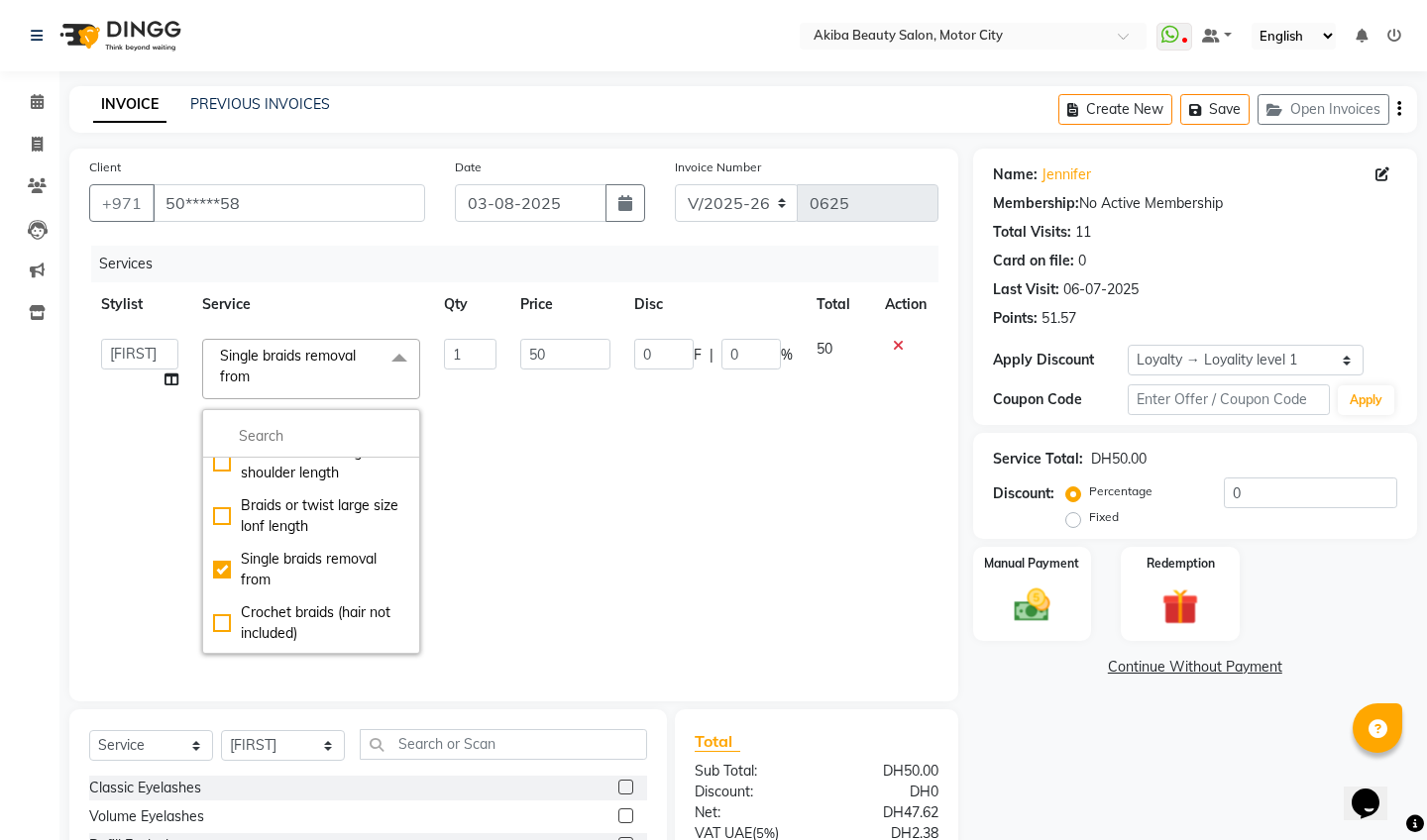 click on "50" 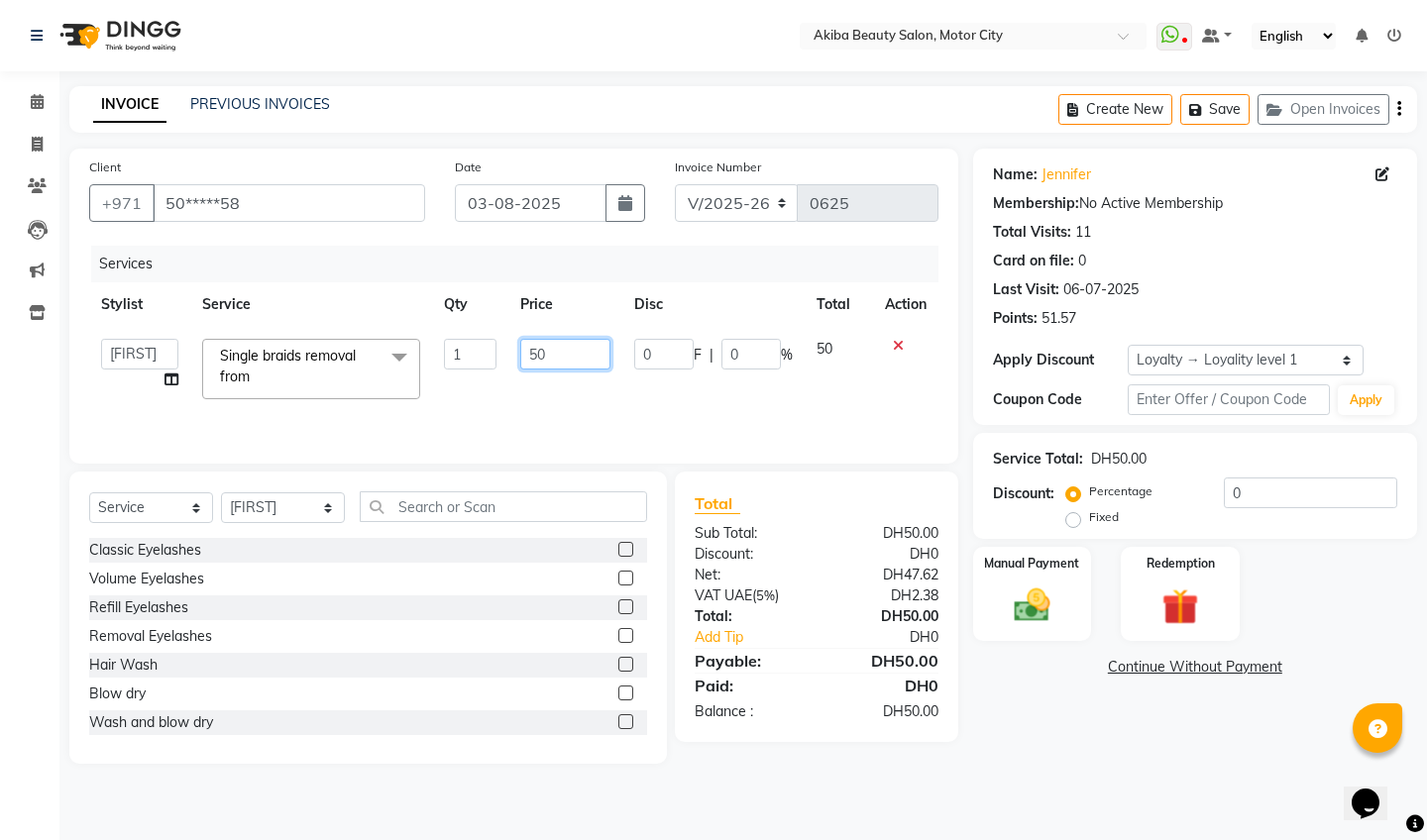 click on "50" 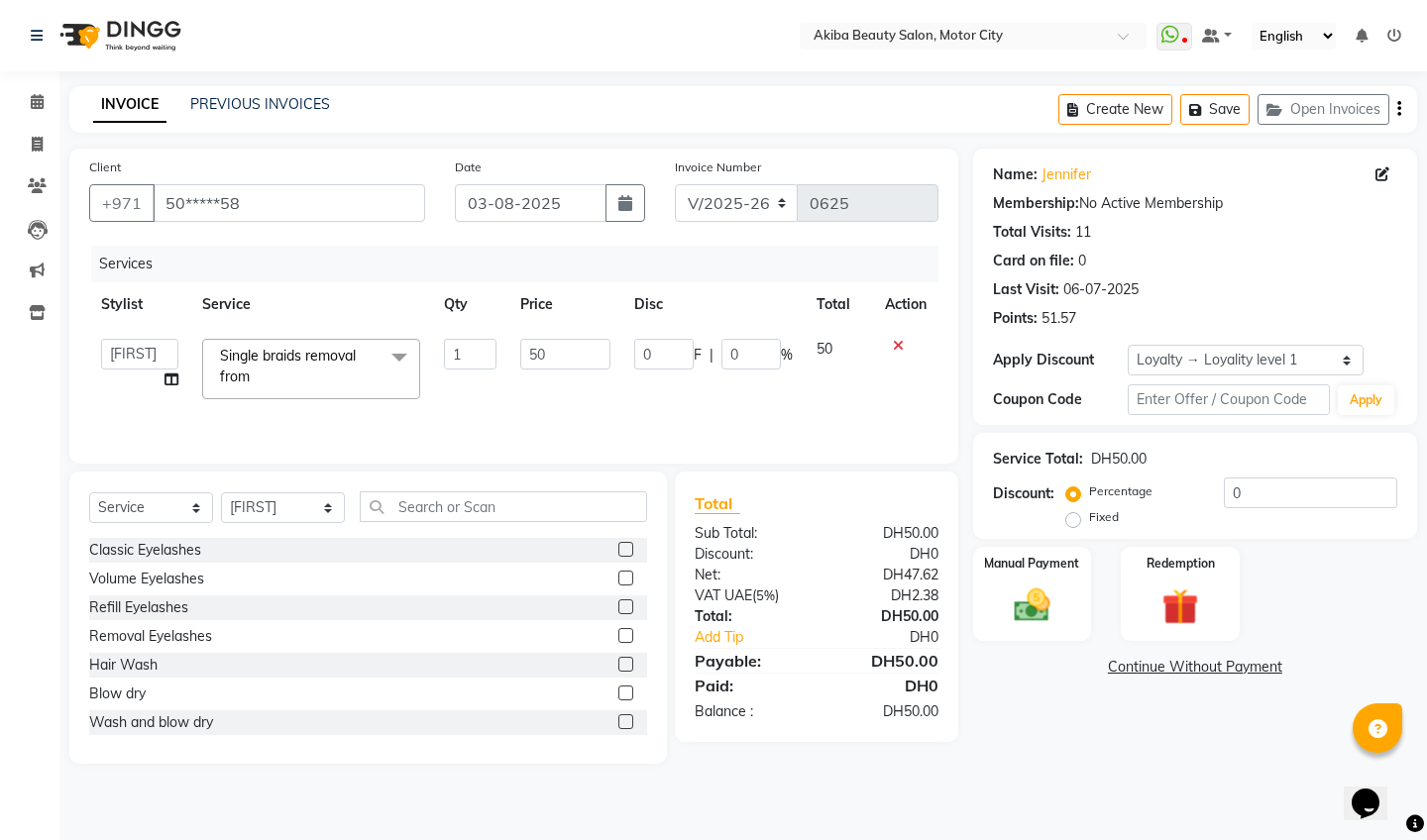 click on "Services Stylist Service Qty Price Disc Total Action  [FIRST] [LAST]   [FIRST] [LAST]   [FIRST]   [FIRST] [LAST]   [FIRST] [LAST] [FIRST] [LAST]  Single braids removal from  x Classic Eyelashes Volume Eyelashes Refill Eyelashes Removal Eyelashes Hair Wash Blow dry Wash and blow dry Classic pony tail Silk press Haircut and style Hair trim and style Hair styiling Bridal Hair Styiling Sleek pony tail Full color Root color Full color with highlight Crown highlight Hair tint Weaves sew without closure Weaves sew in with closure Wig installation Wig making with customers extensions Tape installation full Microring installation LA Weaves/braidless weft -half Wig revamp (wash,treat & style) LA Weaves/braidless weft -Full Sleek pony tail Wig wash Wig wash and style Keratine or protein treatment short(till neck) Keratine or protein treatment medium (till neck) Keratine or protein treatment long (bellow neck) Hot oil treatment Hair relaxer salon relaxer Hair relaxer customer relaxer Hair mayonaise treatment" 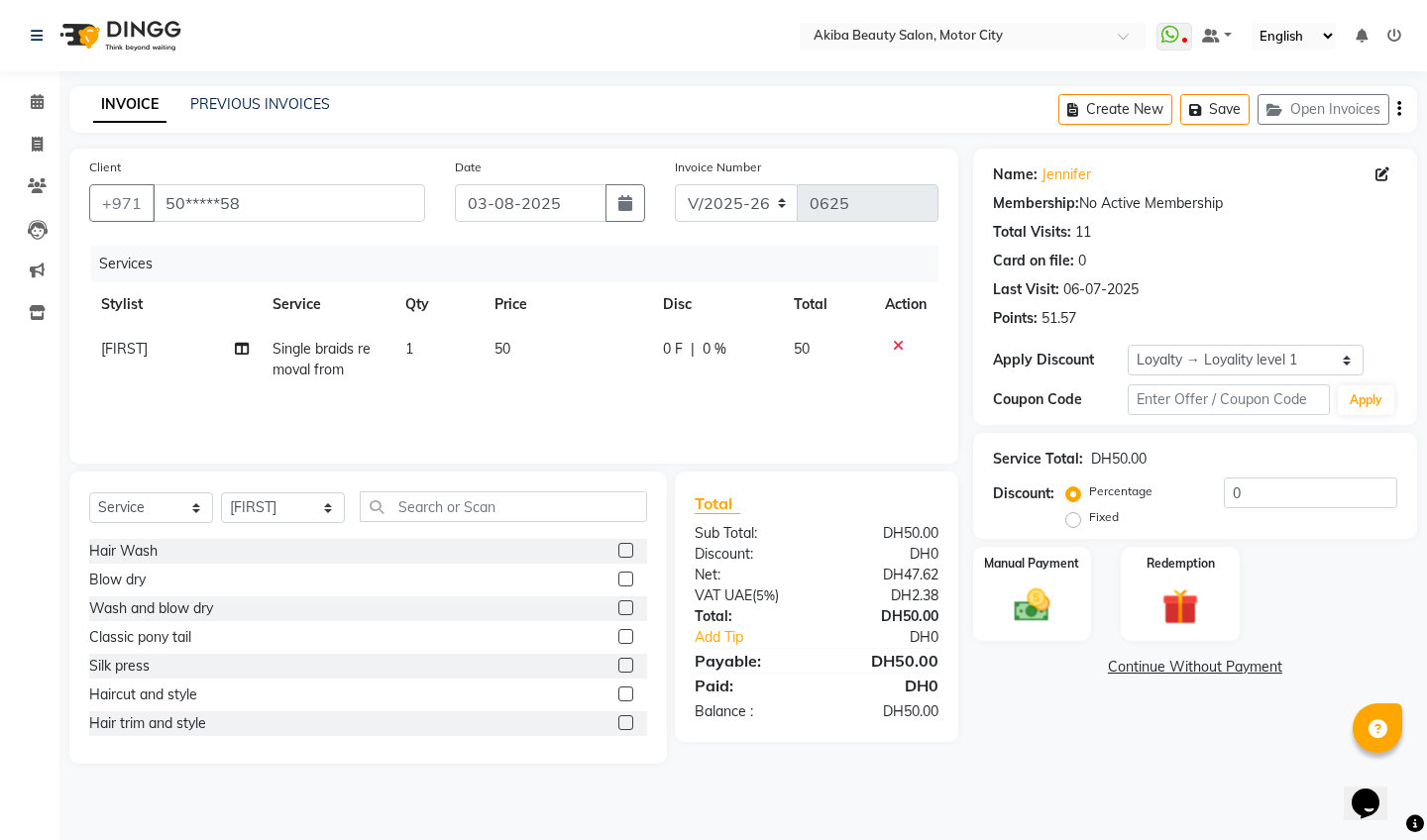 scroll, scrollTop: 113, scrollLeft: 0, axis: vertical 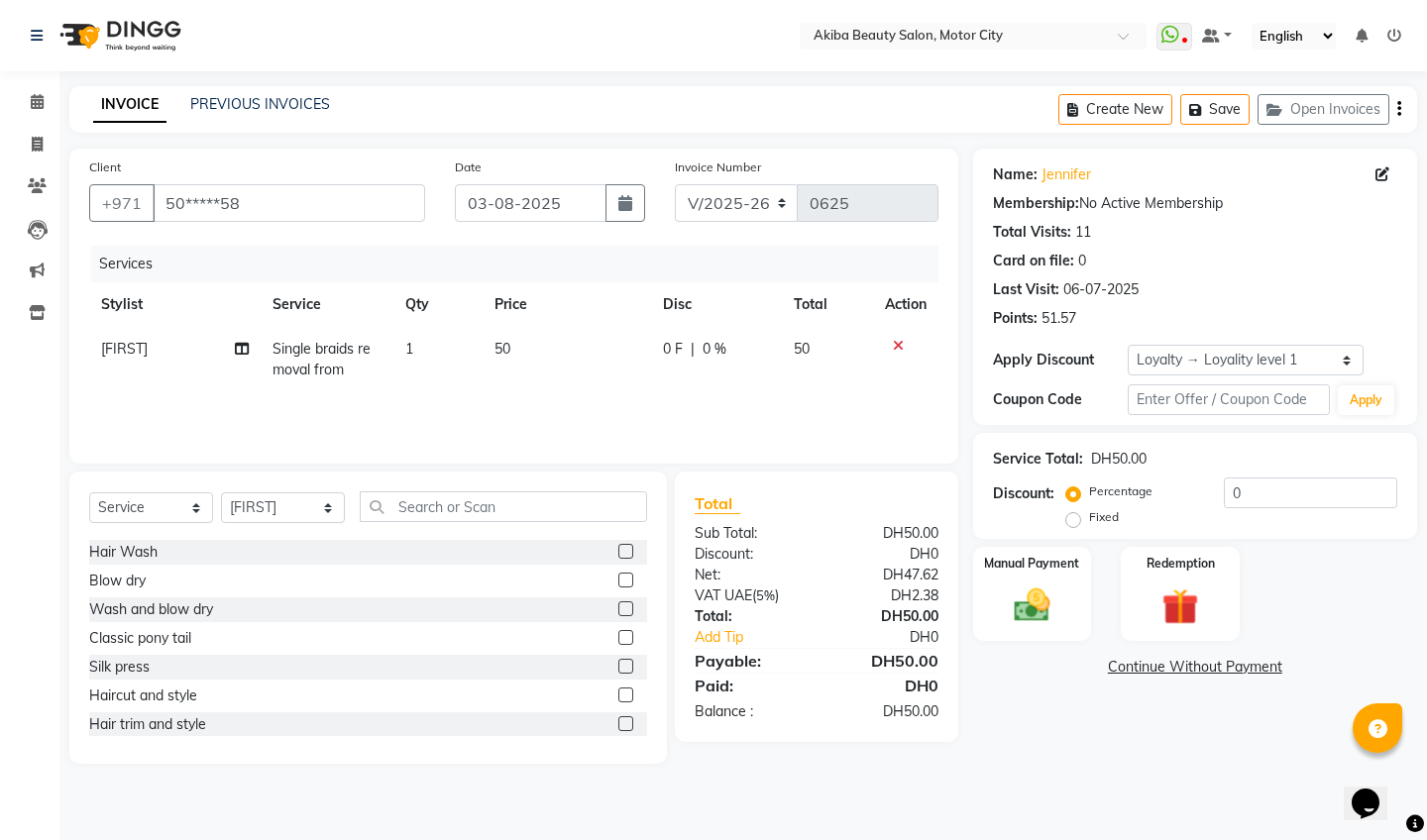 click 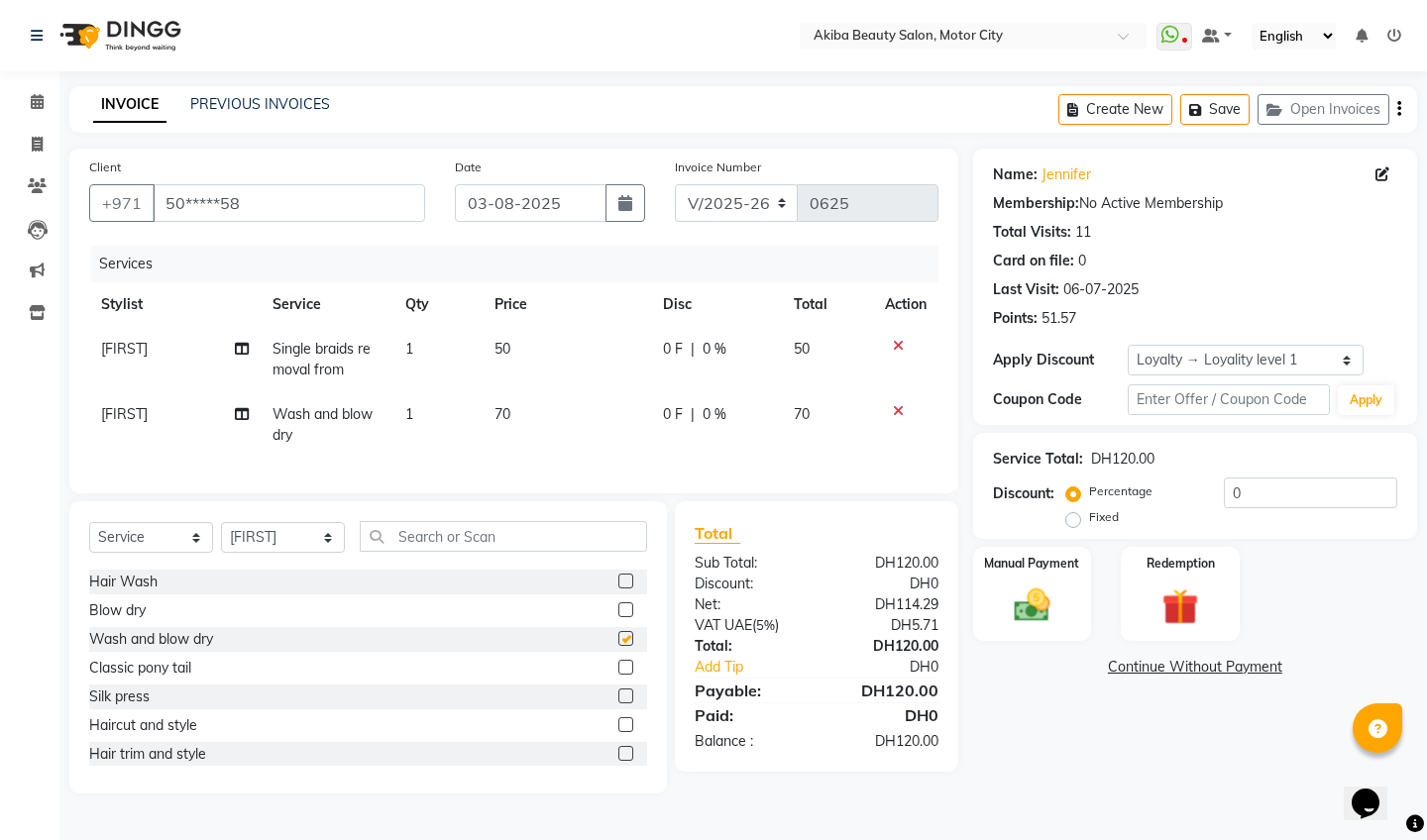 checkbox on "false" 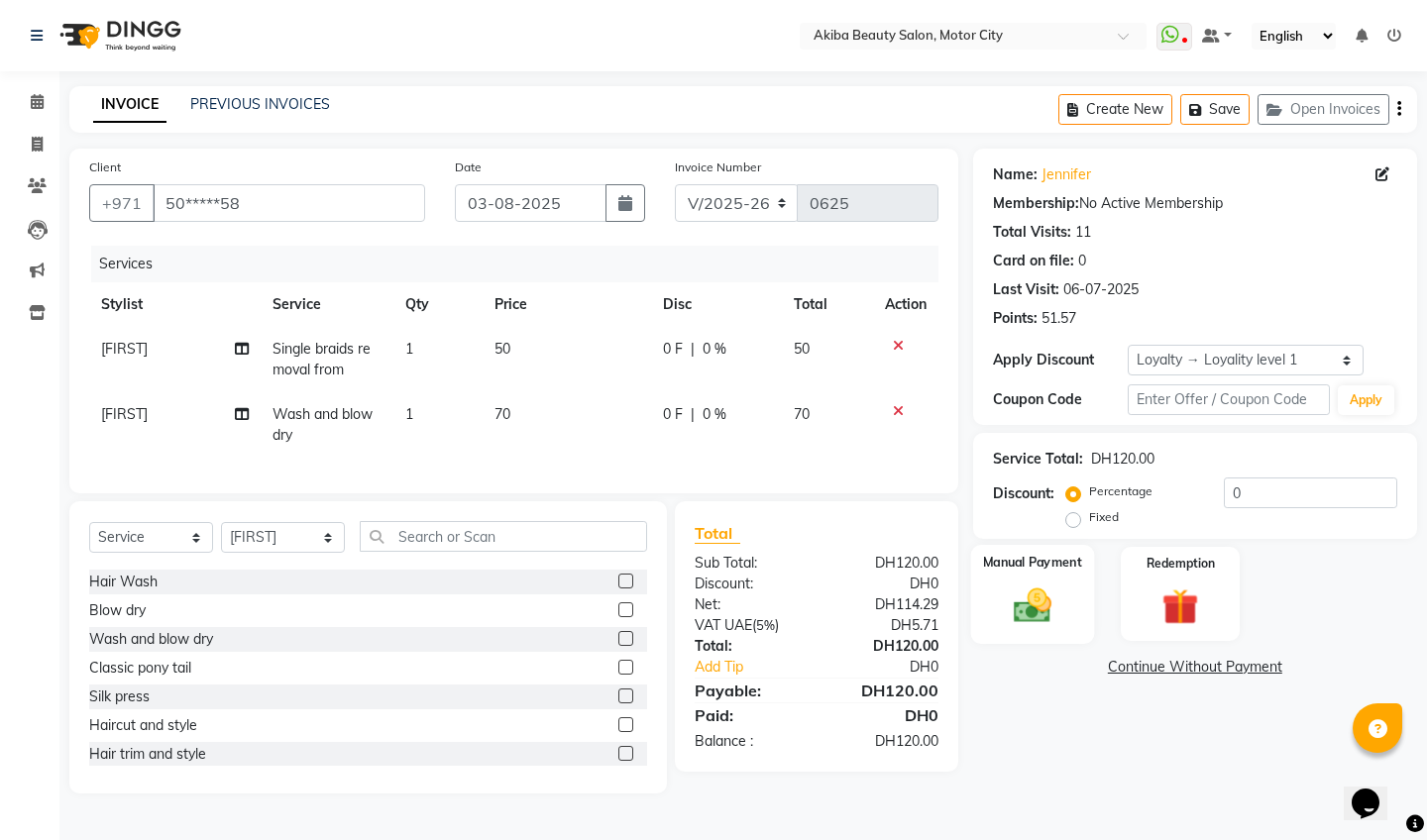 click 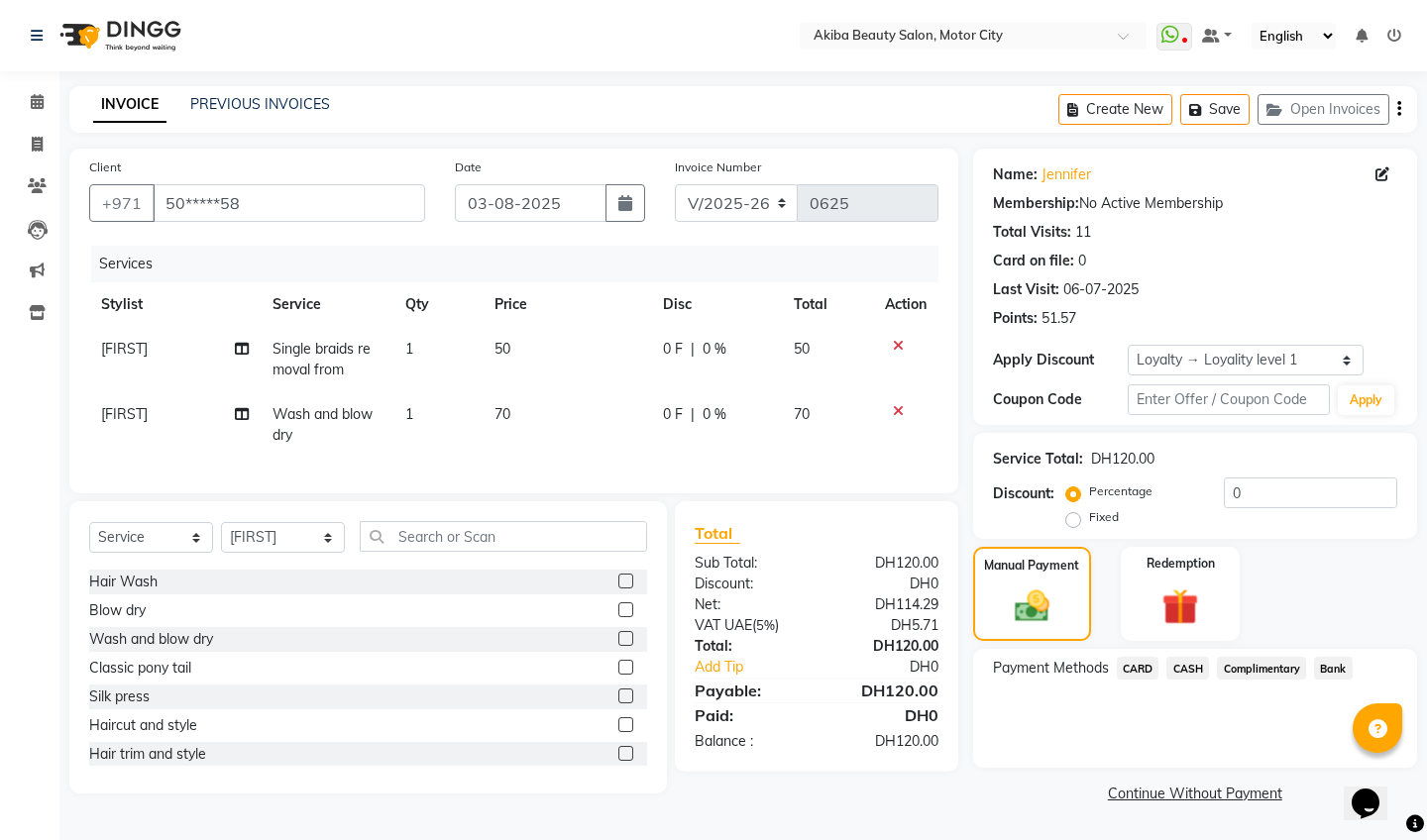 click on "CARD" 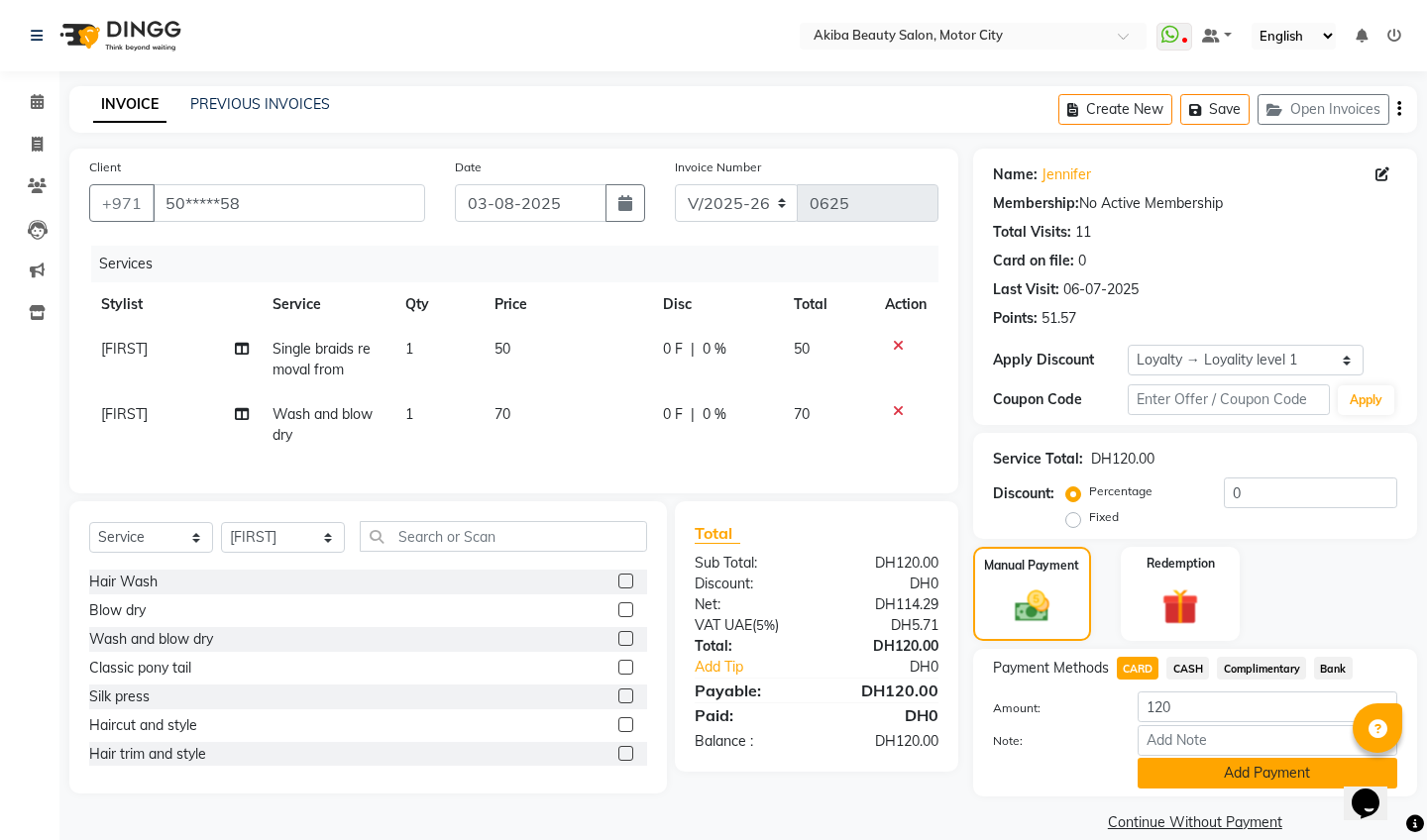 click on "Add Payment" 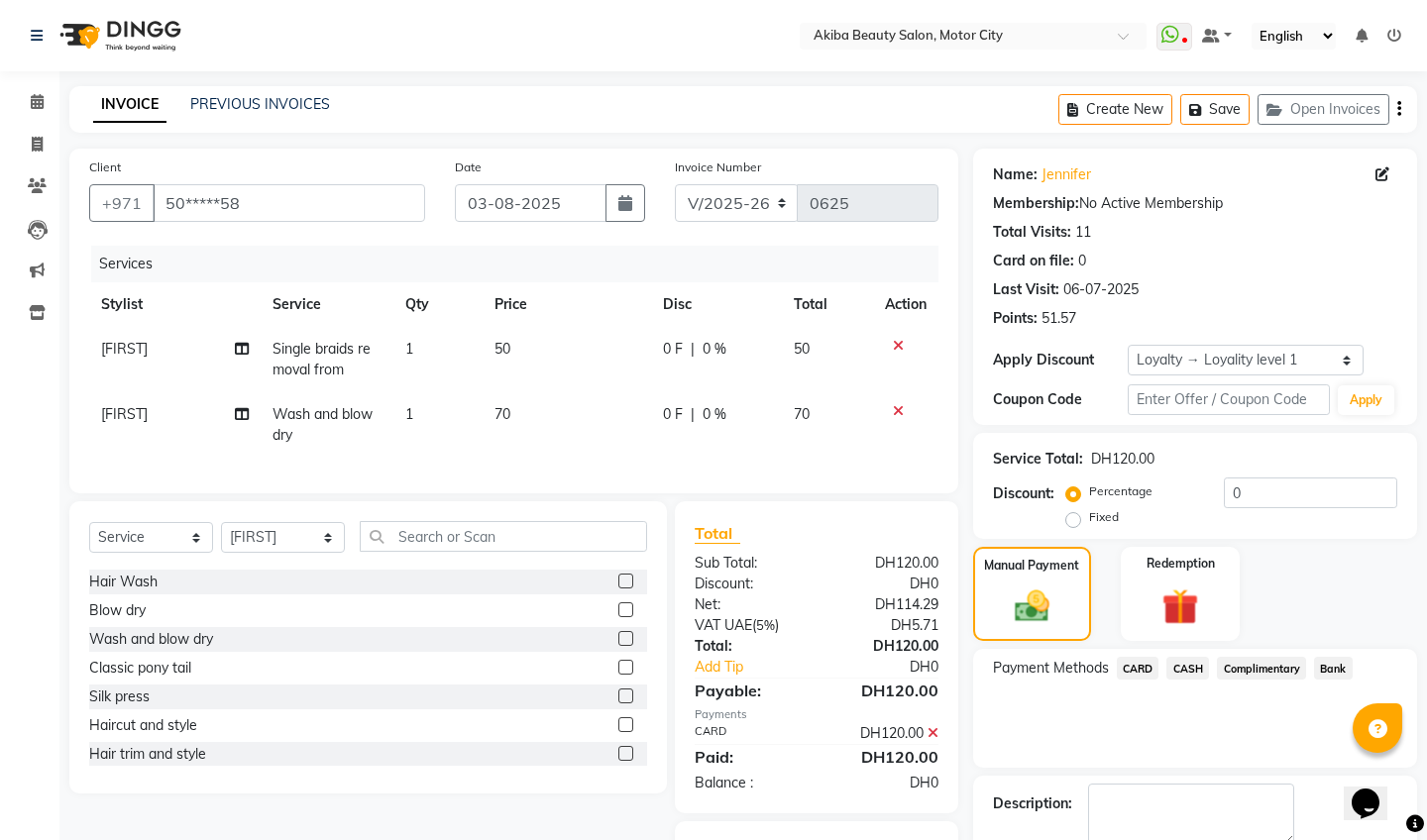 scroll, scrollTop: 110, scrollLeft: 0, axis: vertical 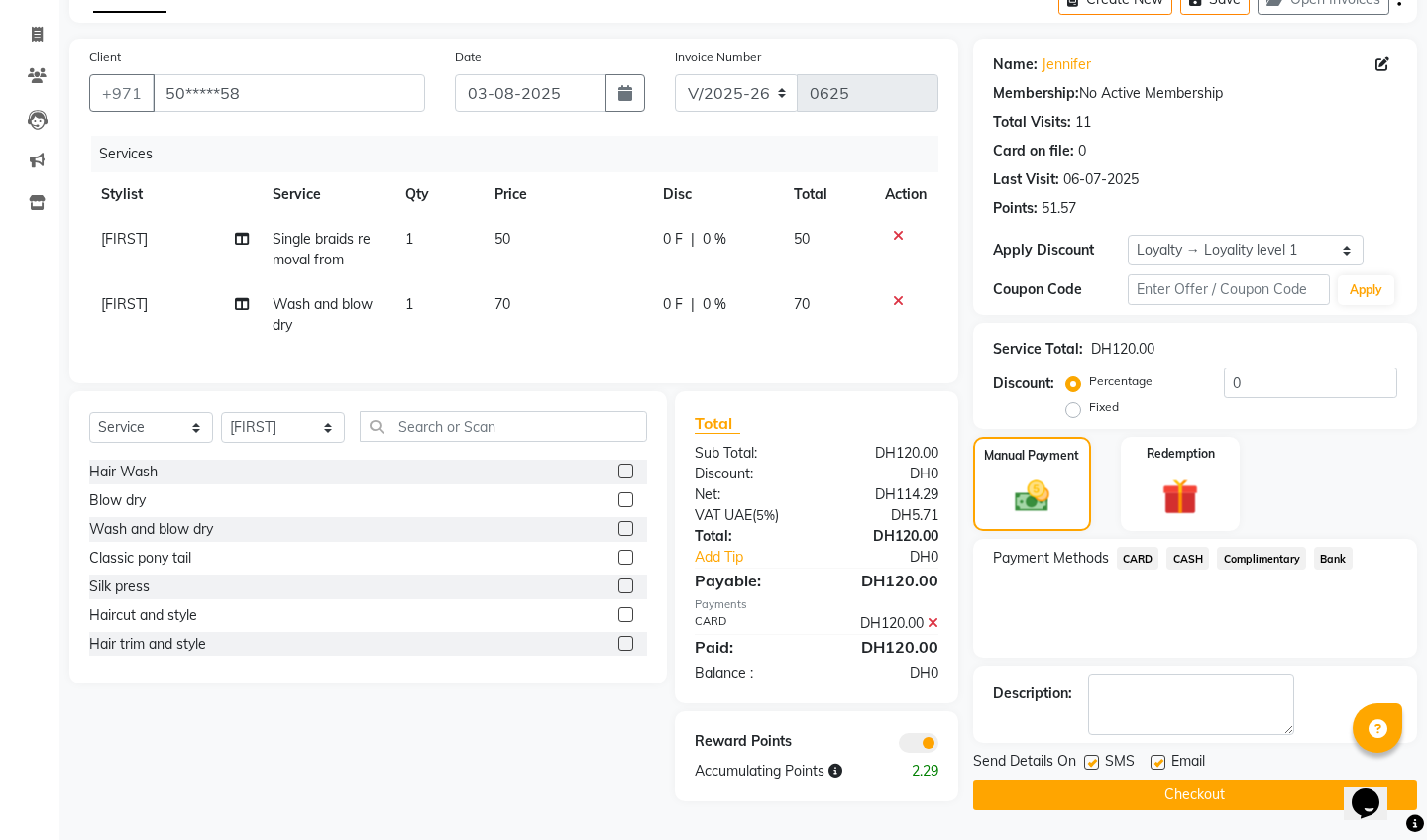 click on "Checkout" 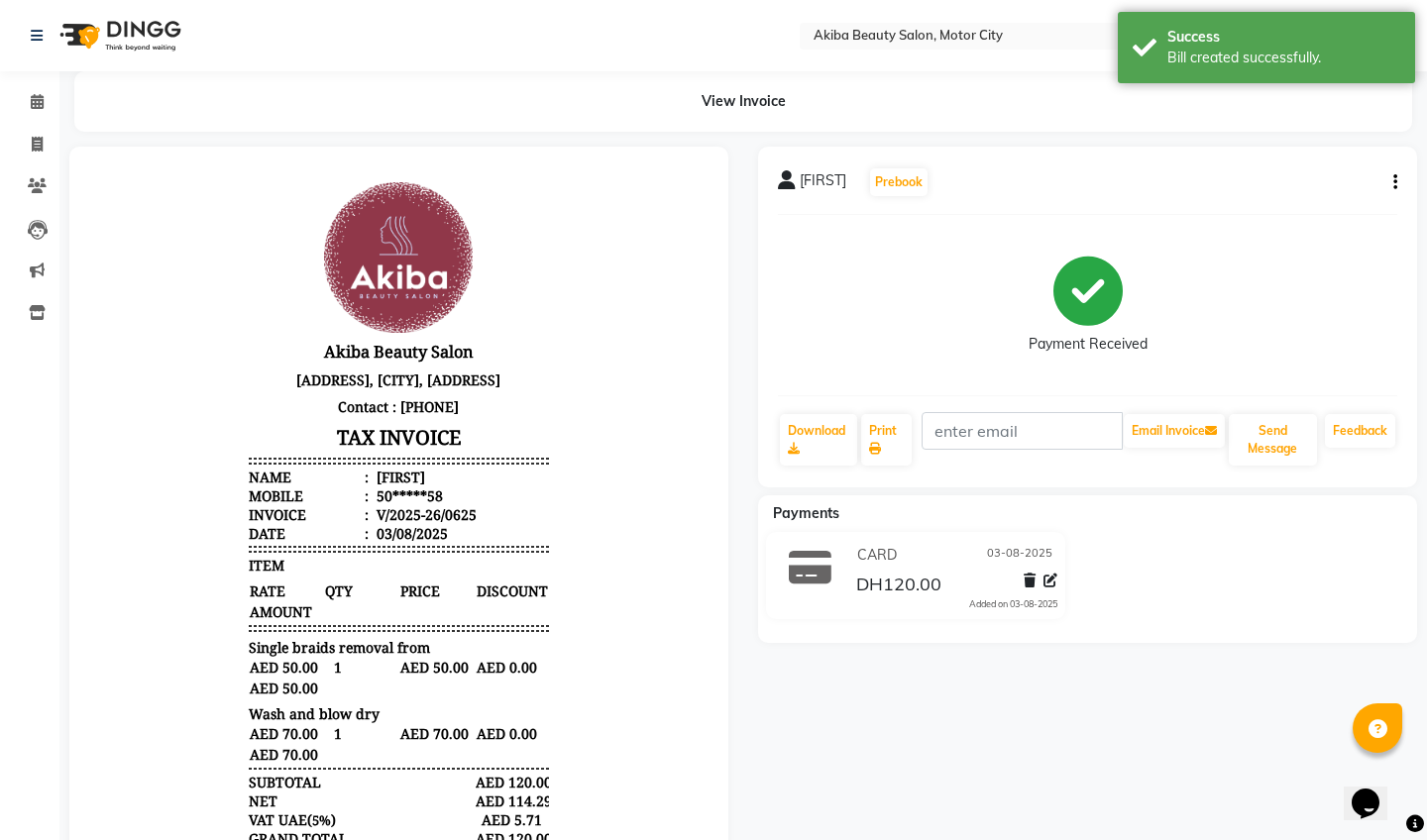 scroll, scrollTop: 0, scrollLeft: 0, axis: both 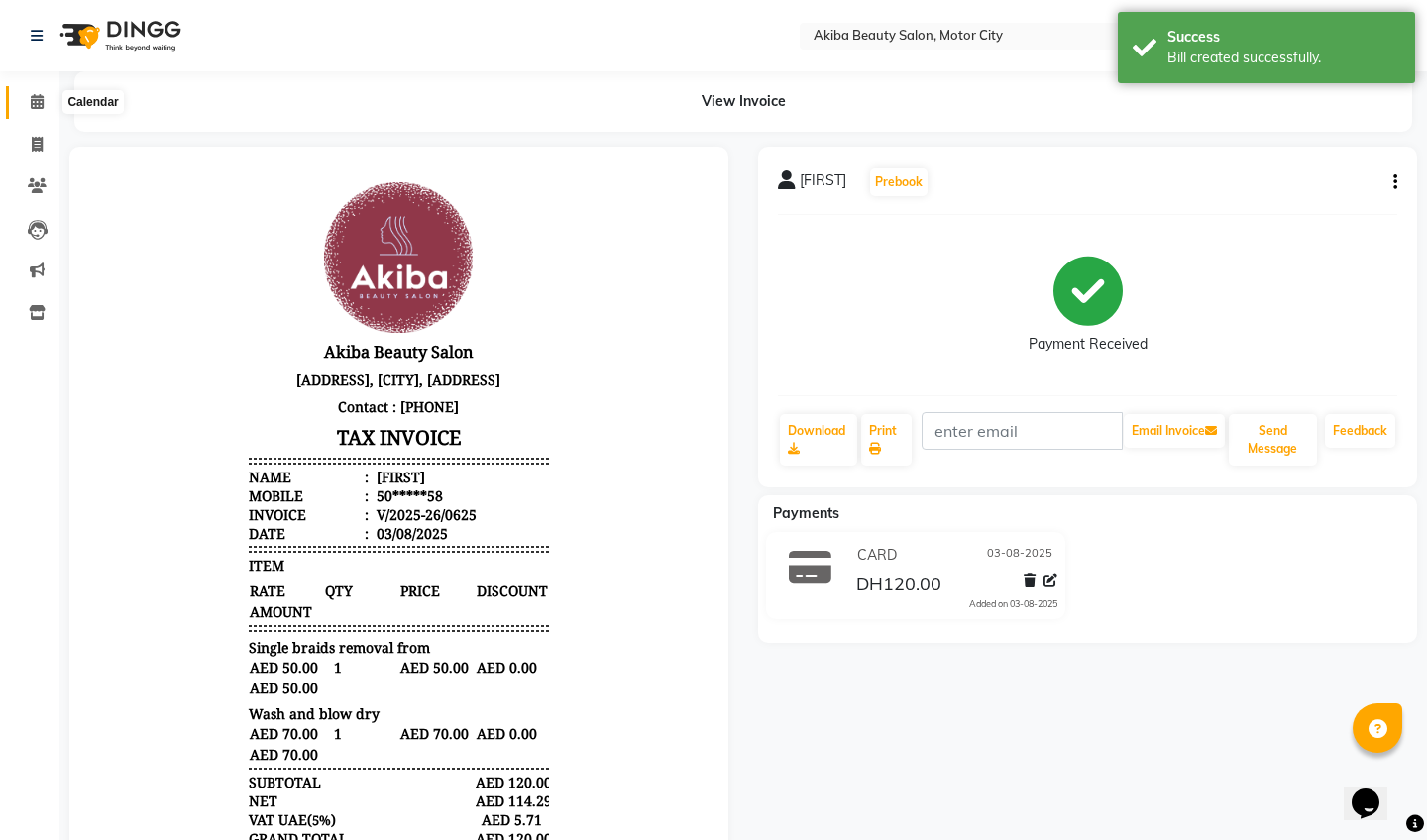 click 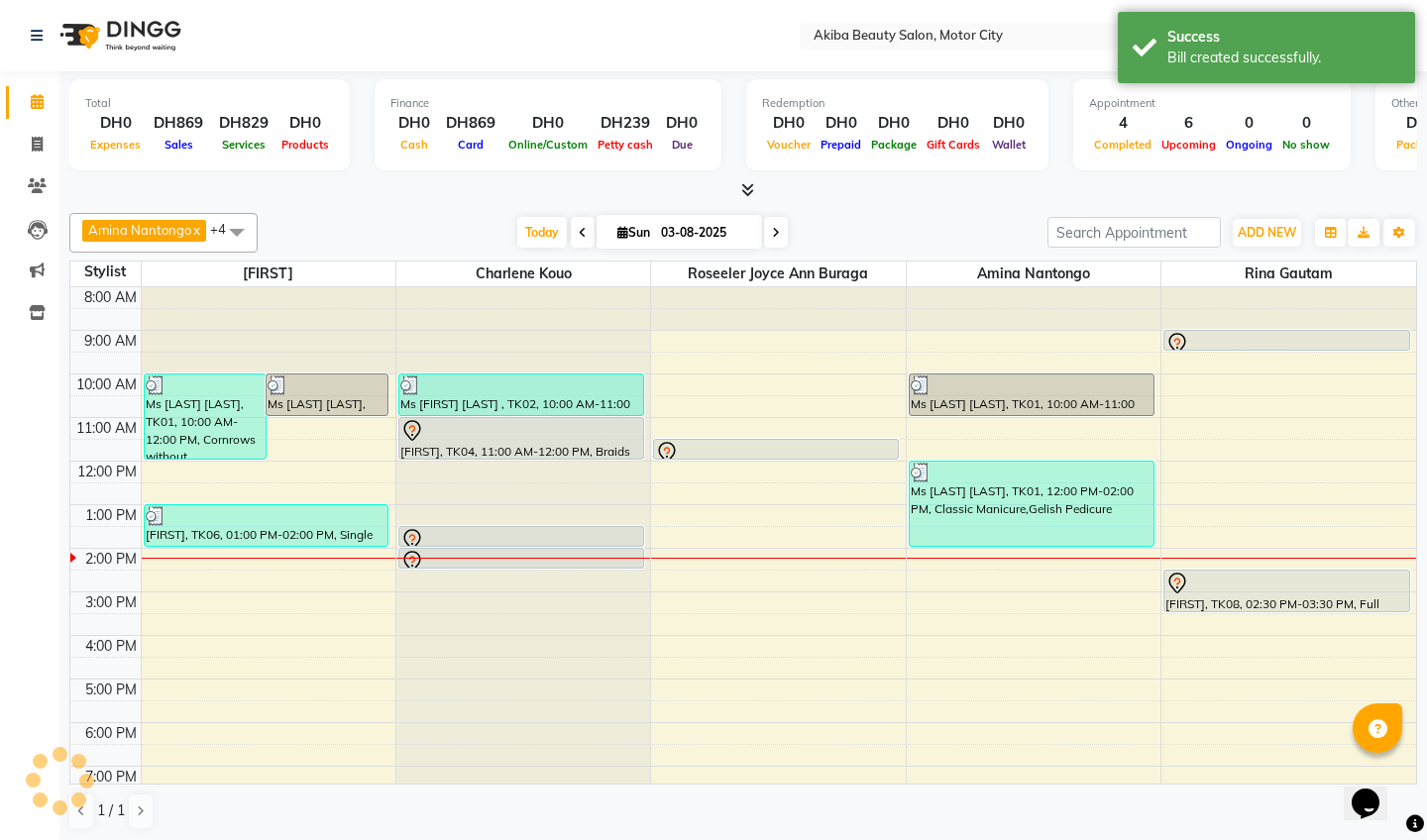 scroll, scrollTop: 0, scrollLeft: 0, axis: both 